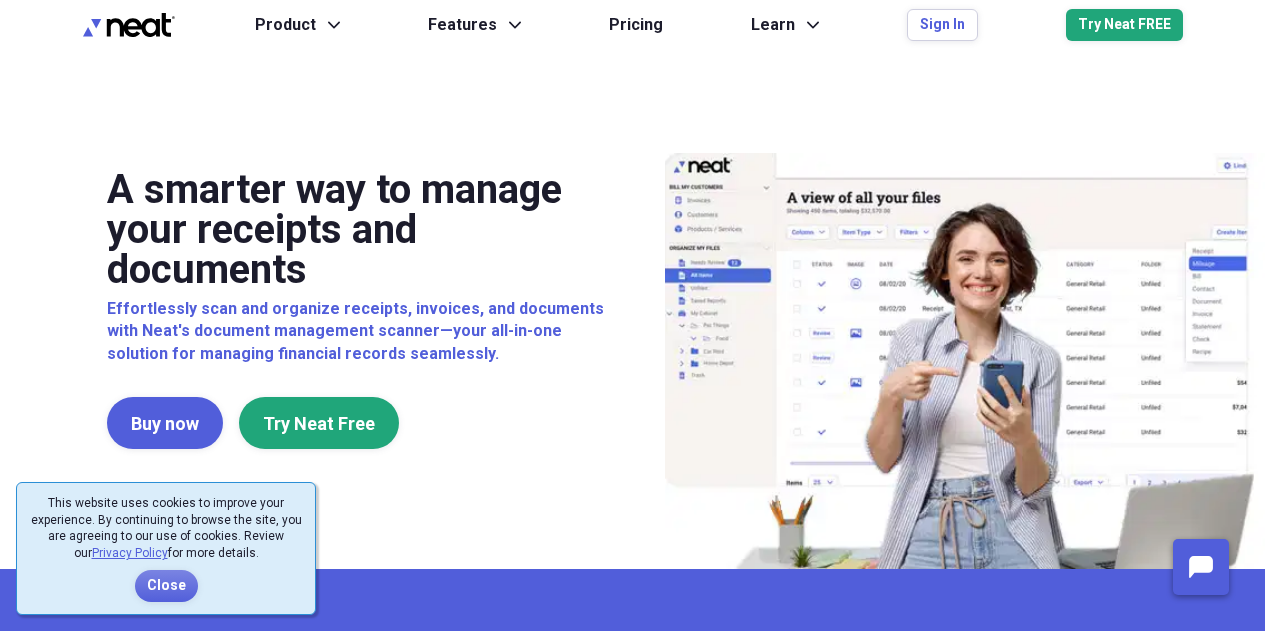 scroll, scrollTop: 0, scrollLeft: 0, axis: both 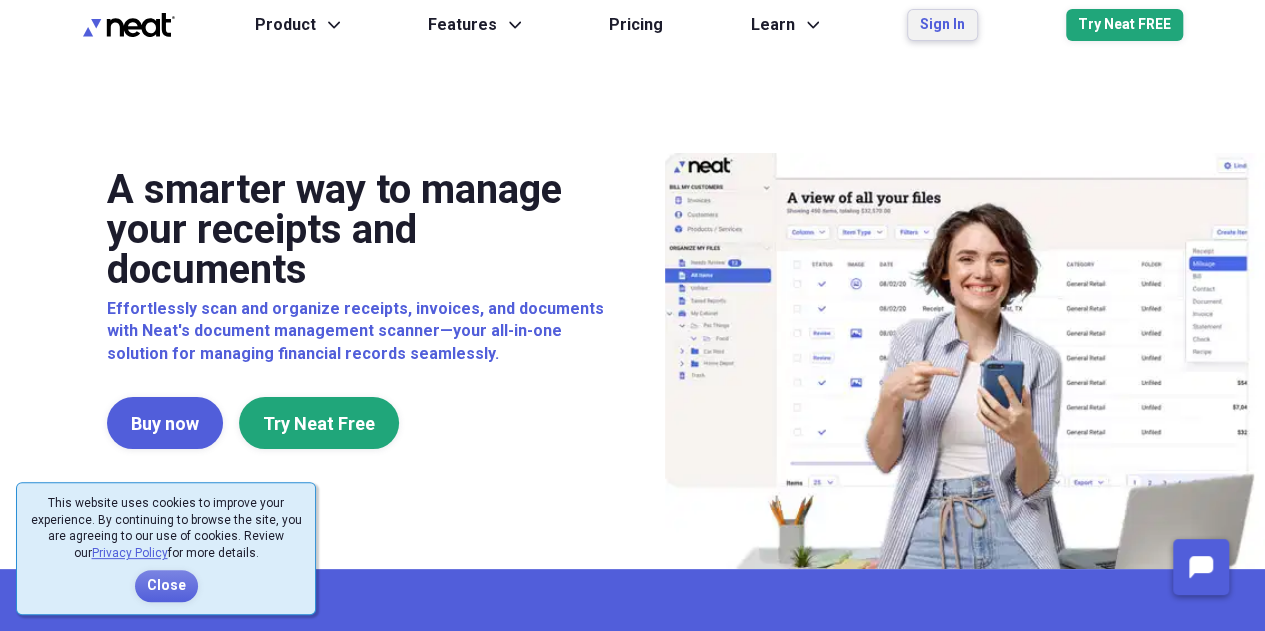 click on "Sign In" at bounding box center [942, 25] 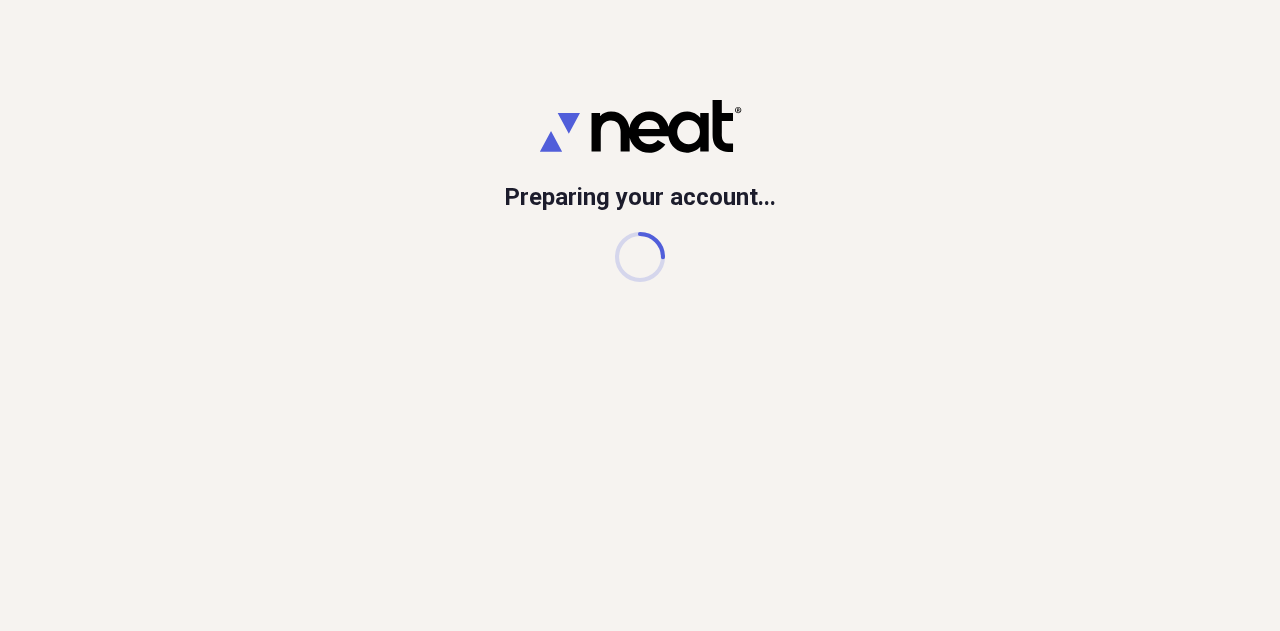 scroll, scrollTop: 0, scrollLeft: 0, axis: both 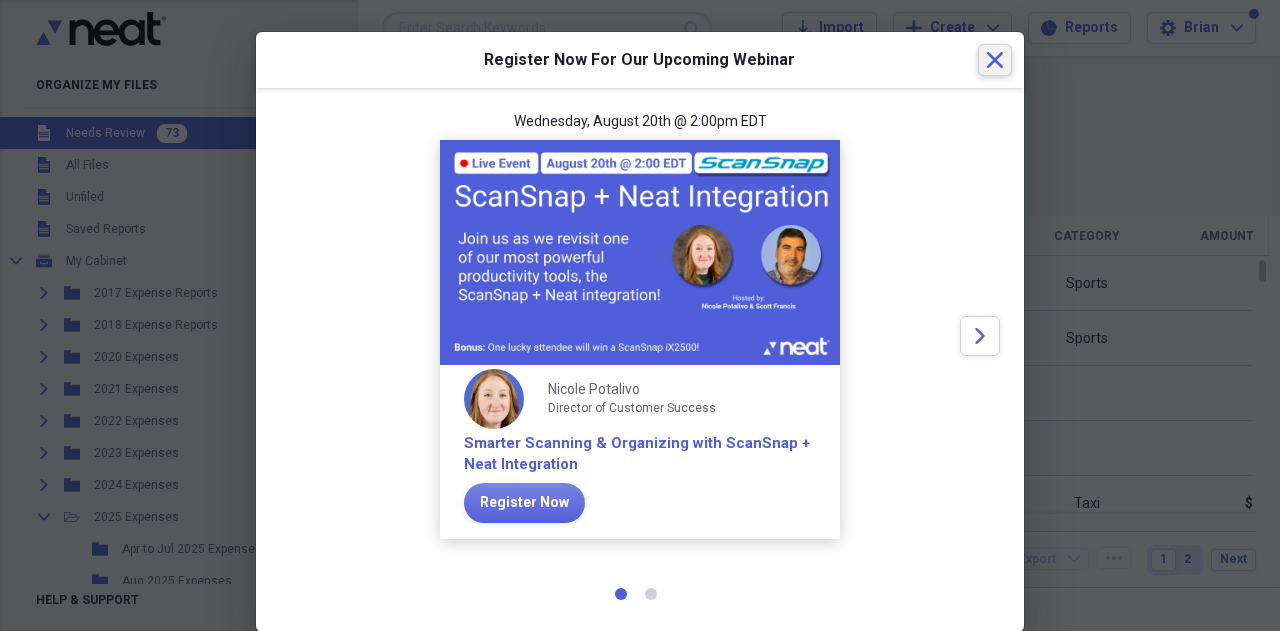 click 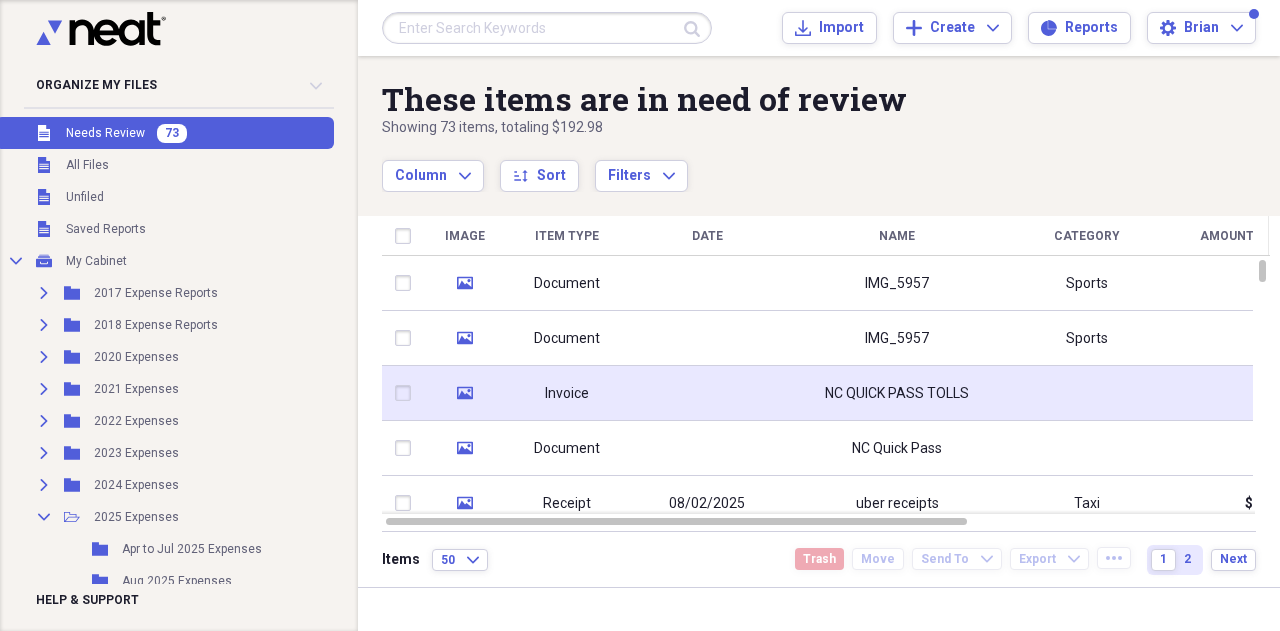 click on "NC QUICK PASS TOLLS" at bounding box center (897, 394) 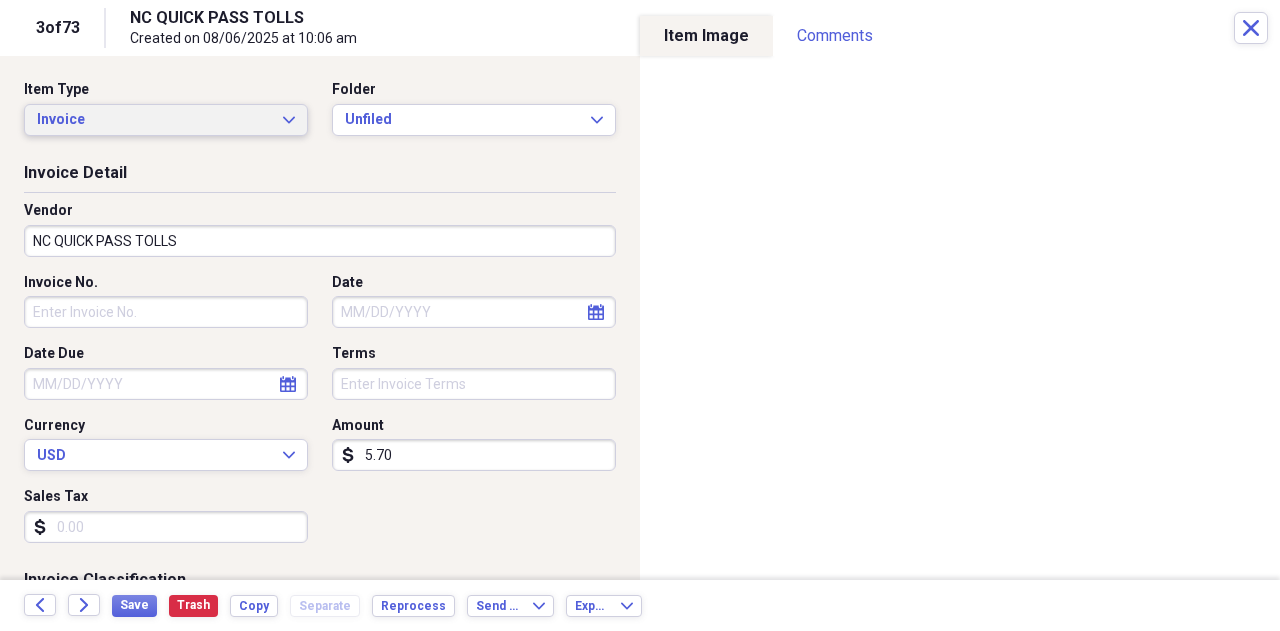 click on "Expand" 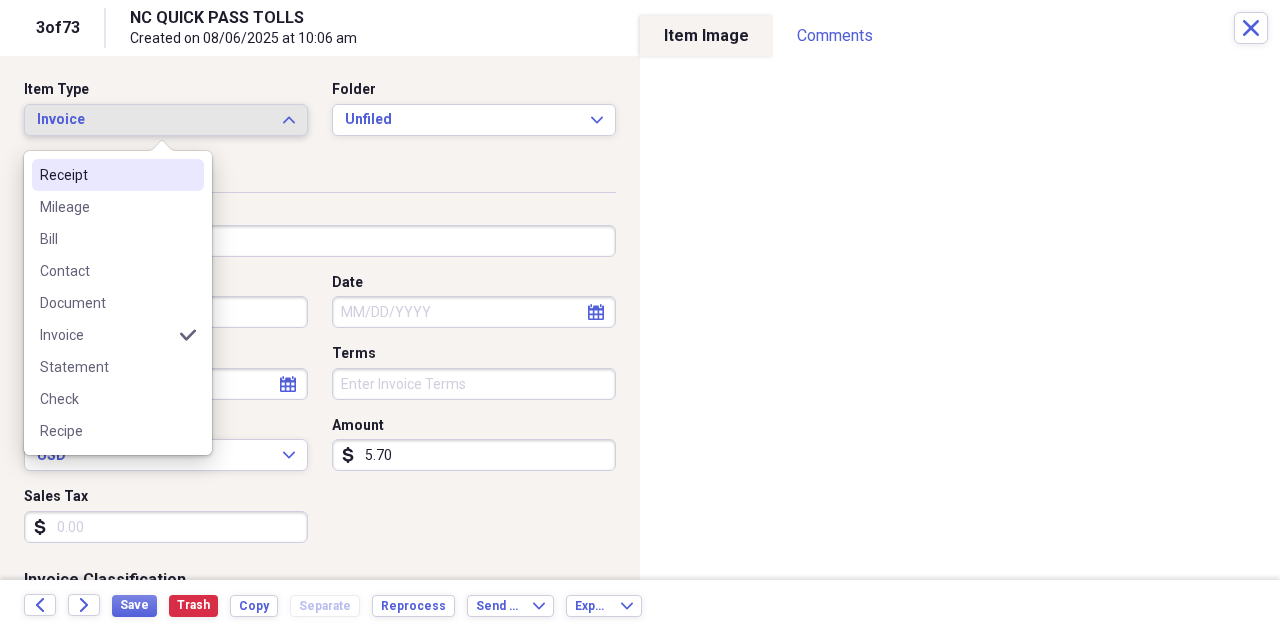 click on "Receipt" at bounding box center (106, 175) 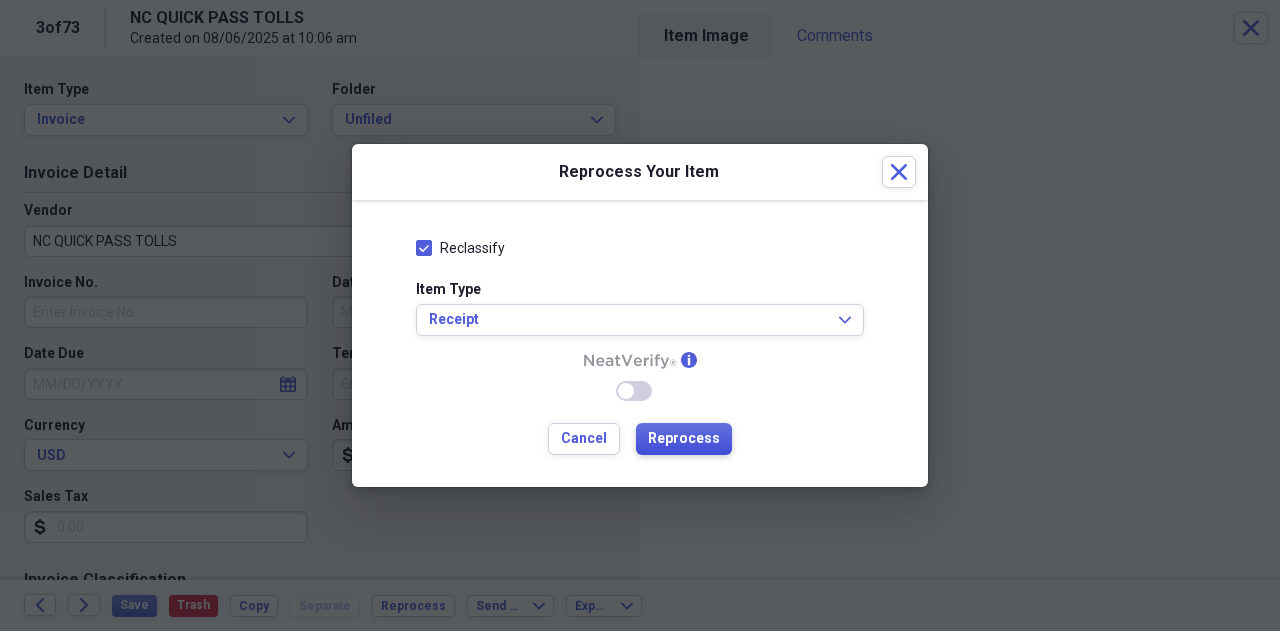 click on "Reprocess" at bounding box center [684, 439] 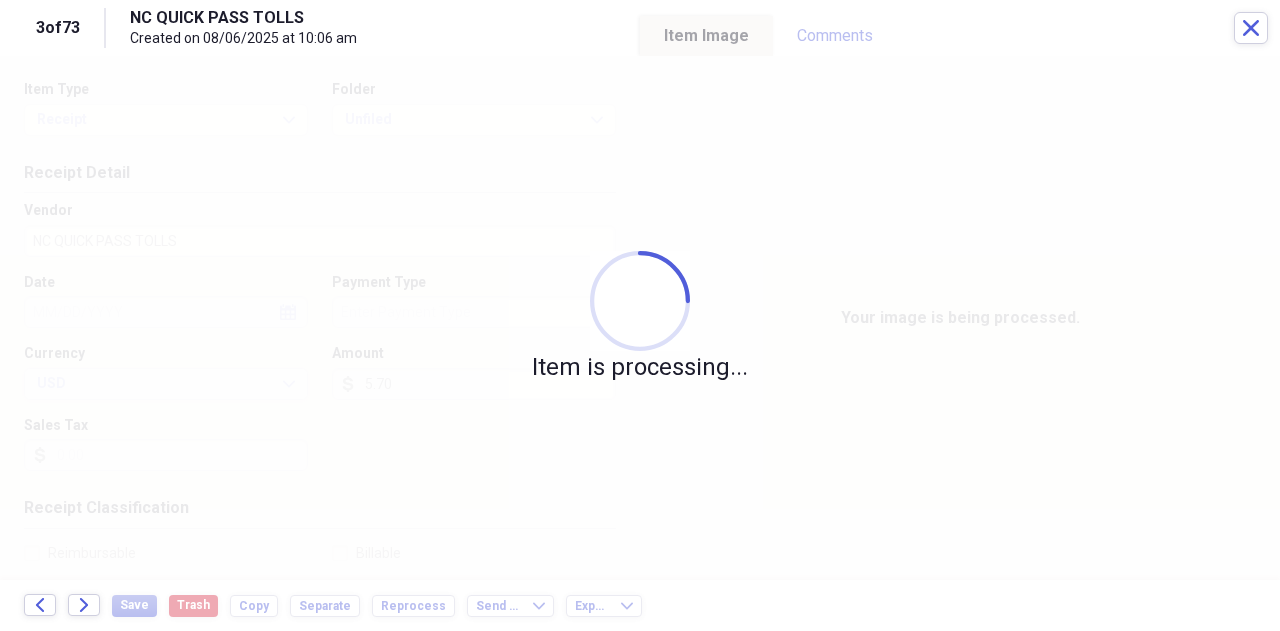 type on "04/10/2025" 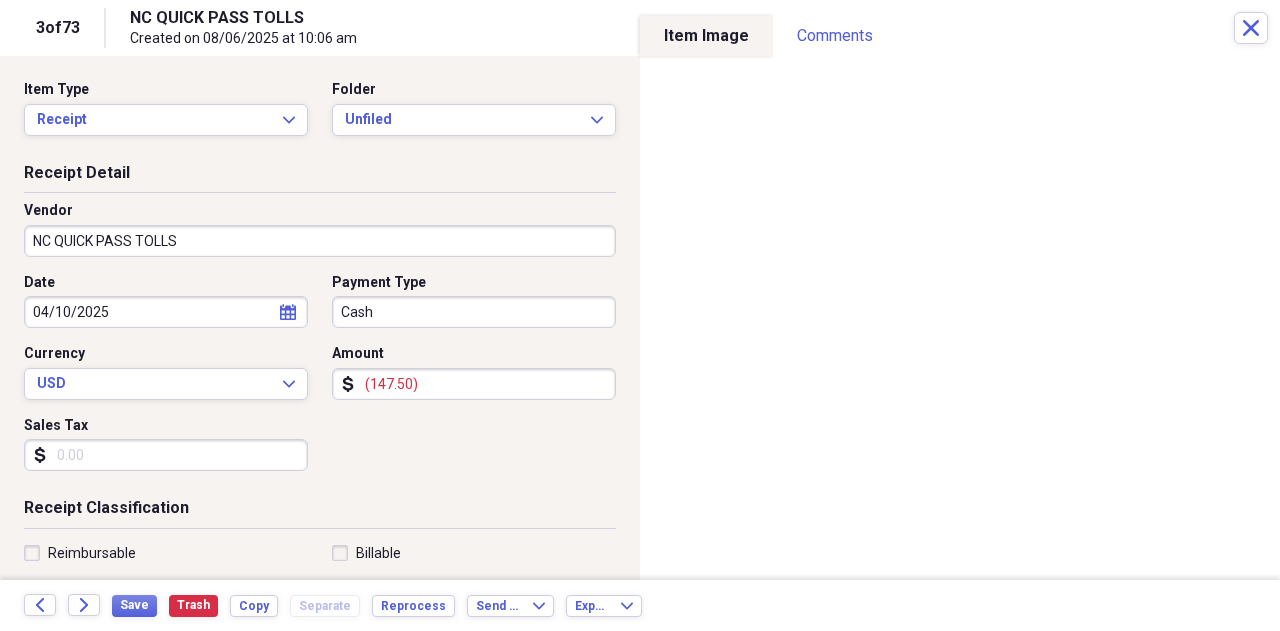 click on "(147.50)" at bounding box center [474, 384] 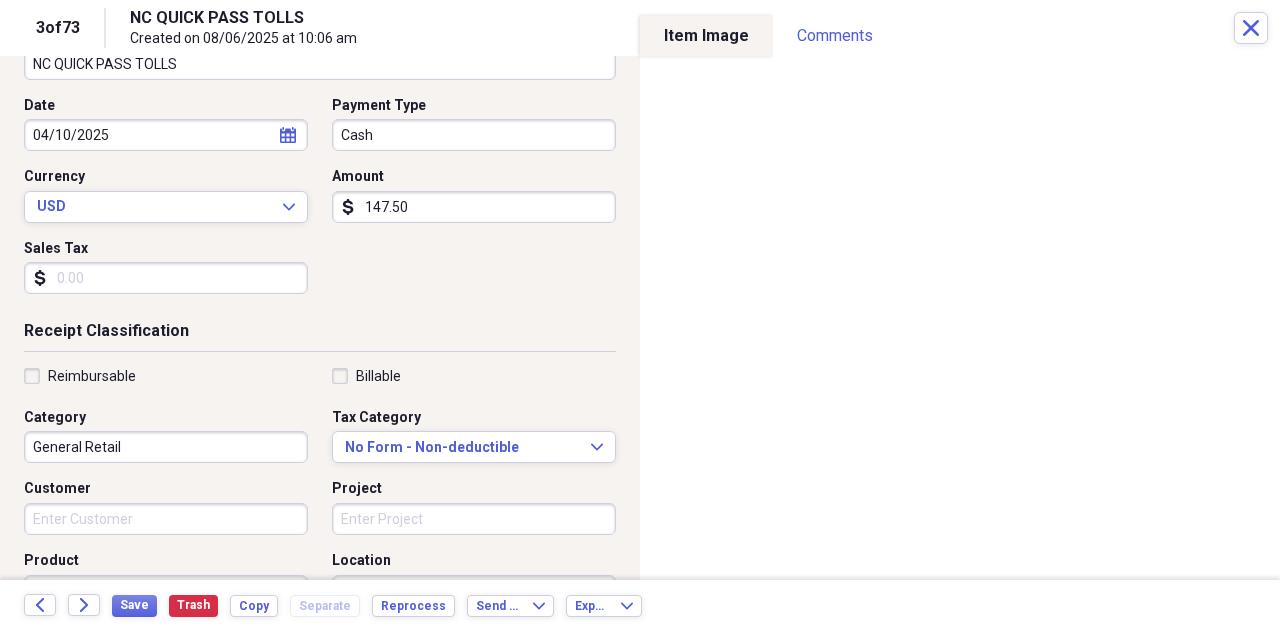 scroll, scrollTop: 180, scrollLeft: 0, axis: vertical 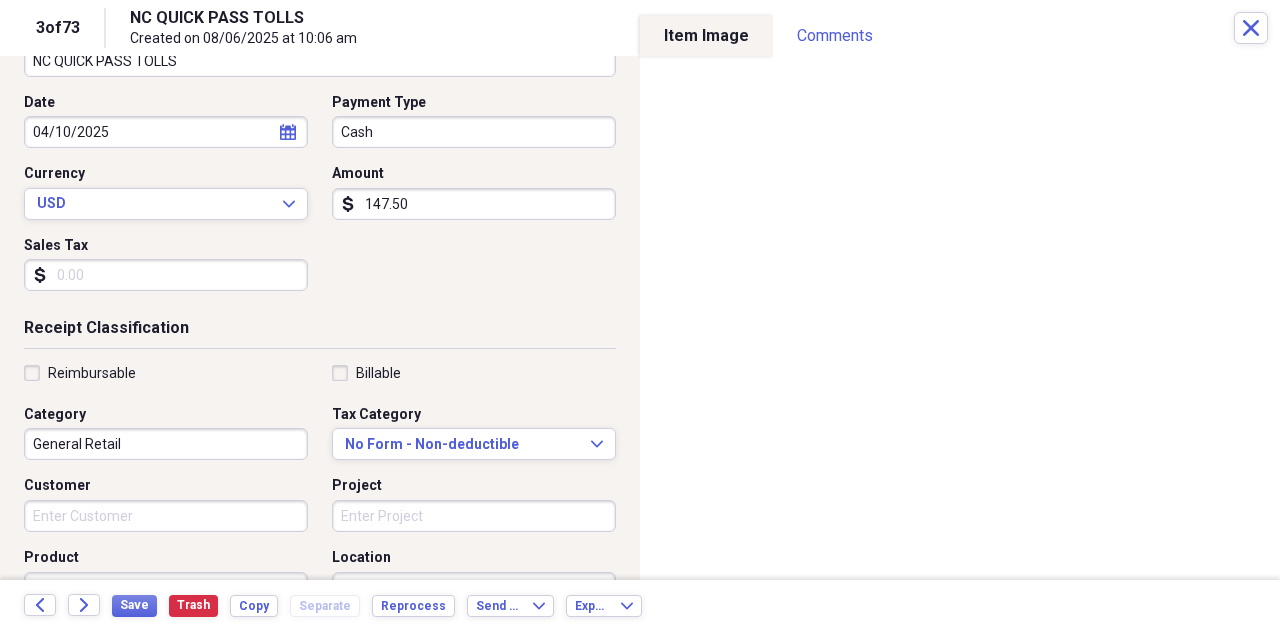 type on "147.50" 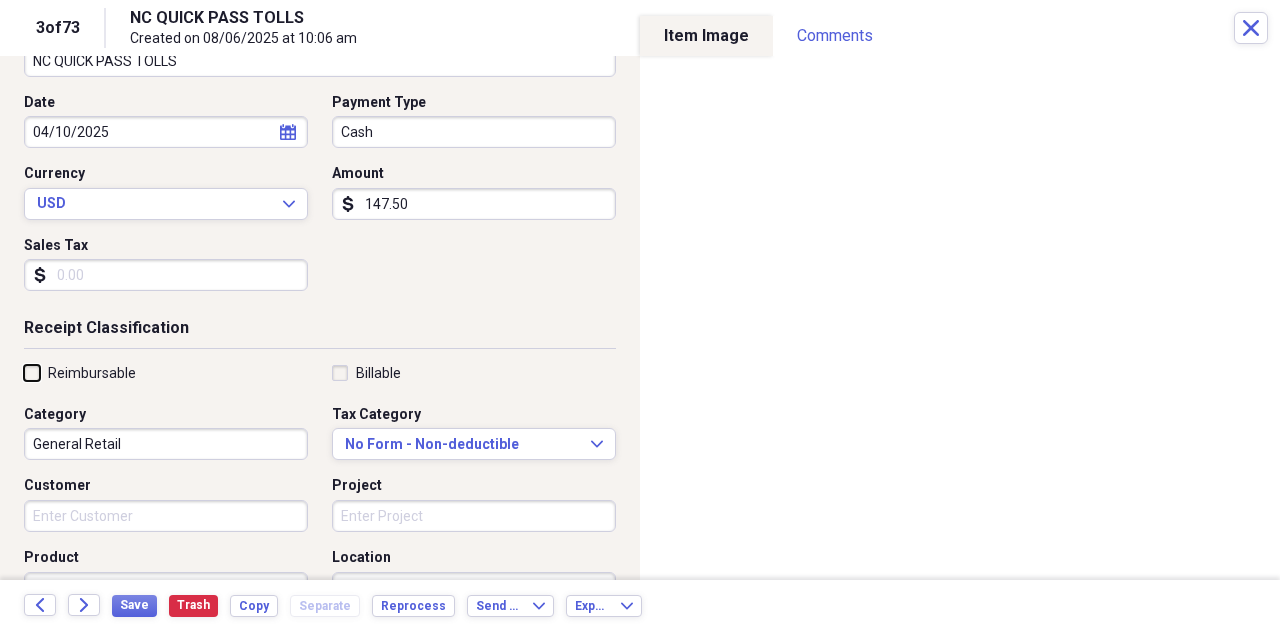 click on "Reimbursable" at bounding box center (24, 372) 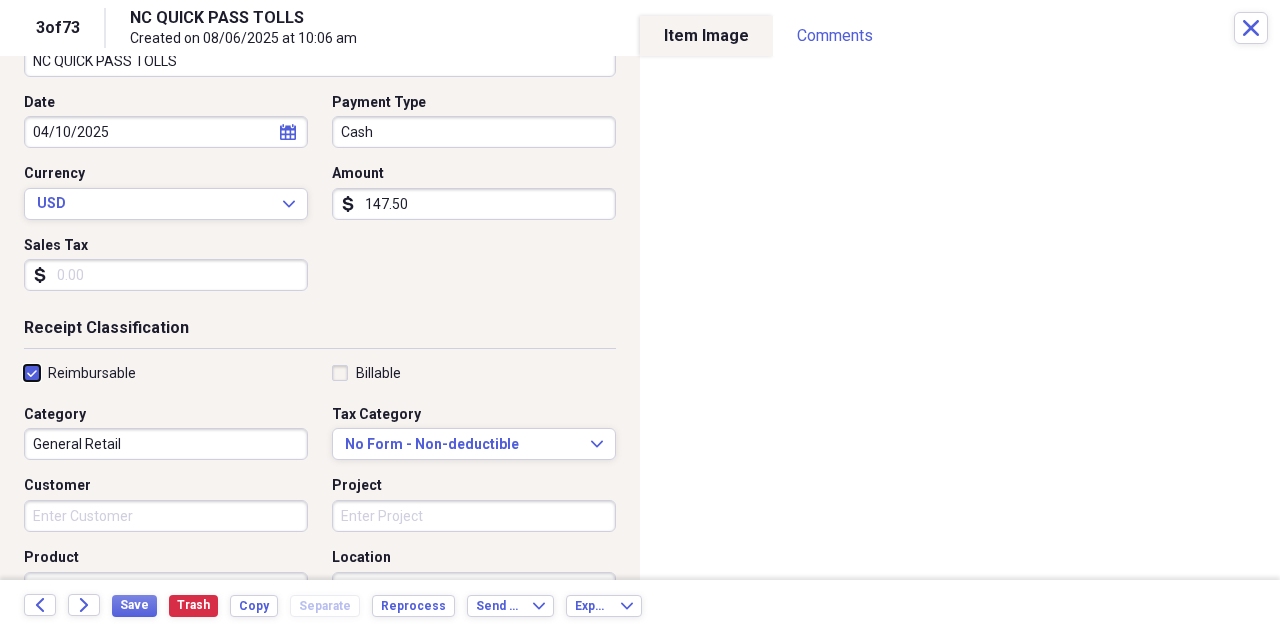 checkbox on "true" 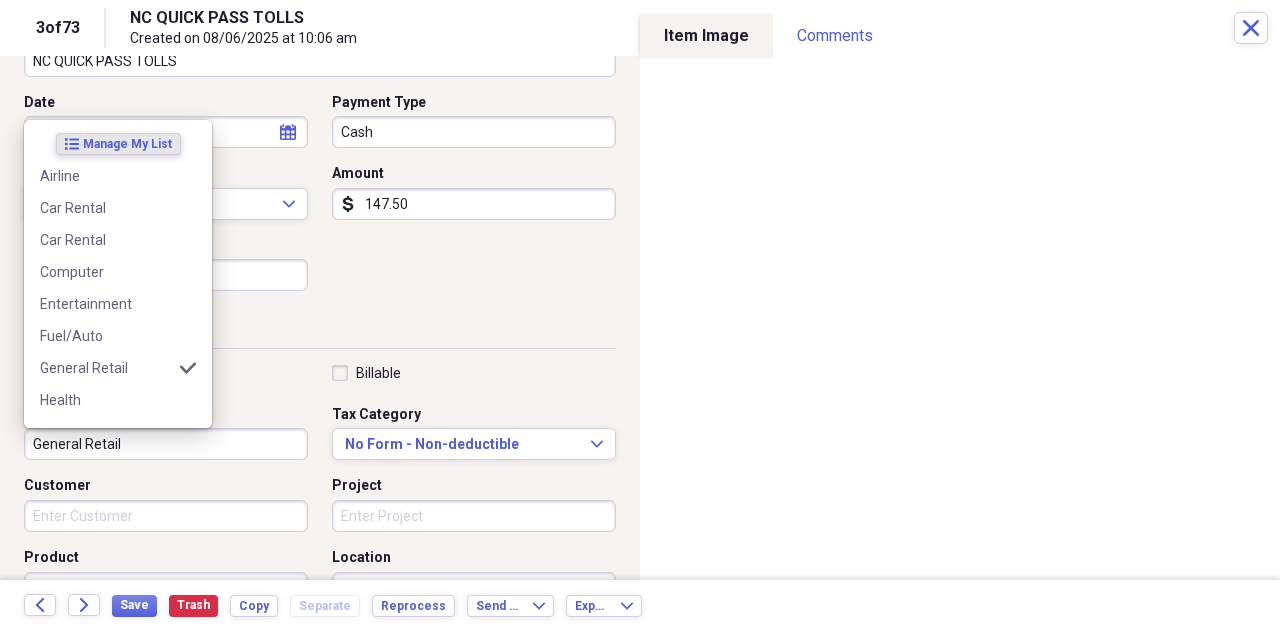 click on "General Retail" at bounding box center (166, 444) 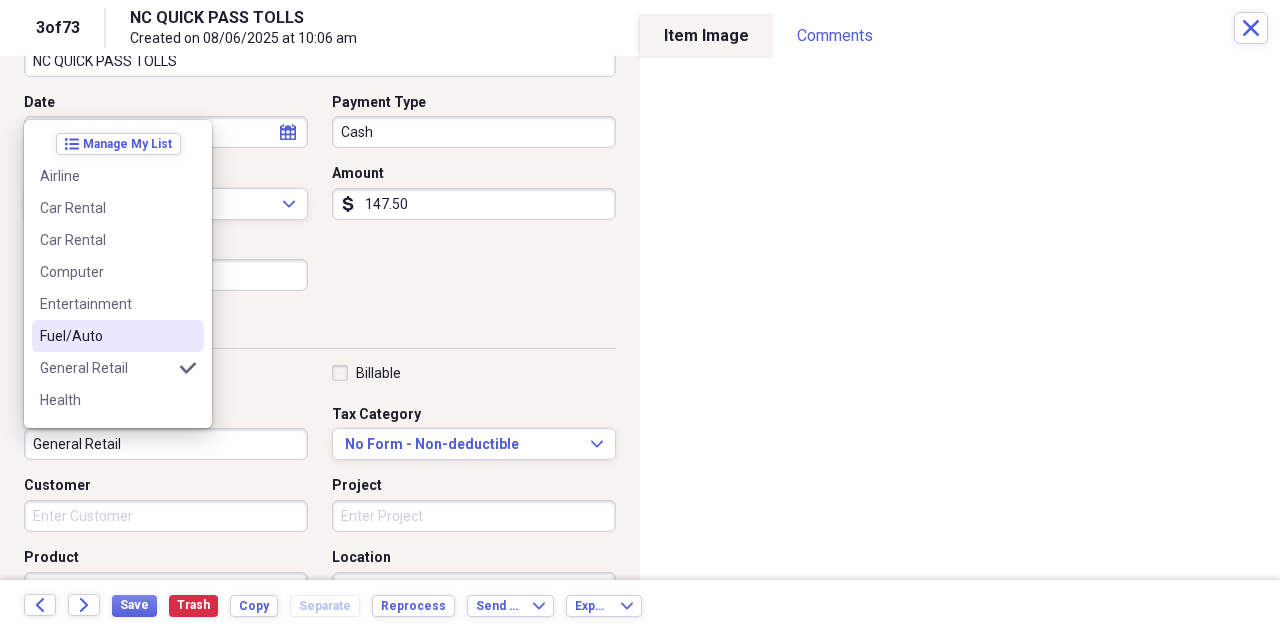 click on "Fuel/Auto" at bounding box center [106, 336] 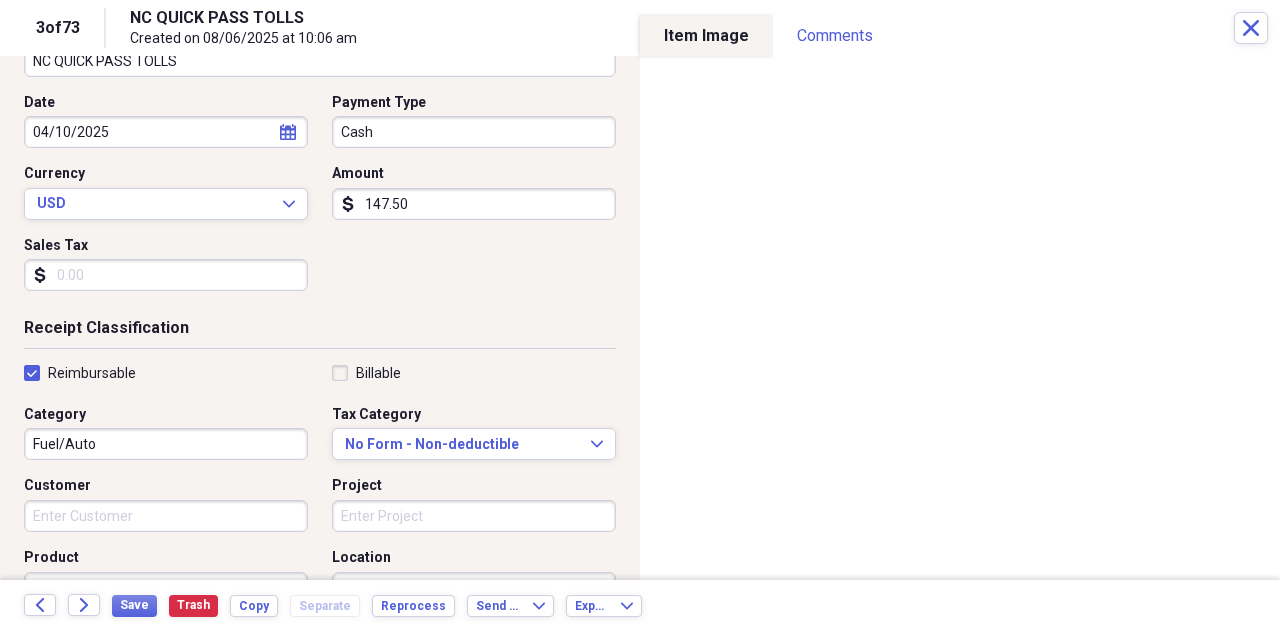 drag, startPoint x: 624, startPoint y: 246, endPoint x: 622, endPoint y: 313, distance: 67.02985 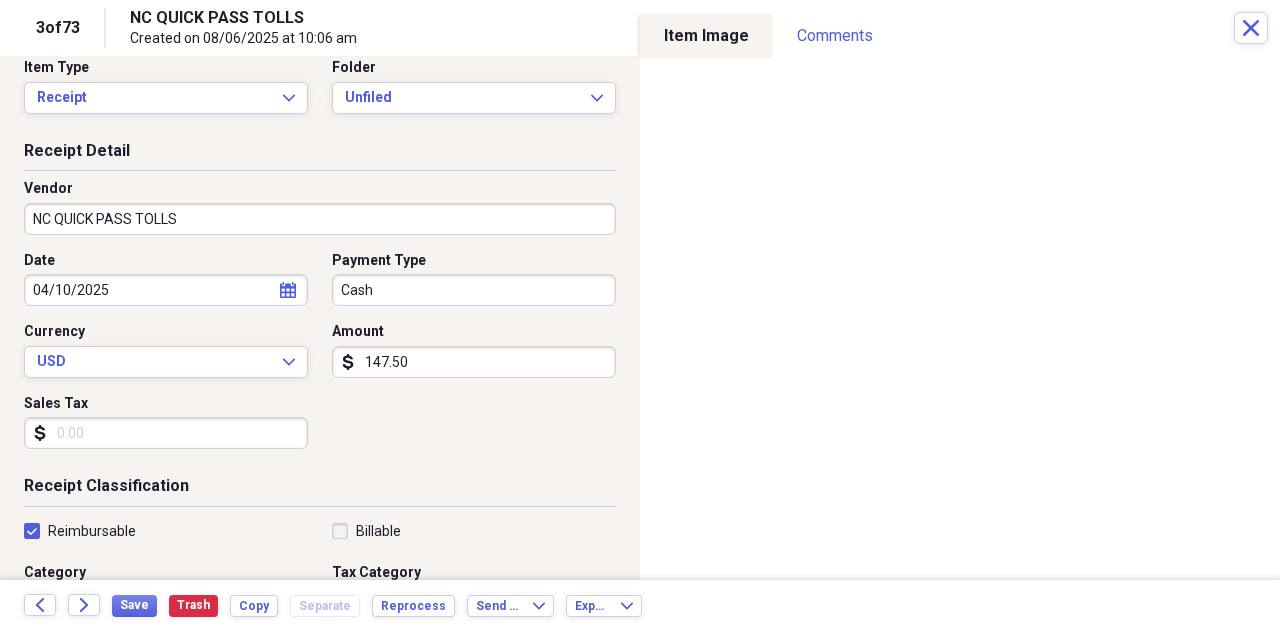 scroll, scrollTop: 16, scrollLeft: 0, axis: vertical 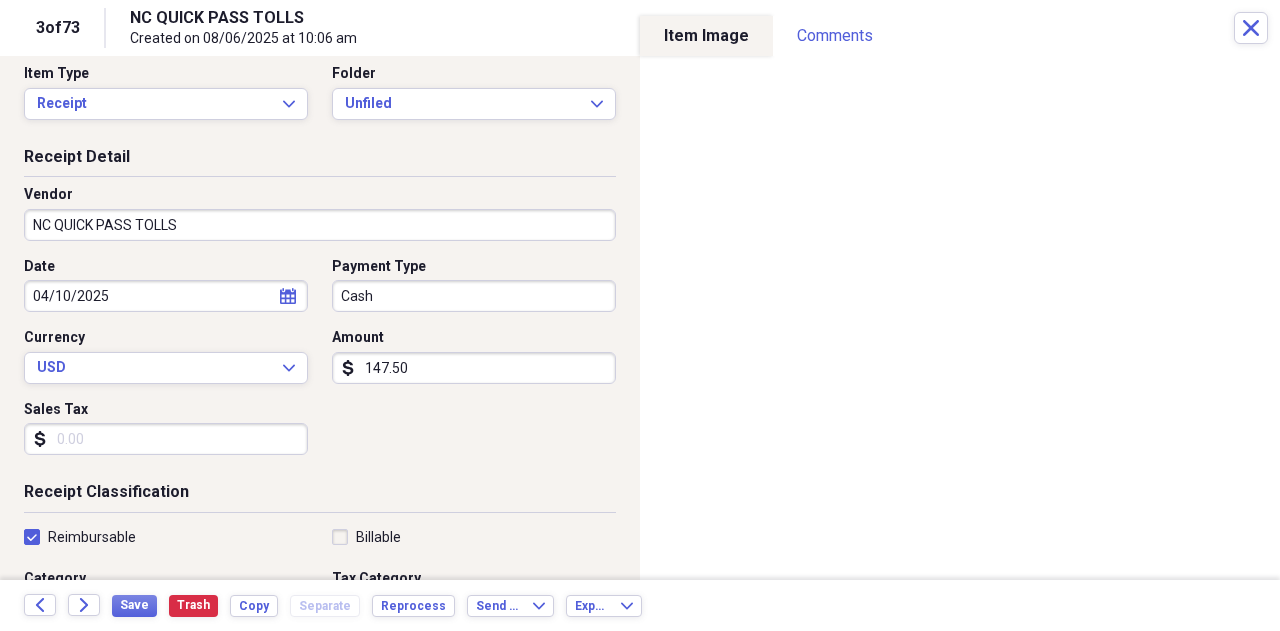 click on "calendar Calendar" at bounding box center [288, 296] 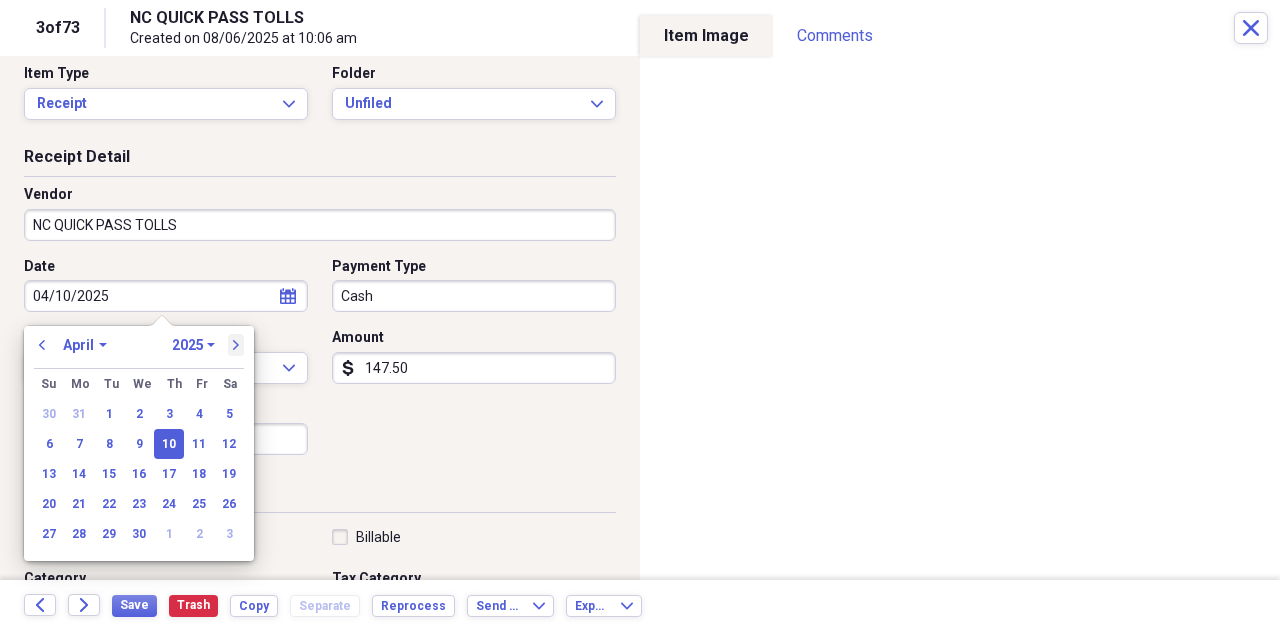 click on "next" at bounding box center [236, 345] 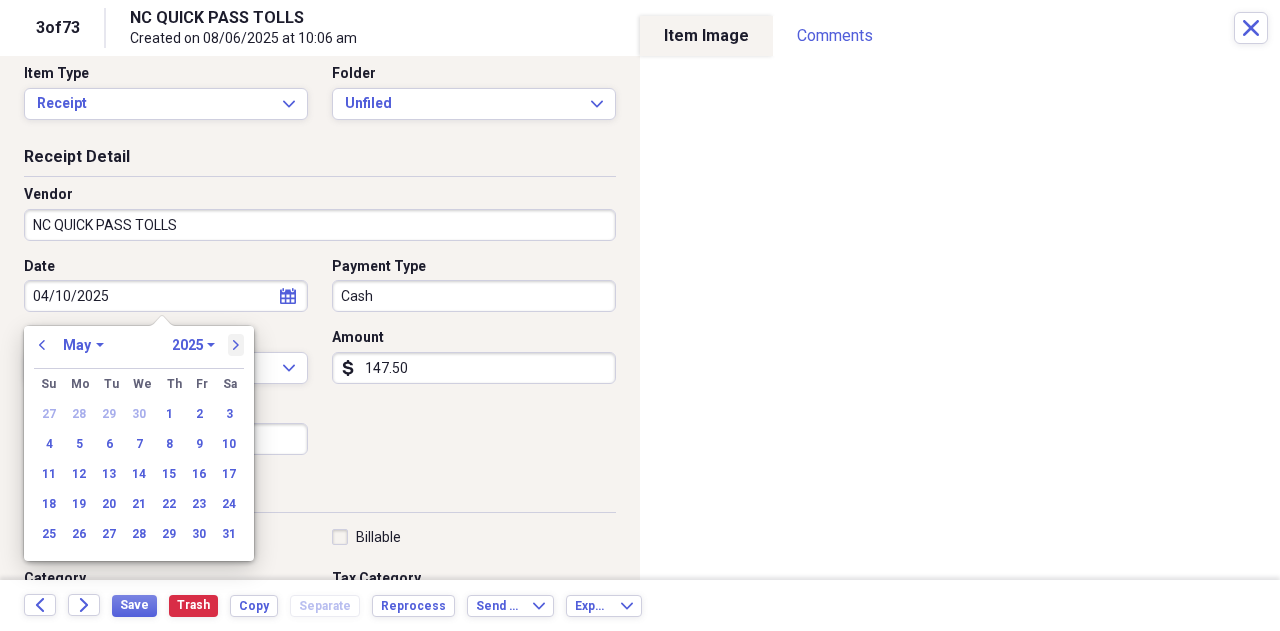 click on "next" at bounding box center [236, 345] 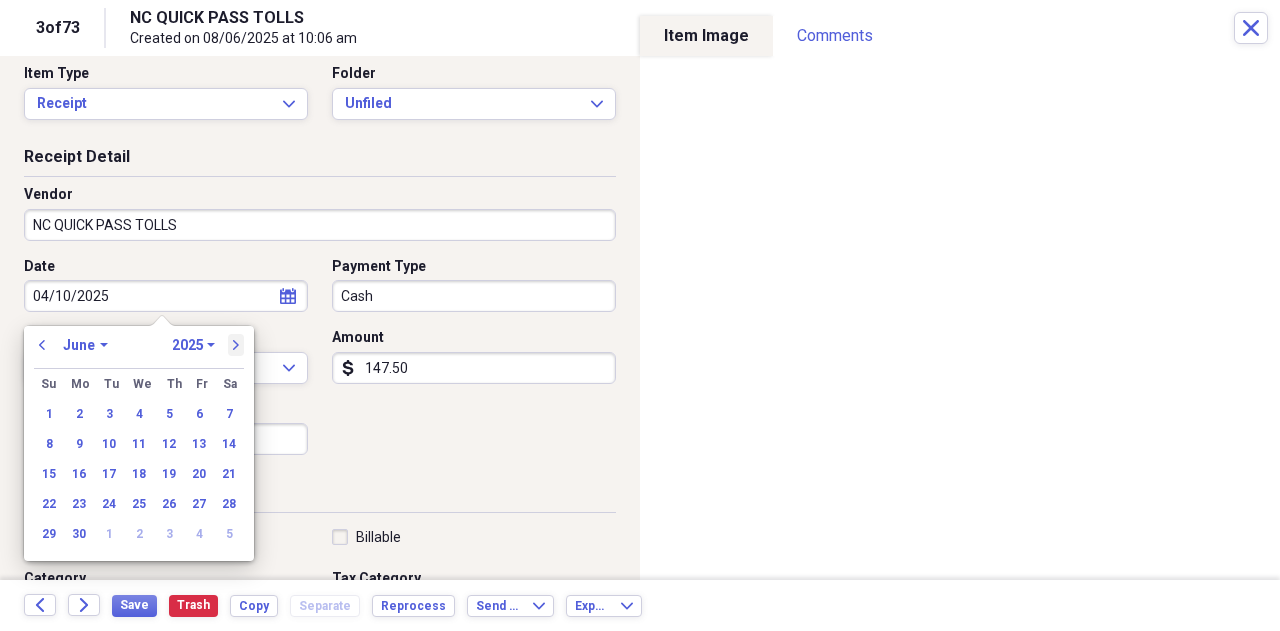 click on "next" at bounding box center (236, 345) 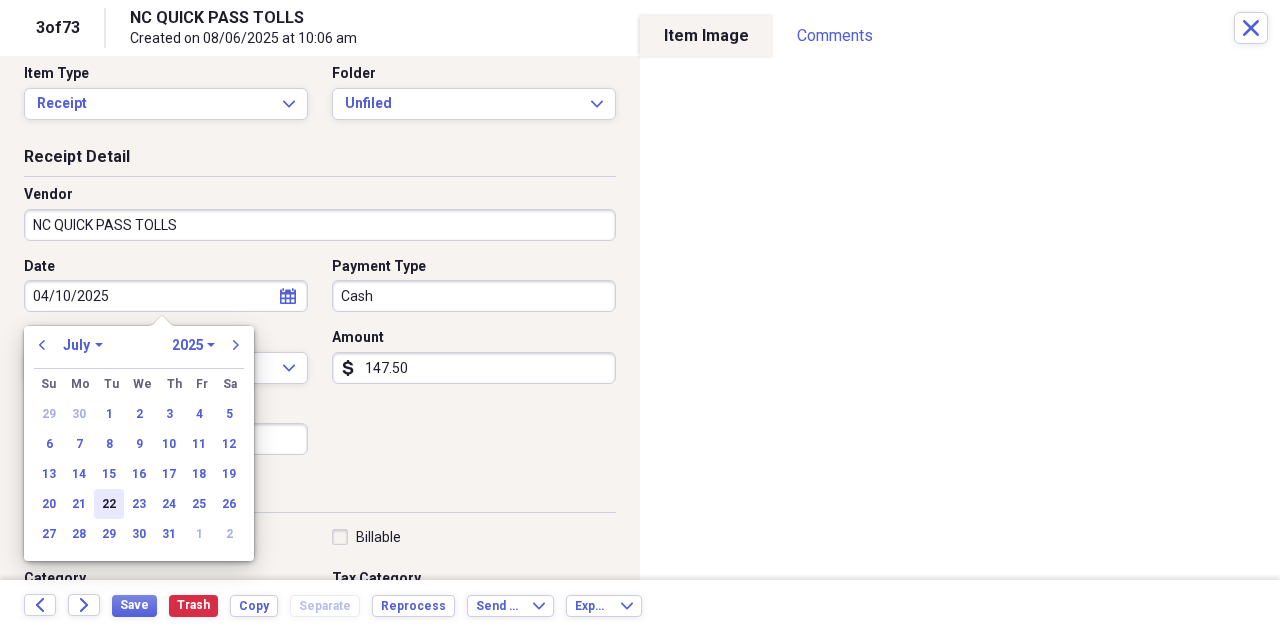 click on "22" at bounding box center (109, 504) 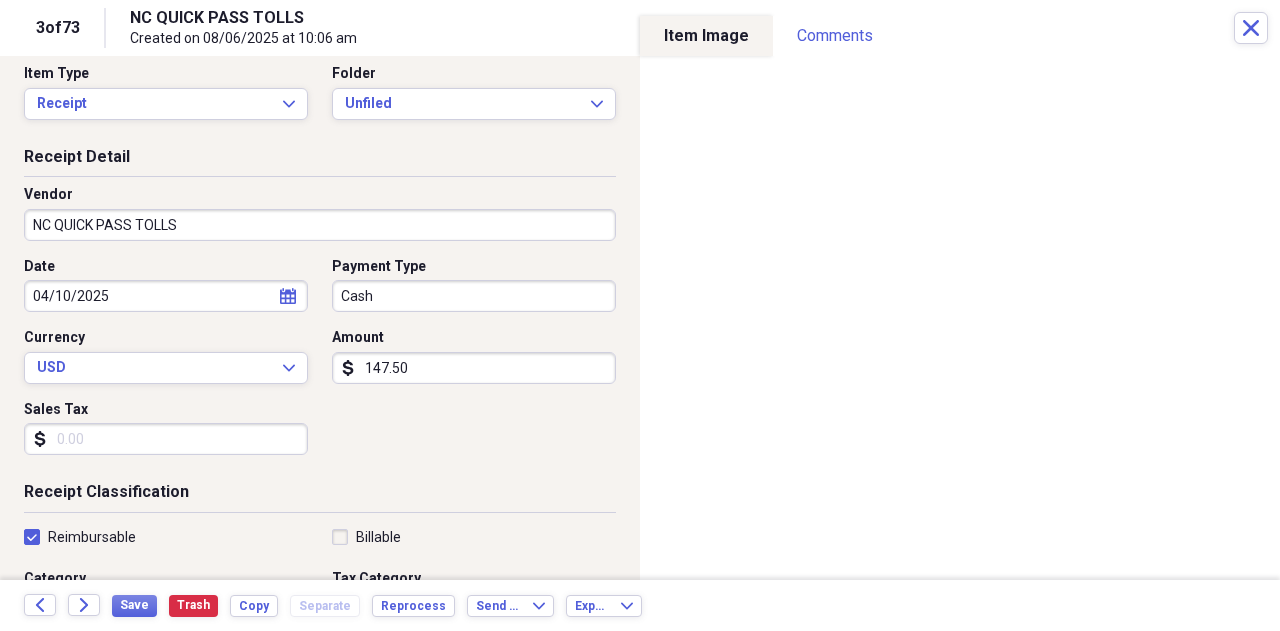 type on "07/22/2025" 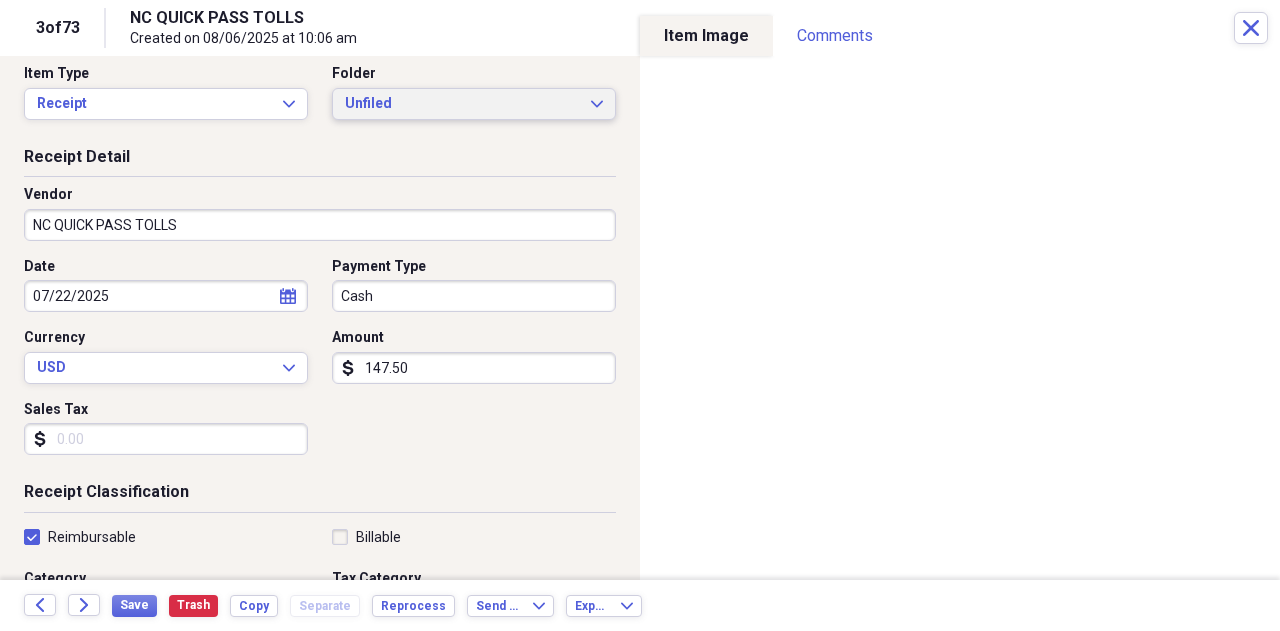 click on "Unfiled Expand" at bounding box center (474, 104) 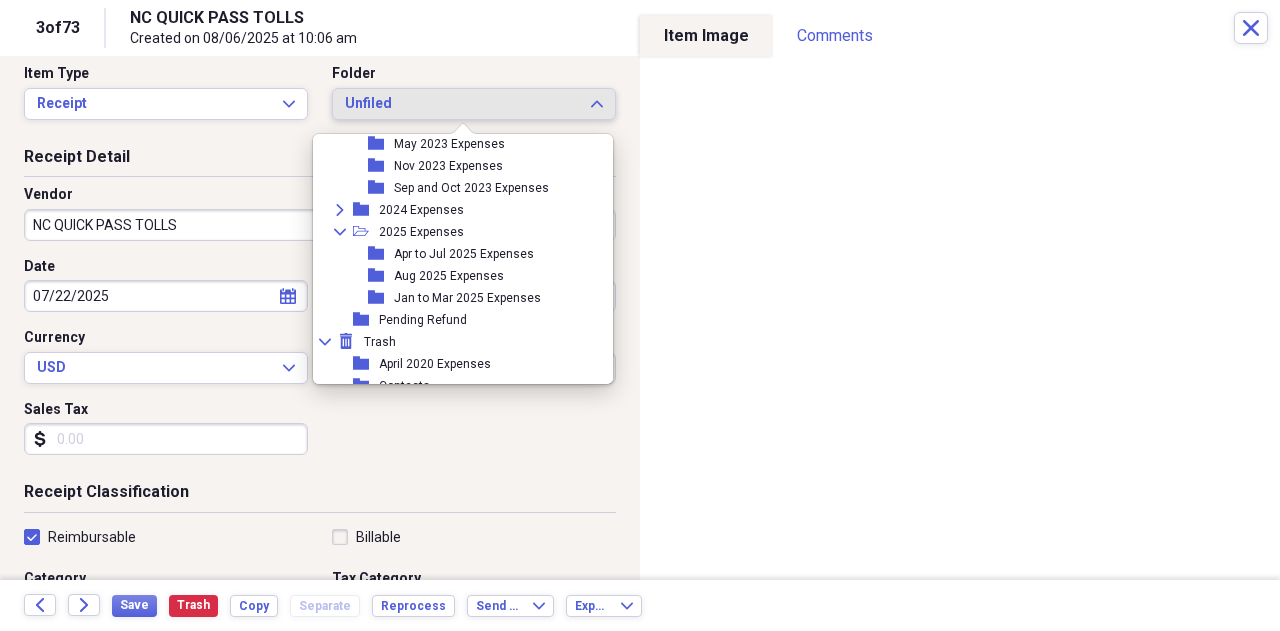 scroll, scrollTop: 304, scrollLeft: 0, axis: vertical 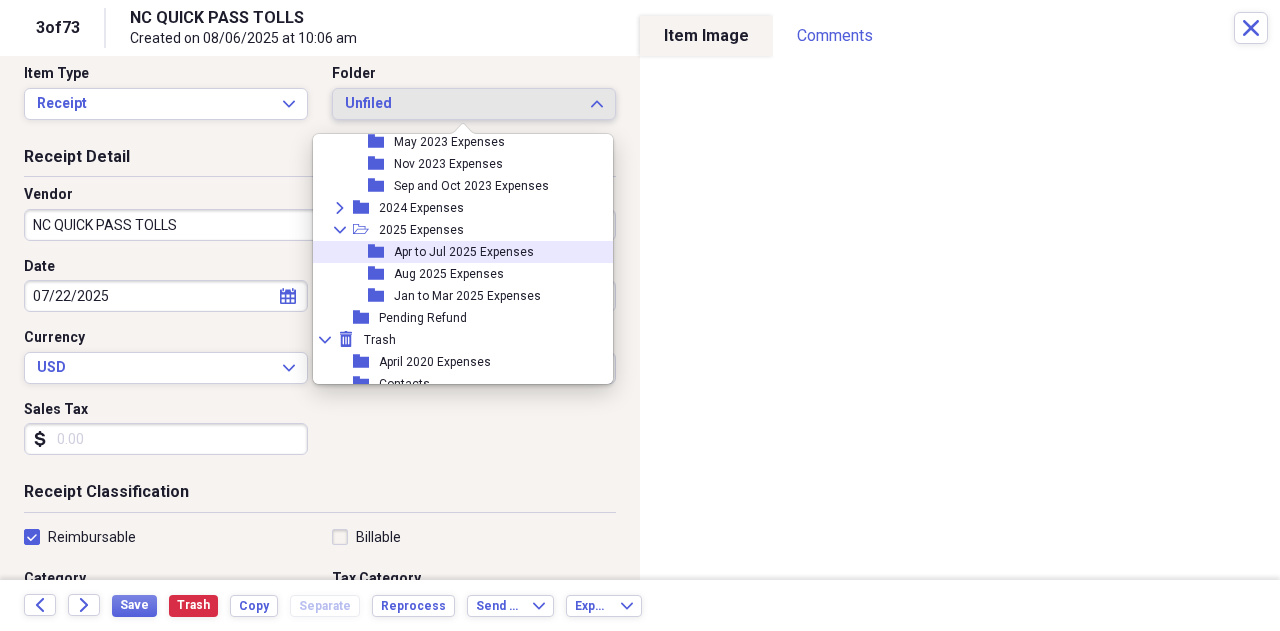 click on "Apr to Jul 2025 Expenses" at bounding box center [464, 252] 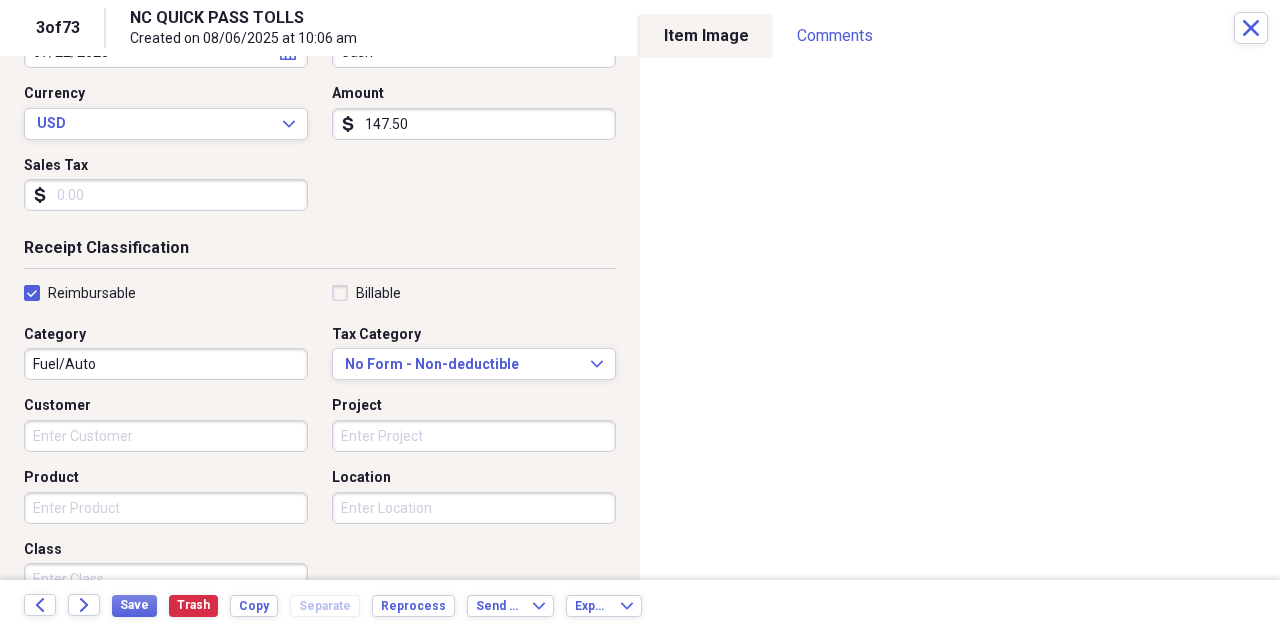scroll, scrollTop: 419, scrollLeft: 0, axis: vertical 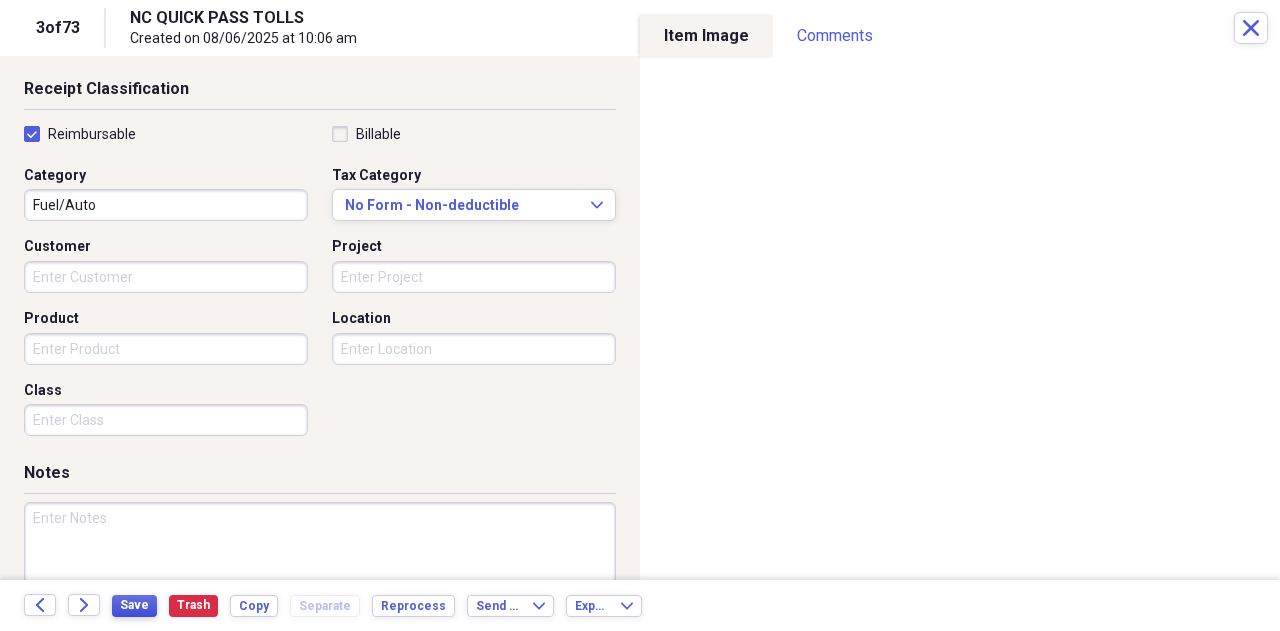 click on "Save" at bounding box center (134, 605) 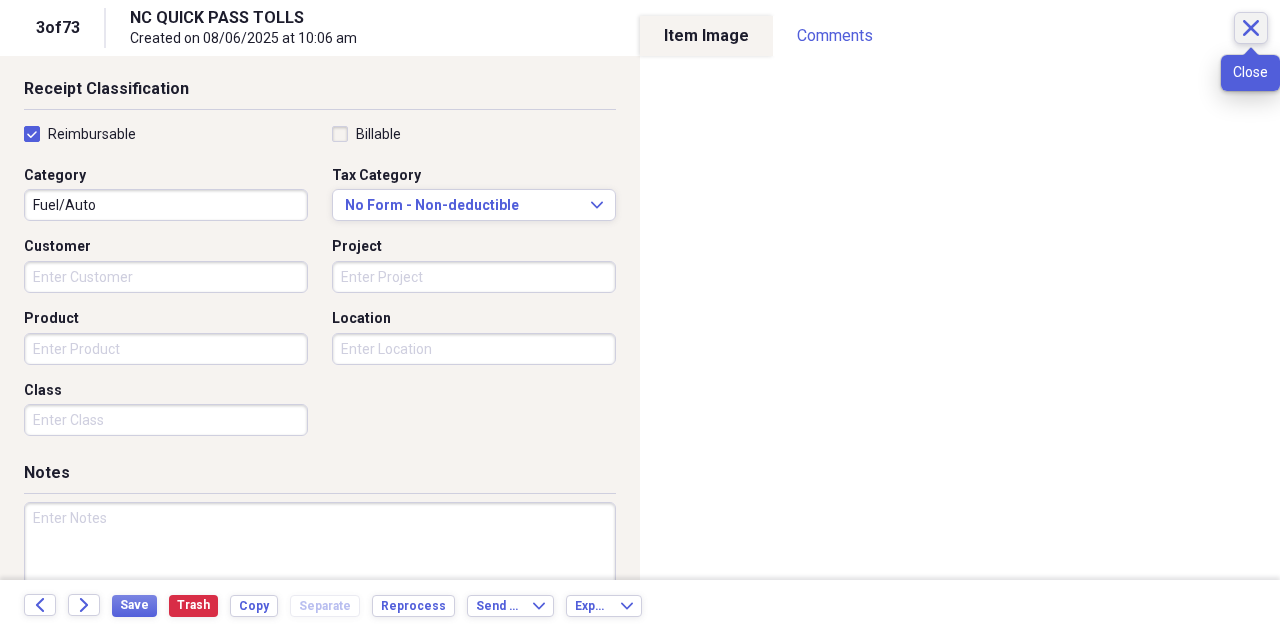 click 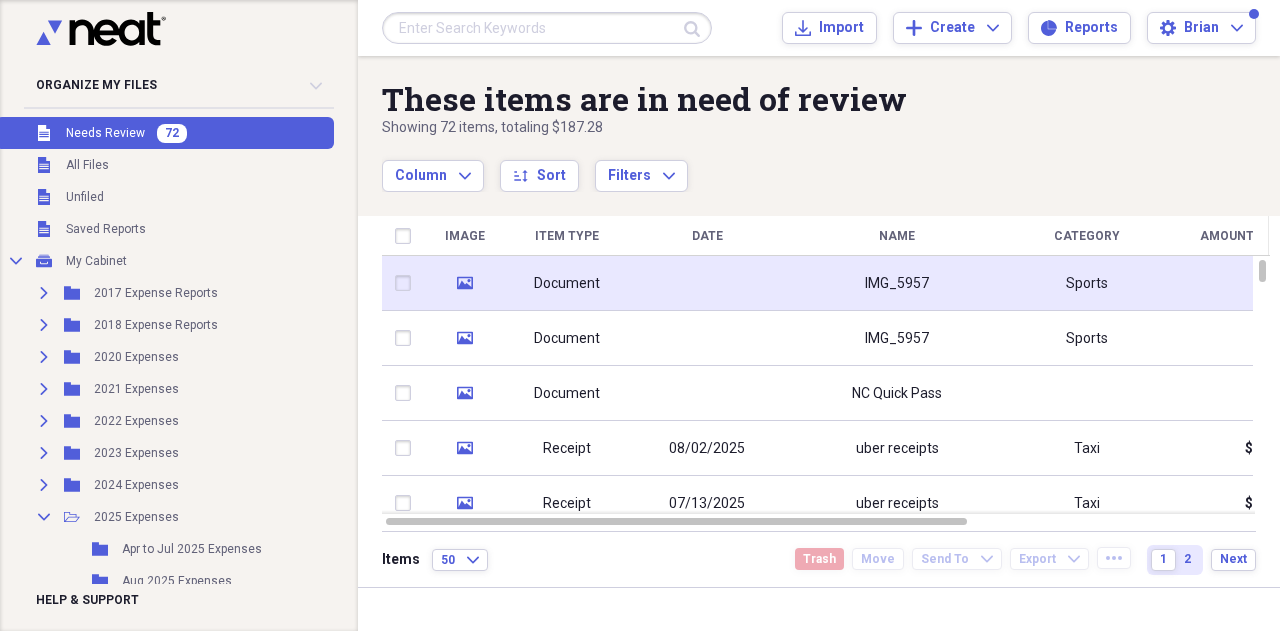 click at bounding box center (707, 283) 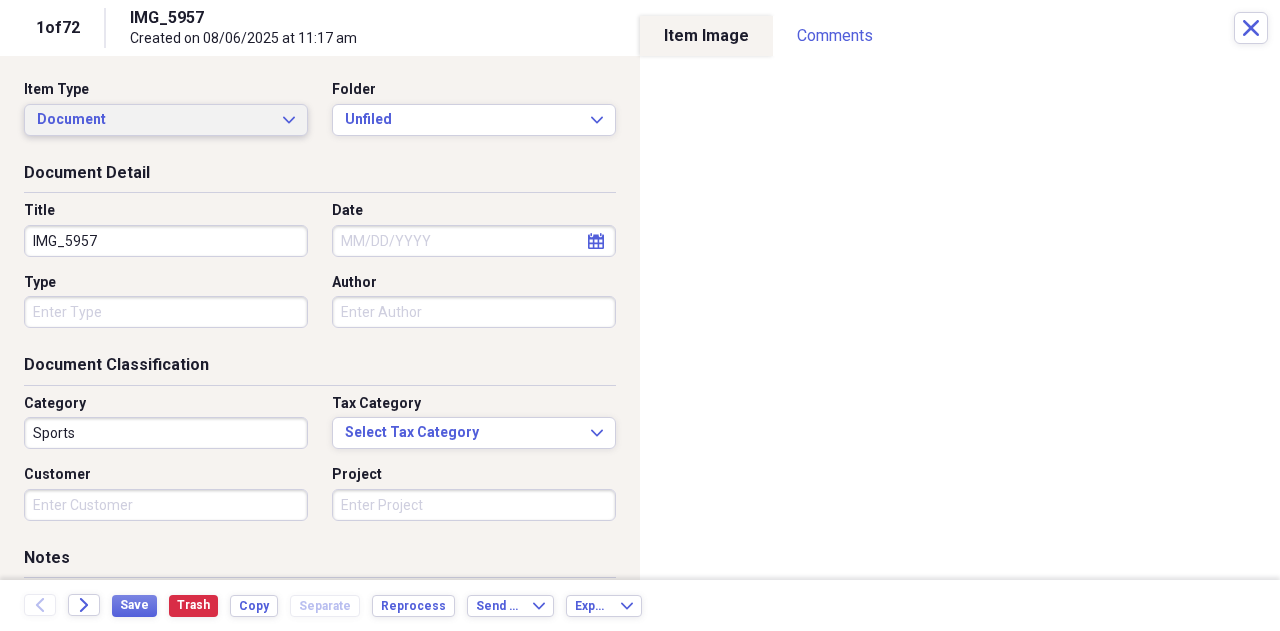 click on "Expand" 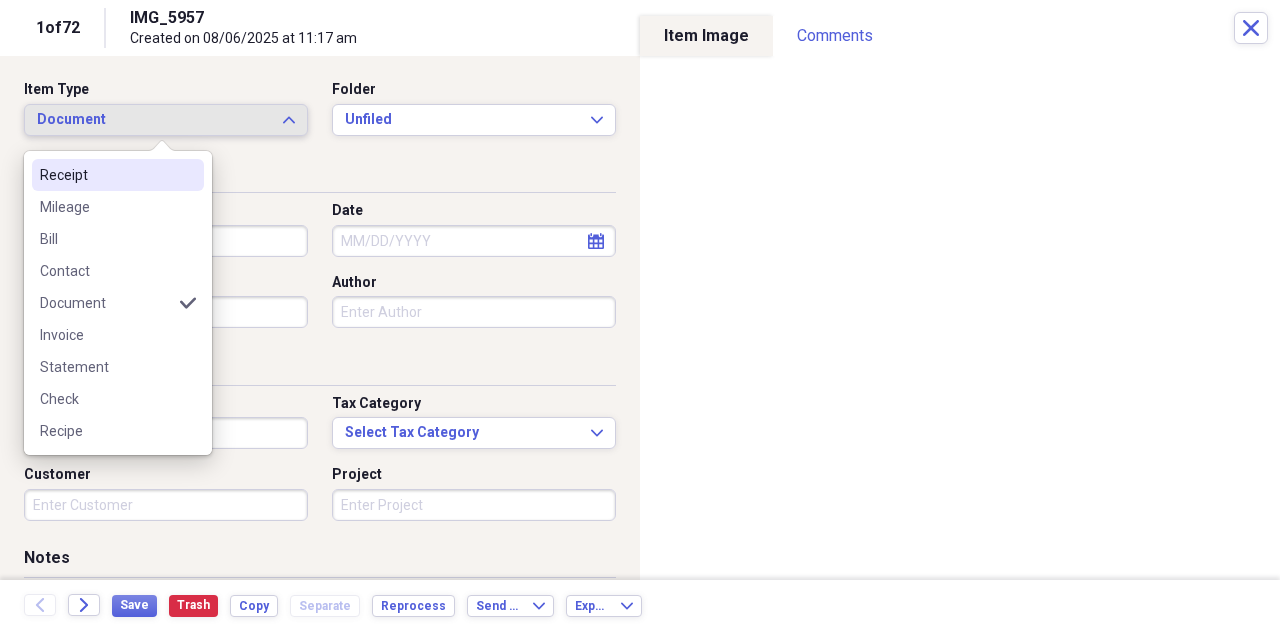 click on "Receipt" at bounding box center [106, 175] 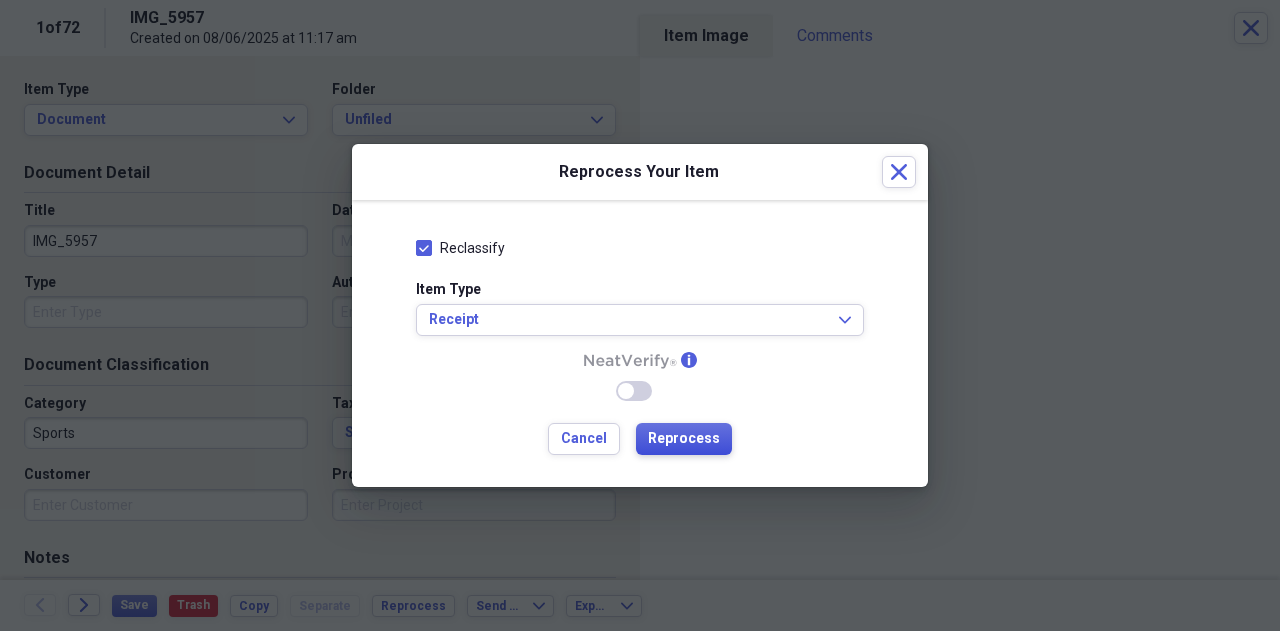 click on "Reprocess" at bounding box center [684, 439] 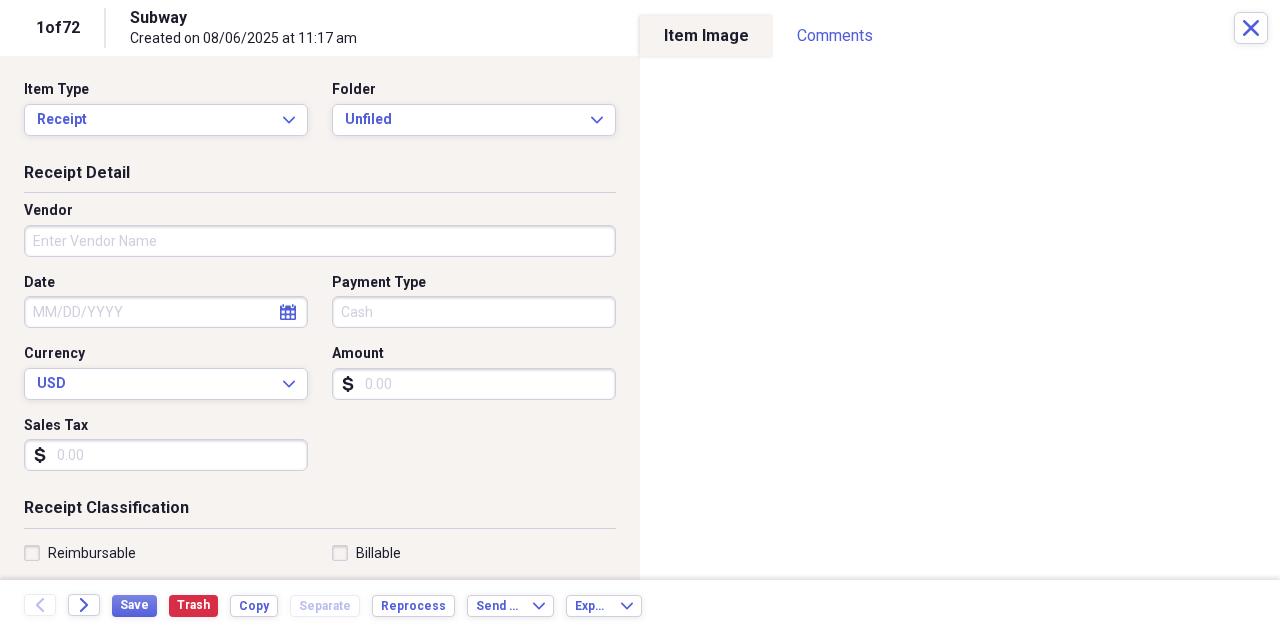 type on "Subway" 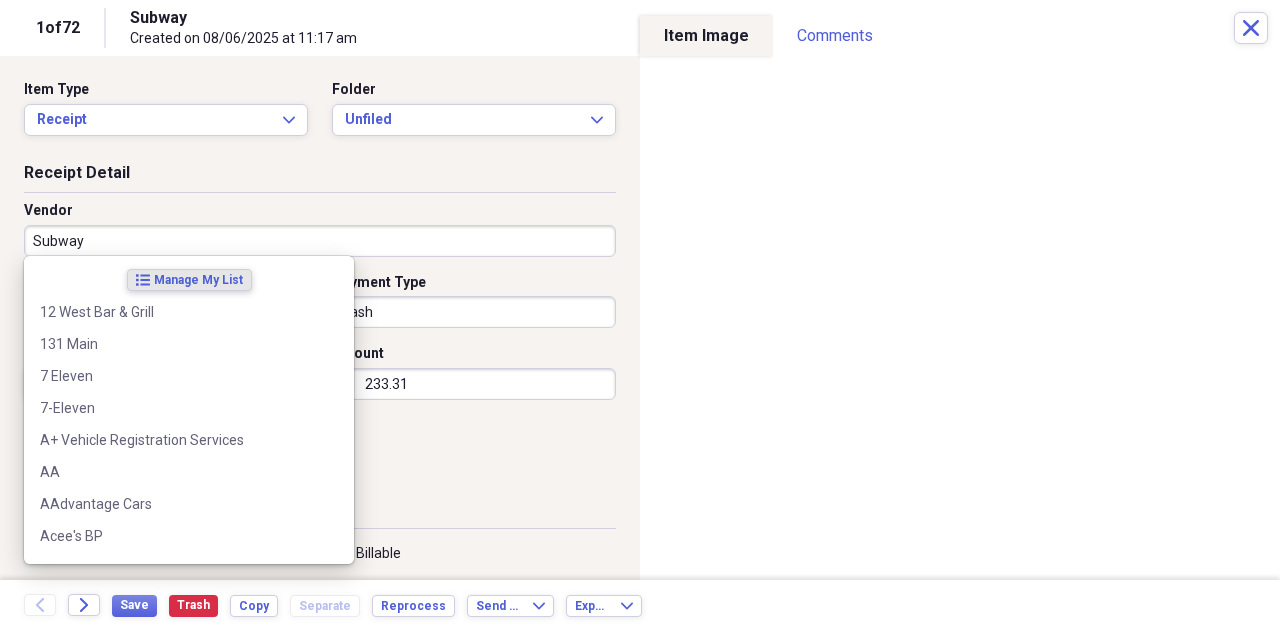click on "Subway" at bounding box center [320, 241] 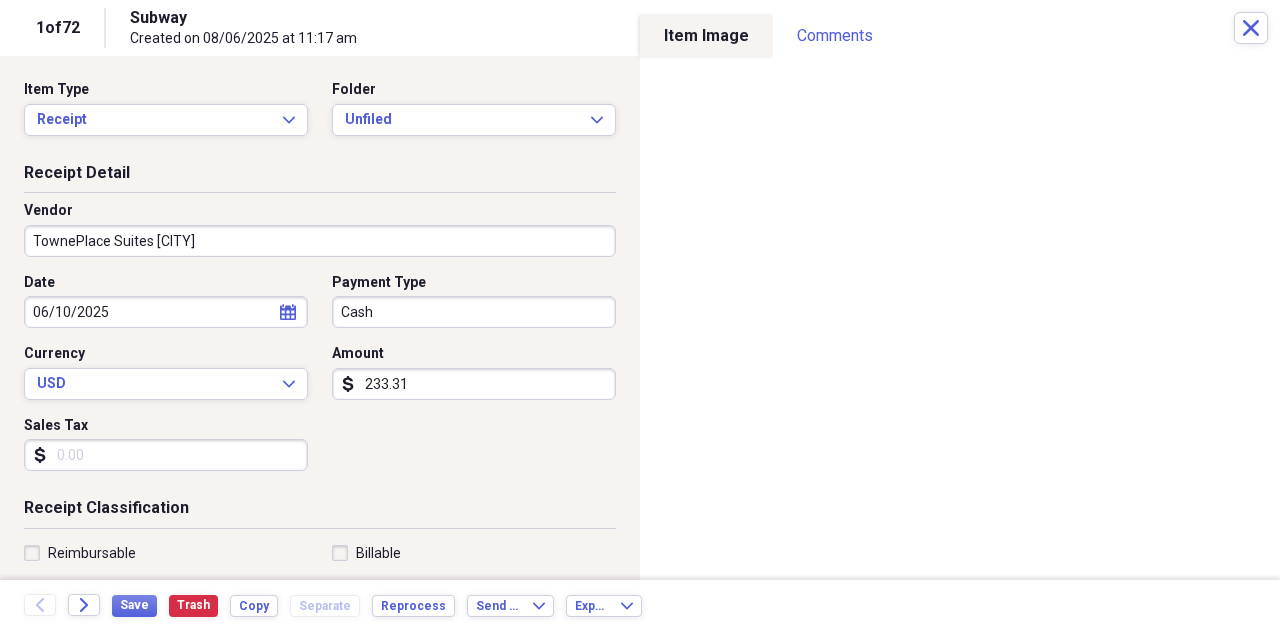 type on "TownePlace Suites [CITY]" 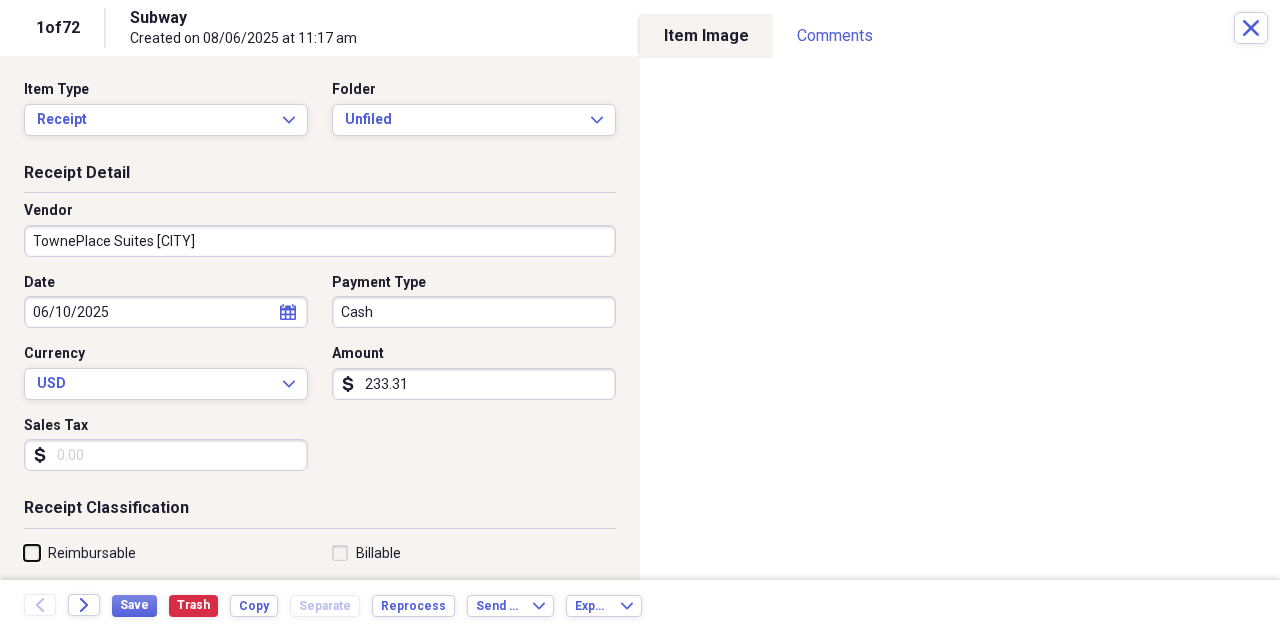 click on "Reimbursable" at bounding box center [24, 552] 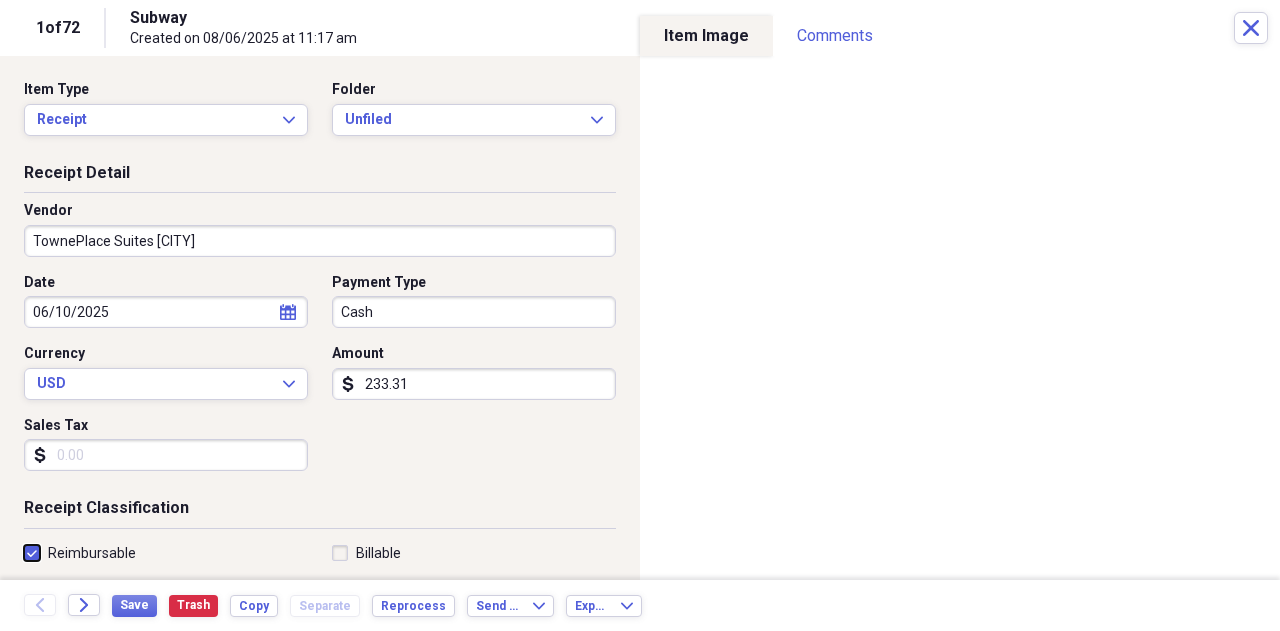checkbox on "true" 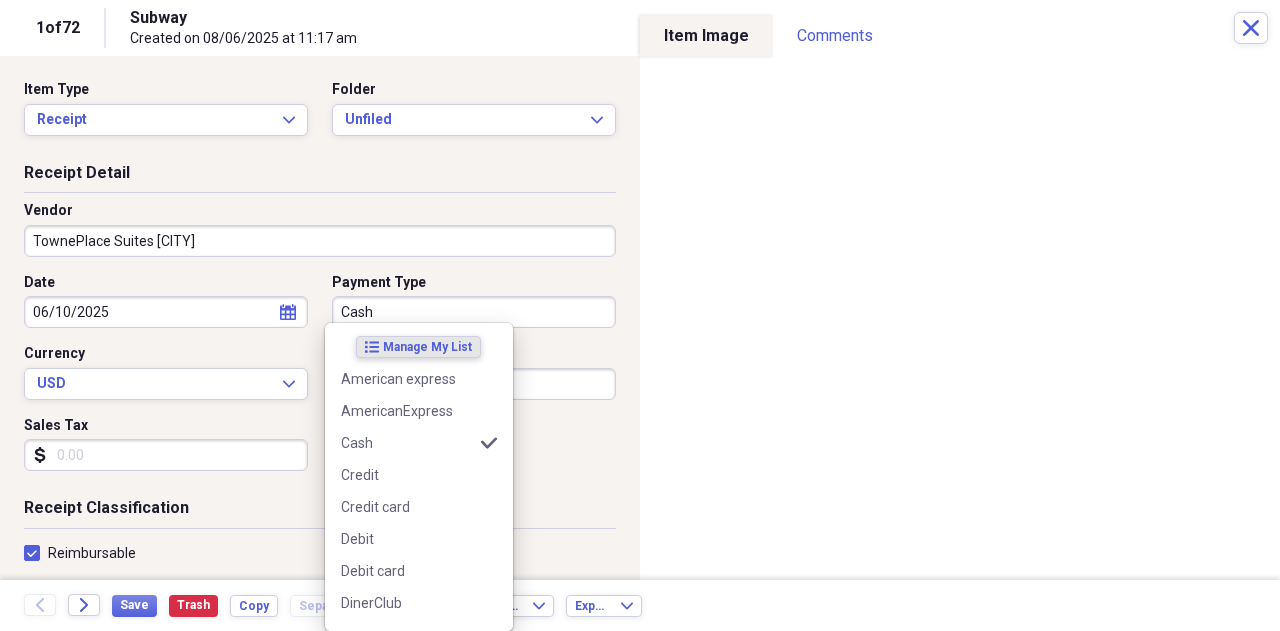 click on "Cash" at bounding box center [474, 312] 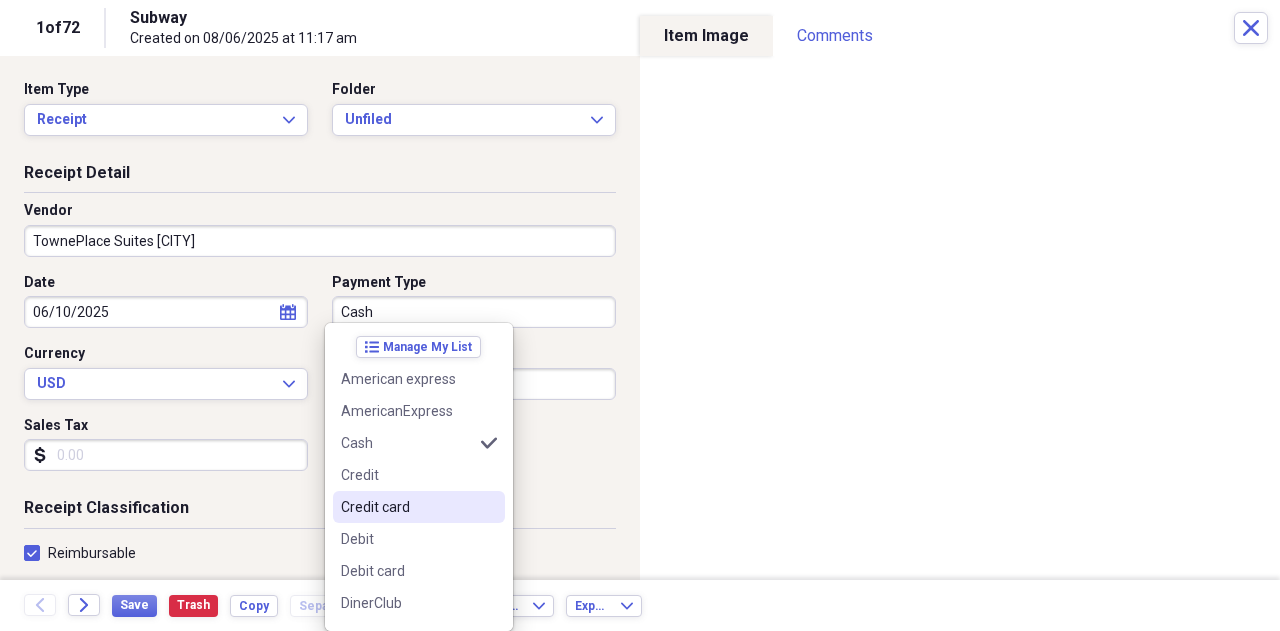 click on "Credit card" at bounding box center (407, 507) 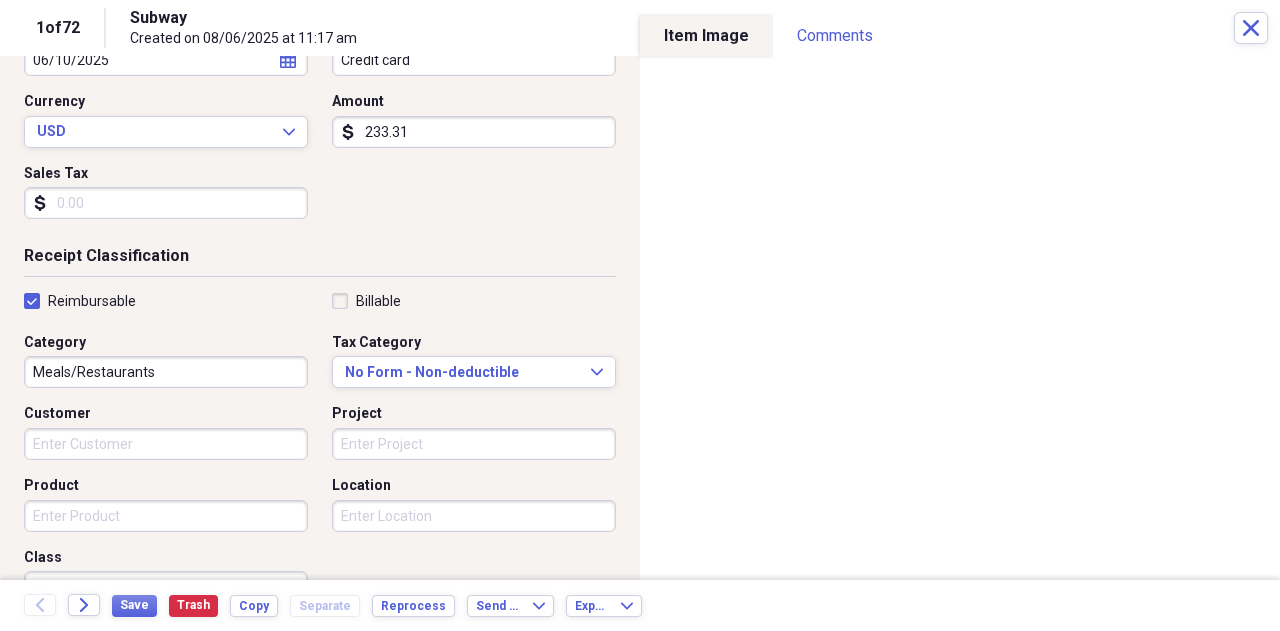 scroll, scrollTop: 262, scrollLeft: 0, axis: vertical 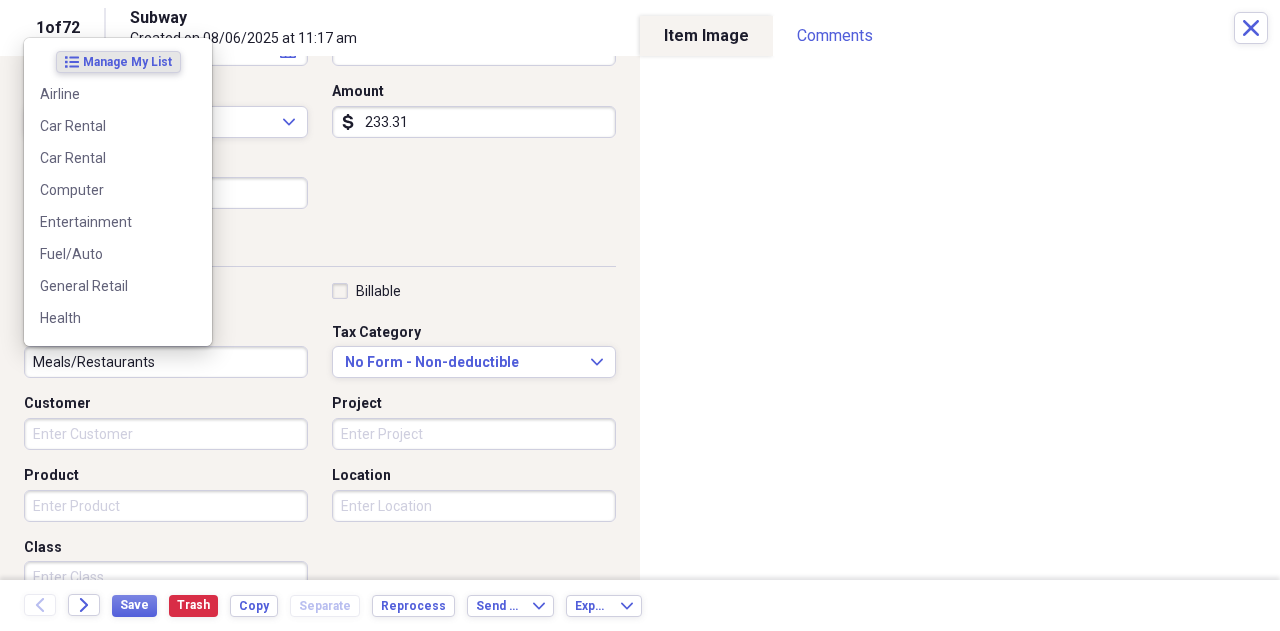 click on "Meals/Restaurants" at bounding box center (166, 362) 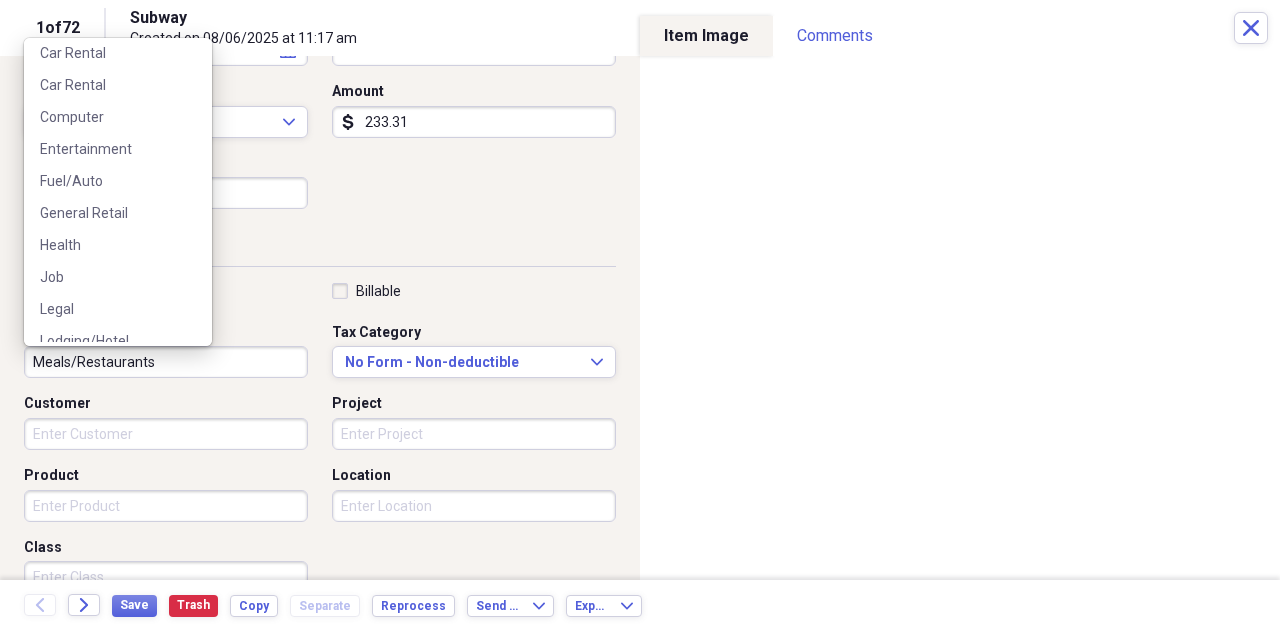 scroll, scrollTop: 106, scrollLeft: 0, axis: vertical 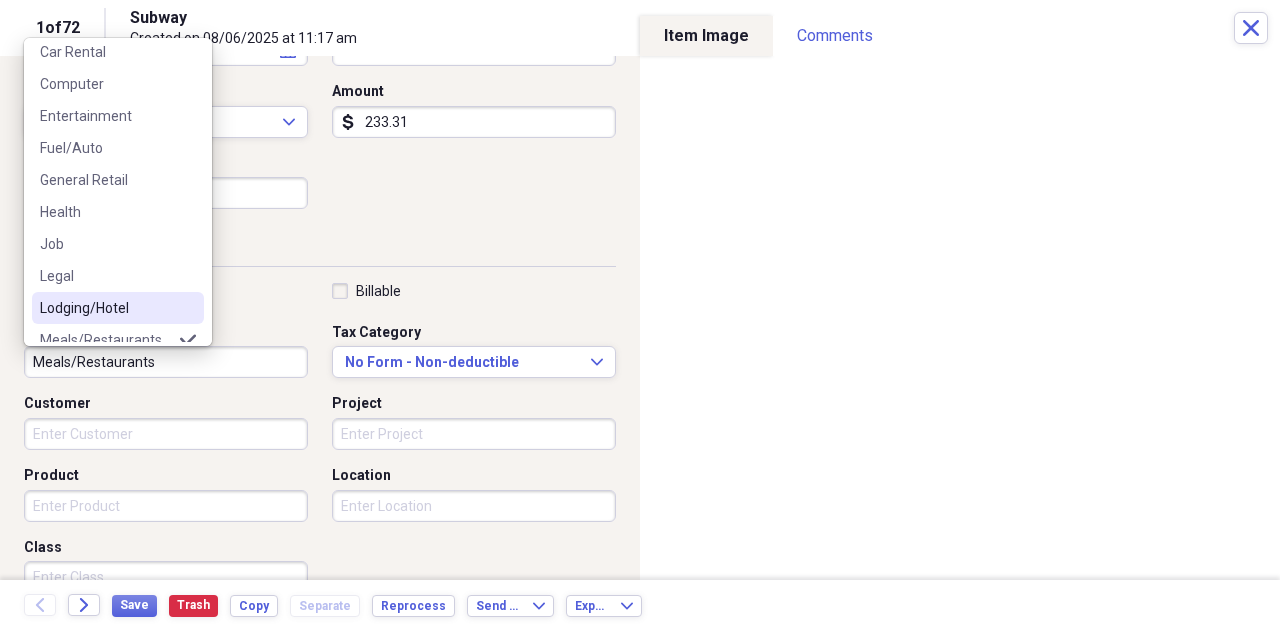 click on "Lodging/Hotel" at bounding box center (106, 308) 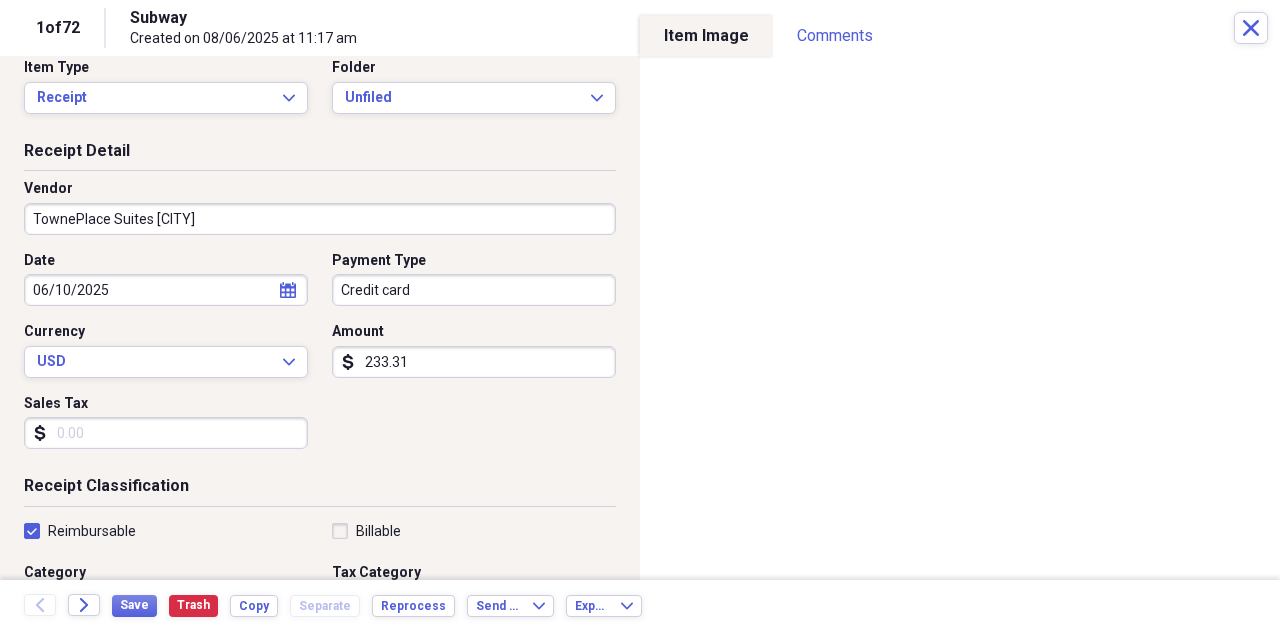 scroll, scrollTop: 5, scrollLeft: 0, axis: vertical 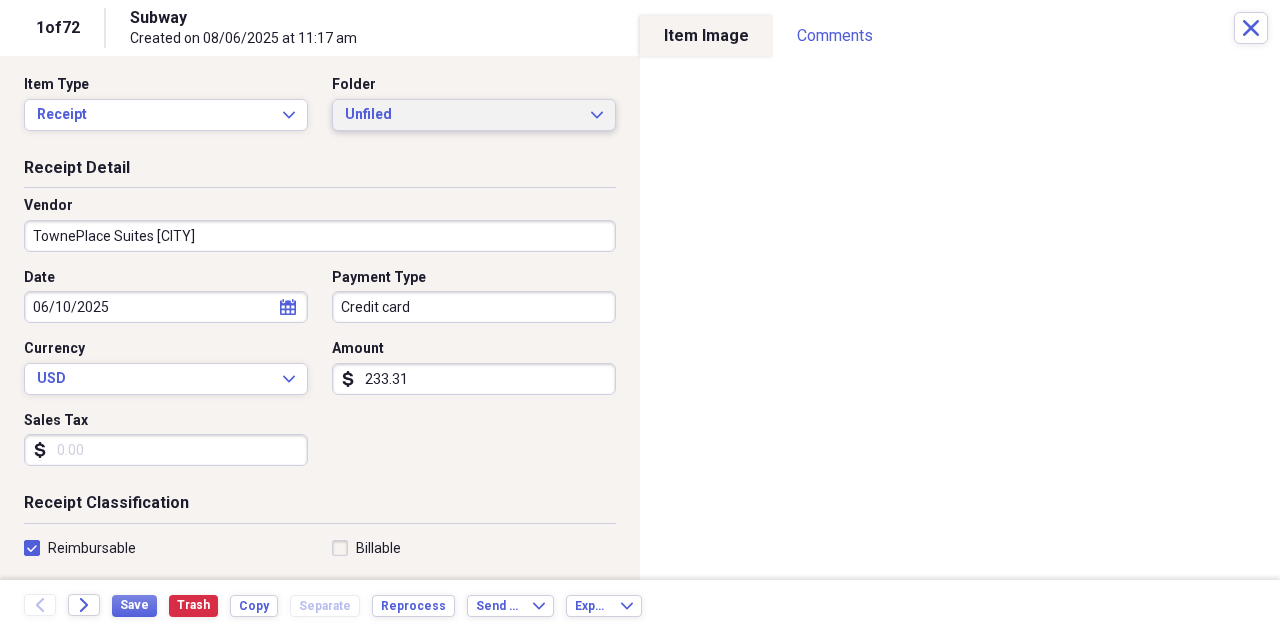 click on "Expand" 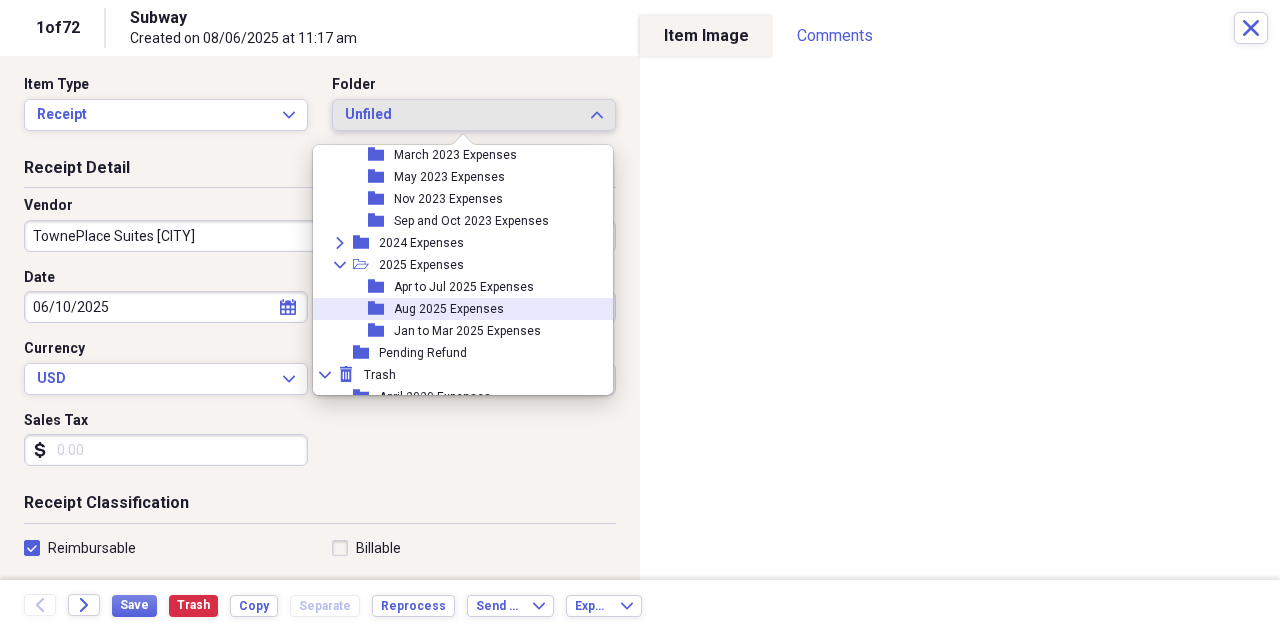 scroll, scrollTop: 274, scrollLeft: 0, axis: vertical 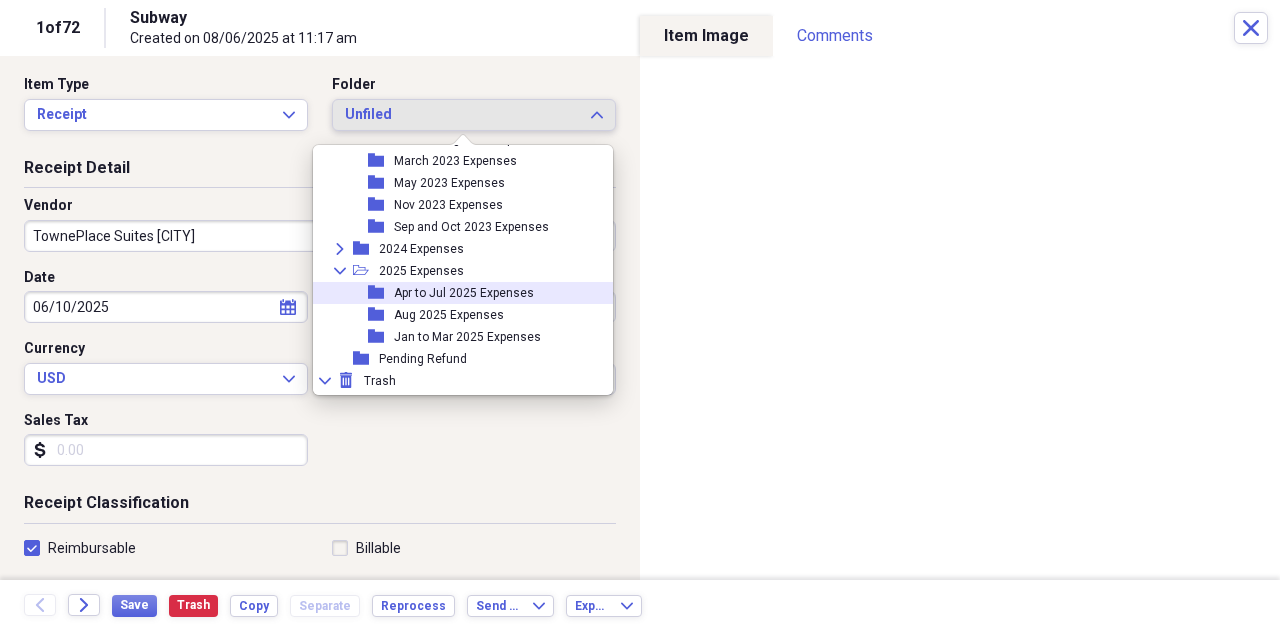 click on "Apr to Jul 2025 Expenses" at bounding box center [464, 293] 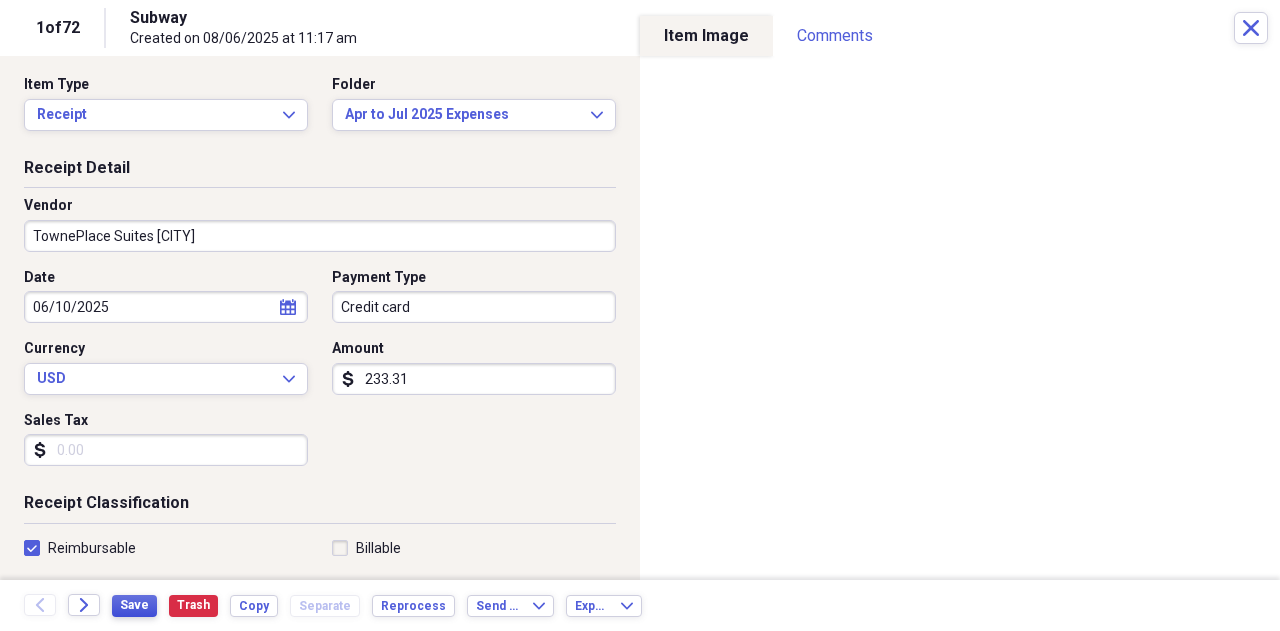 click on "Save" at bounding box center (134, 605) 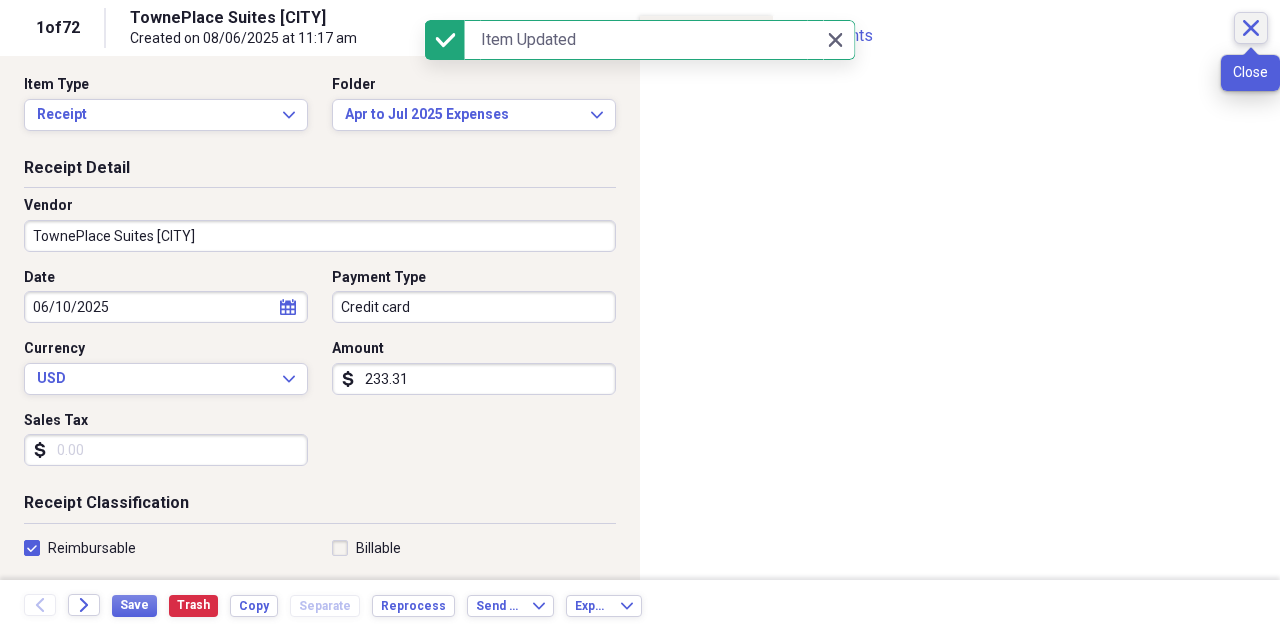 click 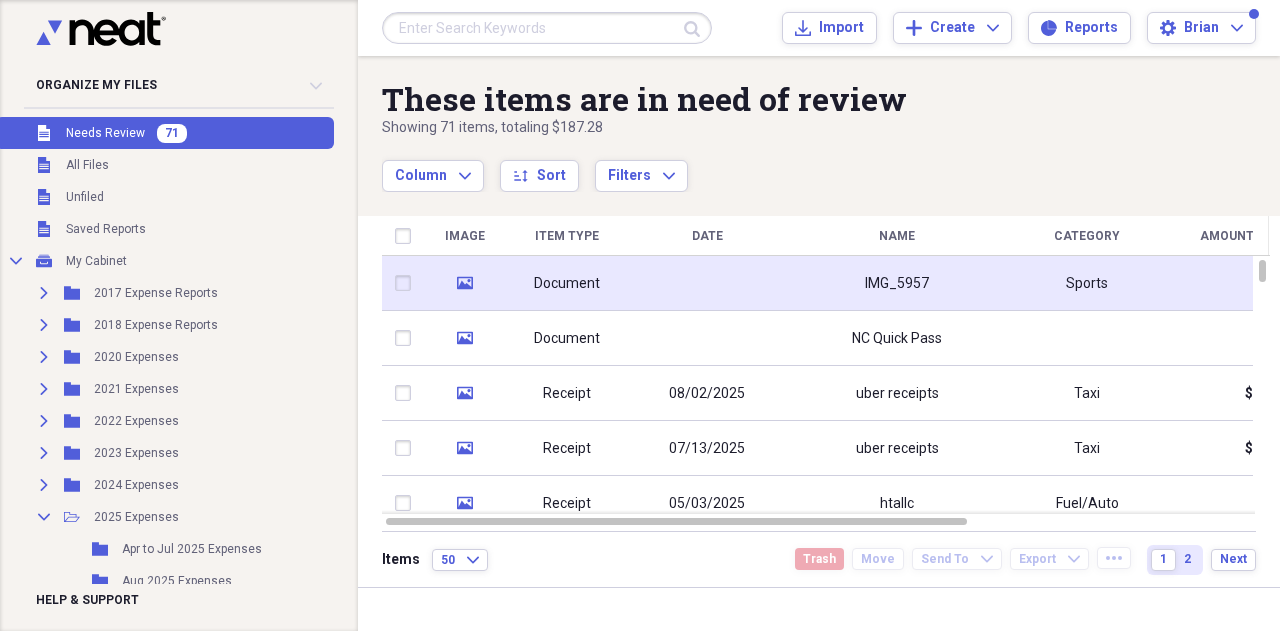 click on "Document" at bounding box center (567, 284) 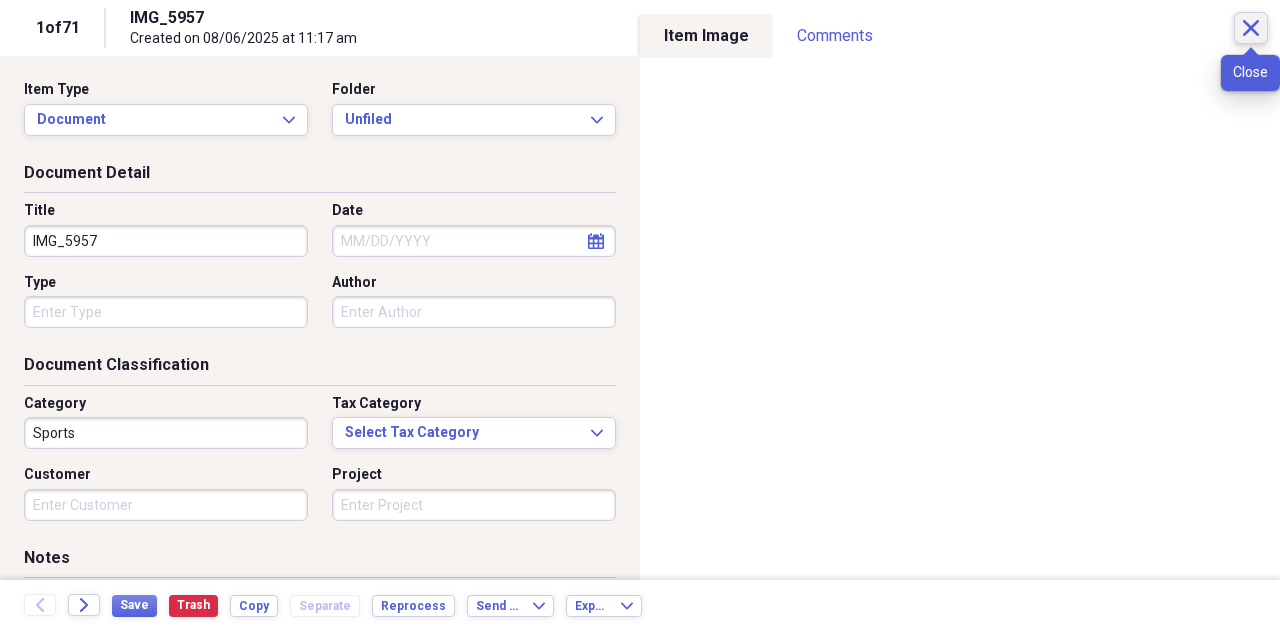 click on "Close" at bounding box center [1251, 28] 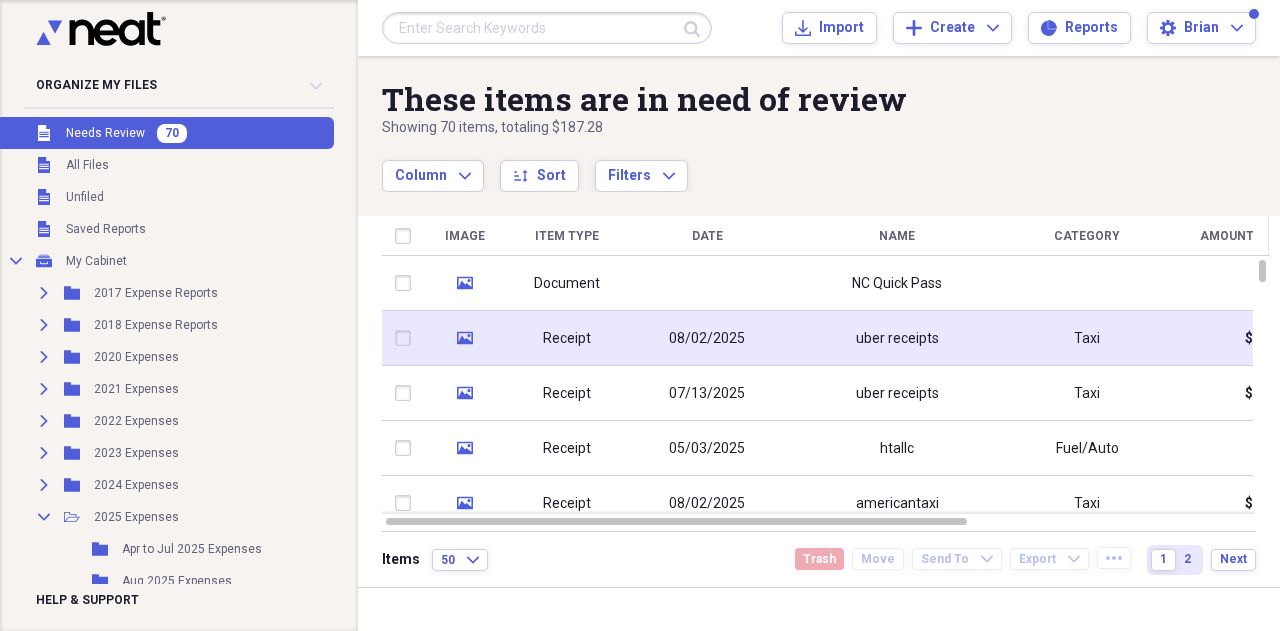 click on "08/02/2025" at bounding box center [707, 338] 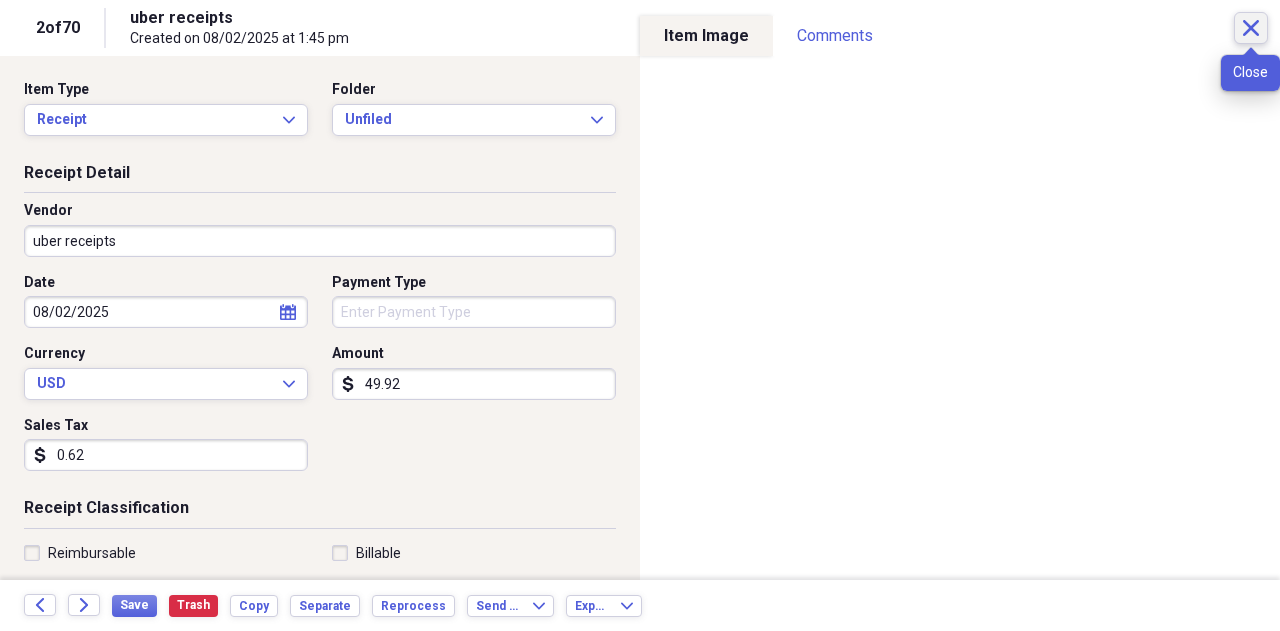 click on "Close" at bounding box center (1251, 28) 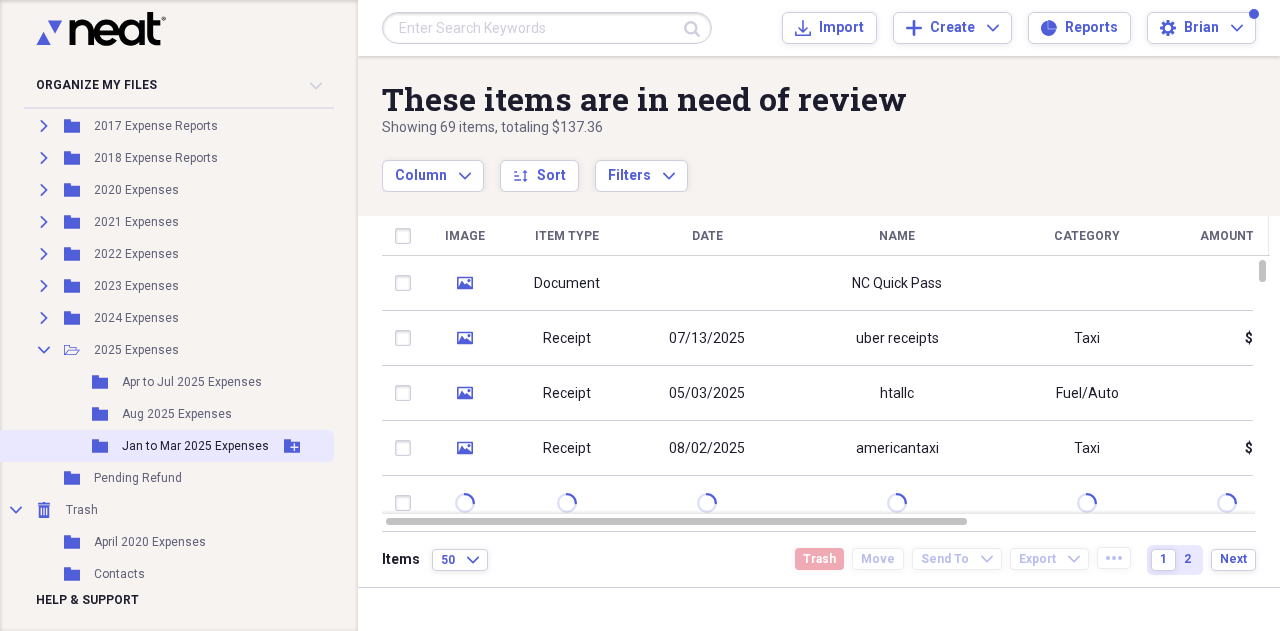 scroll, scrollTop: 166, scrollLeft: 0, axis: vertical 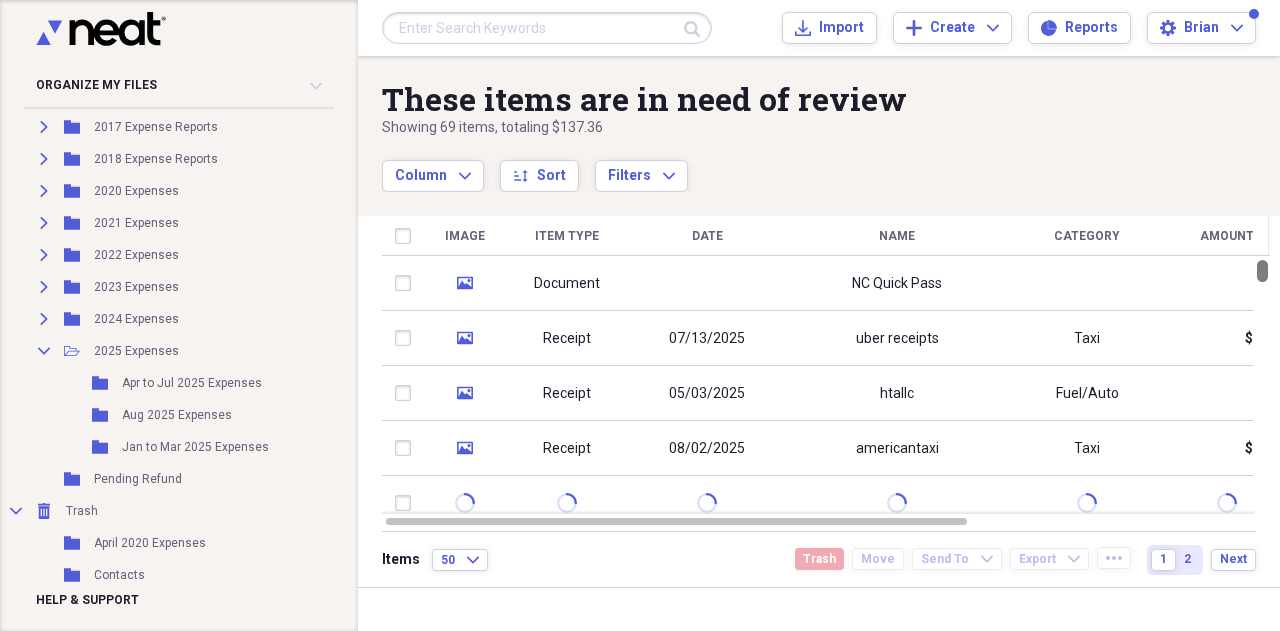 drag, startPoint x: 1278, startPoint y: 271, endPoint x: 1276, endPoint y: 247, distance: 24.083189 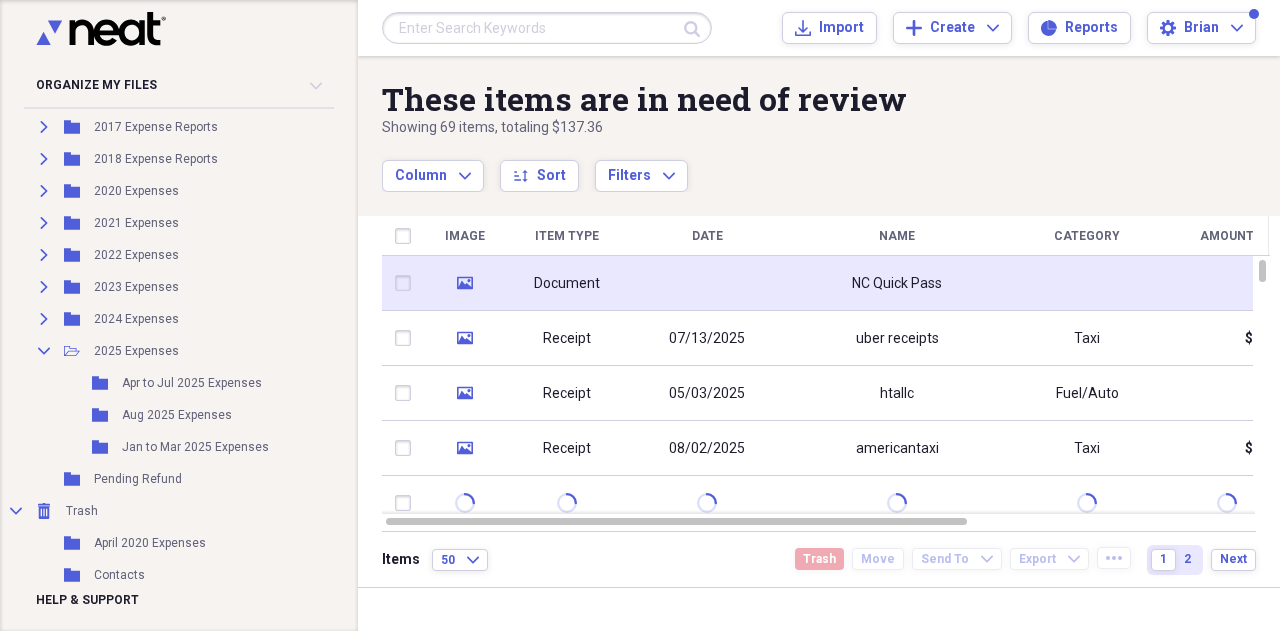 click on "Document" at bounding box center [567, 284] 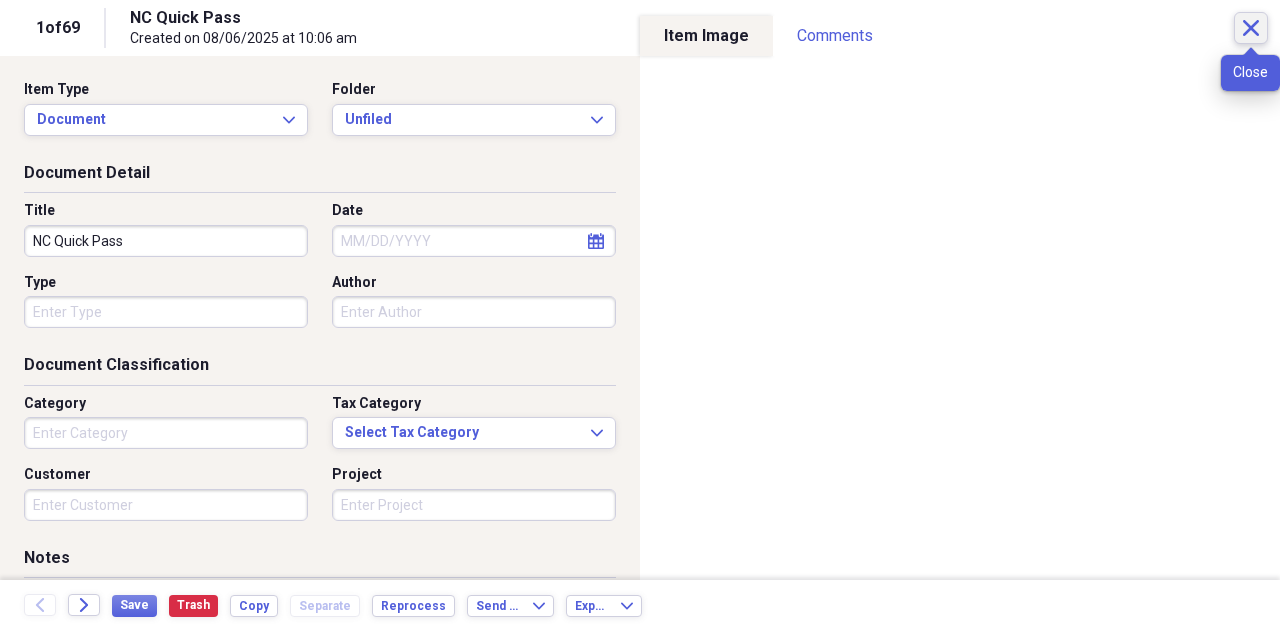 click on "Close" 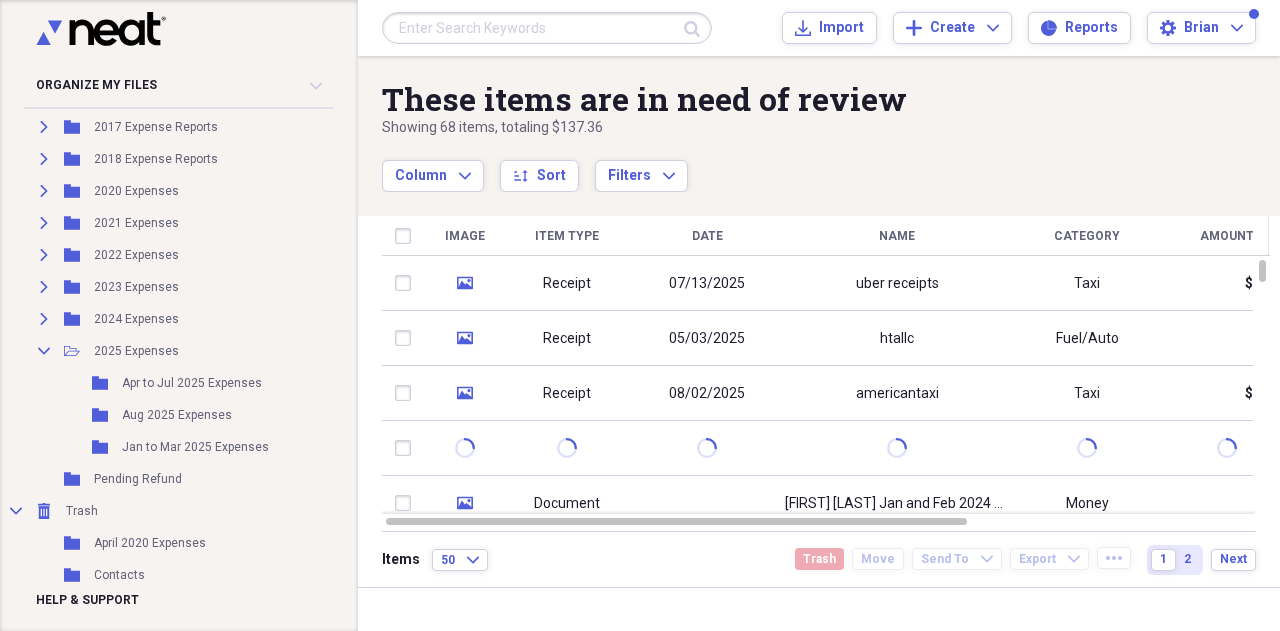 scroll, scrollTop: 0, scrollLeft: 0, axis: both 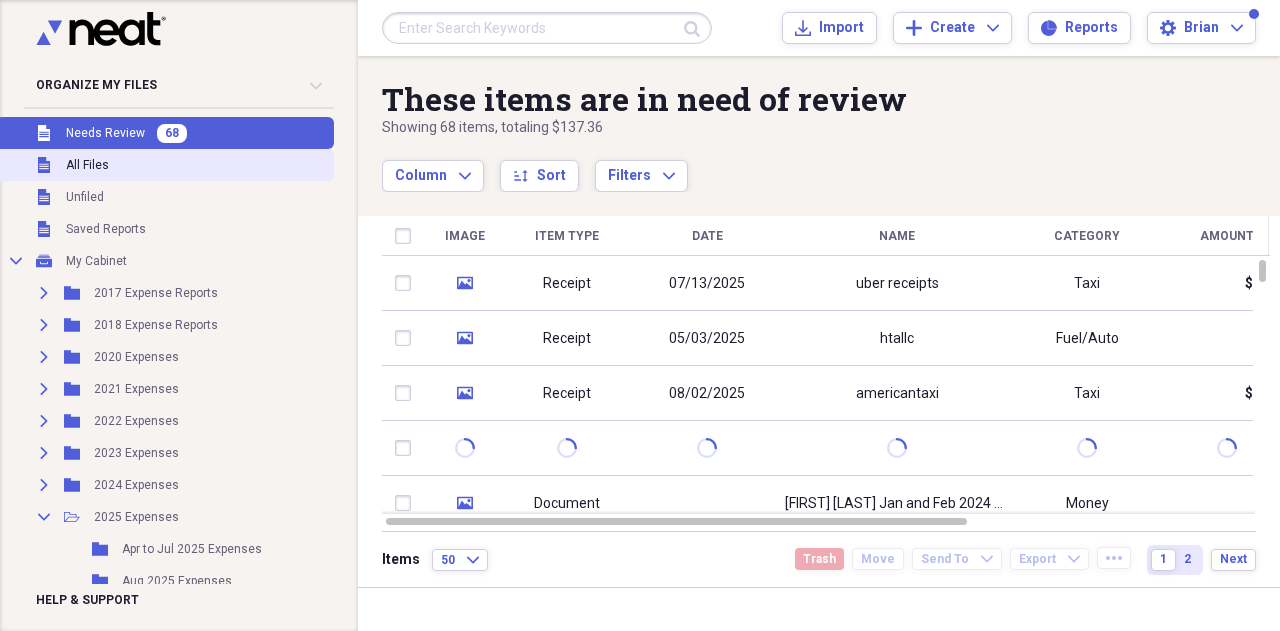 click on "All Files" at bounding box center (87, 165) 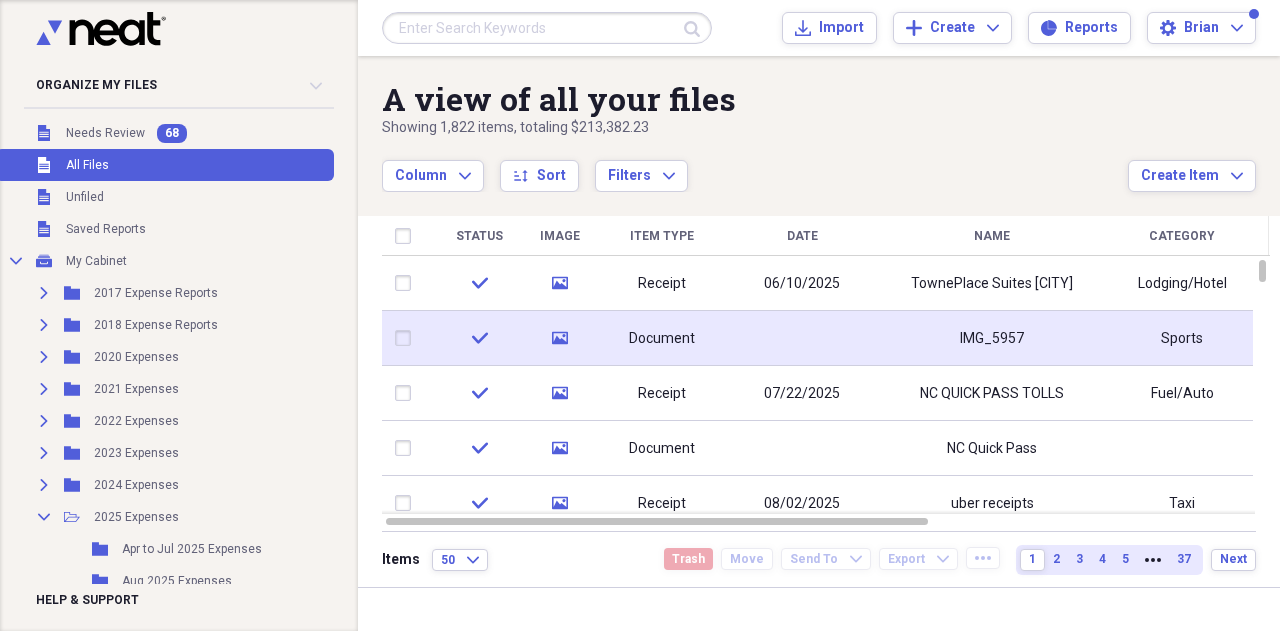 click on "Sports" at bounding box center [1182, 338] 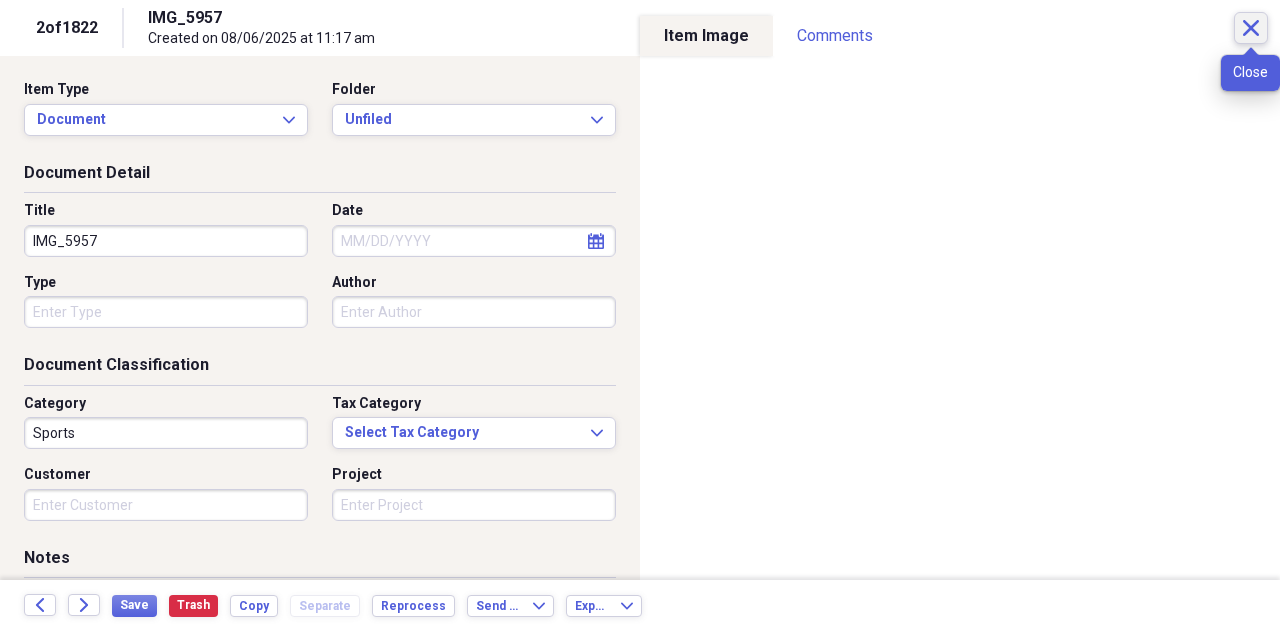 click on "Close" 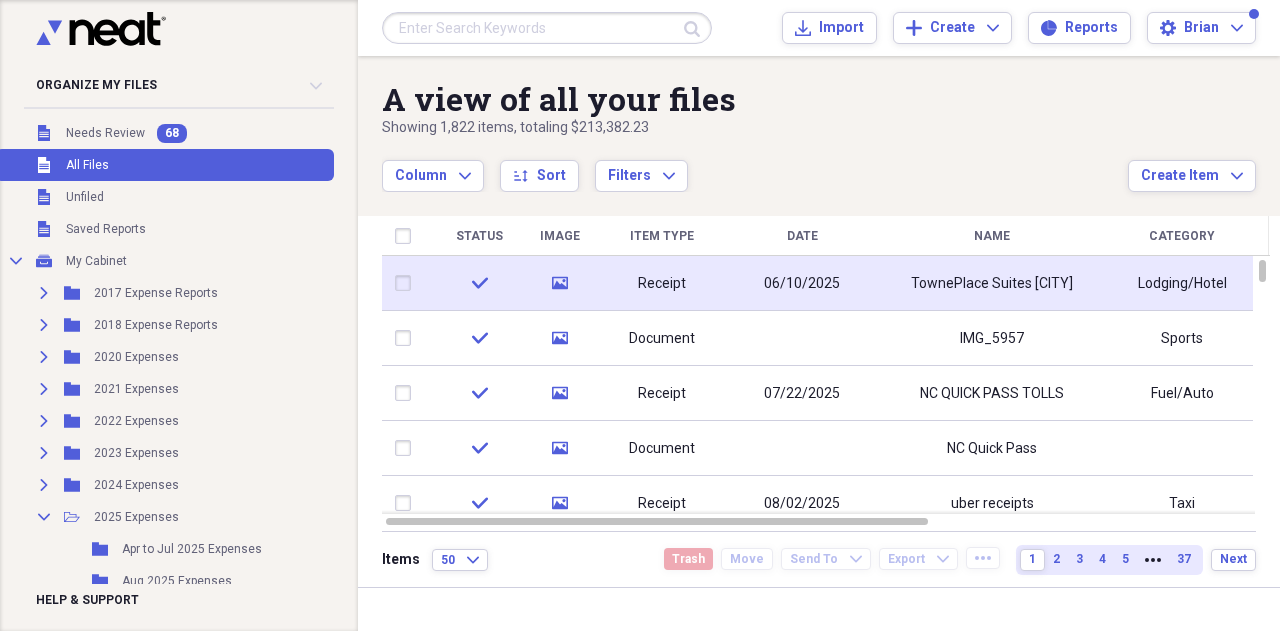 click on "TownePlace Suites [CITY]" at bounding box center (992, 283) 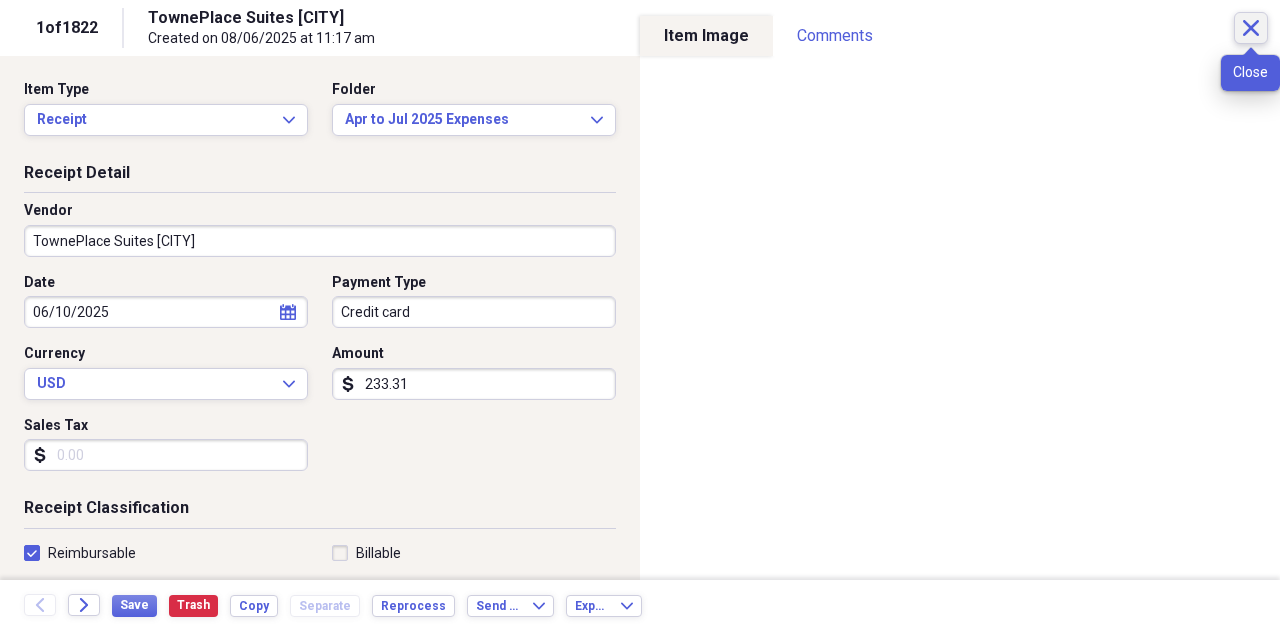 click on "Close" at bounding box center (1251, 28) 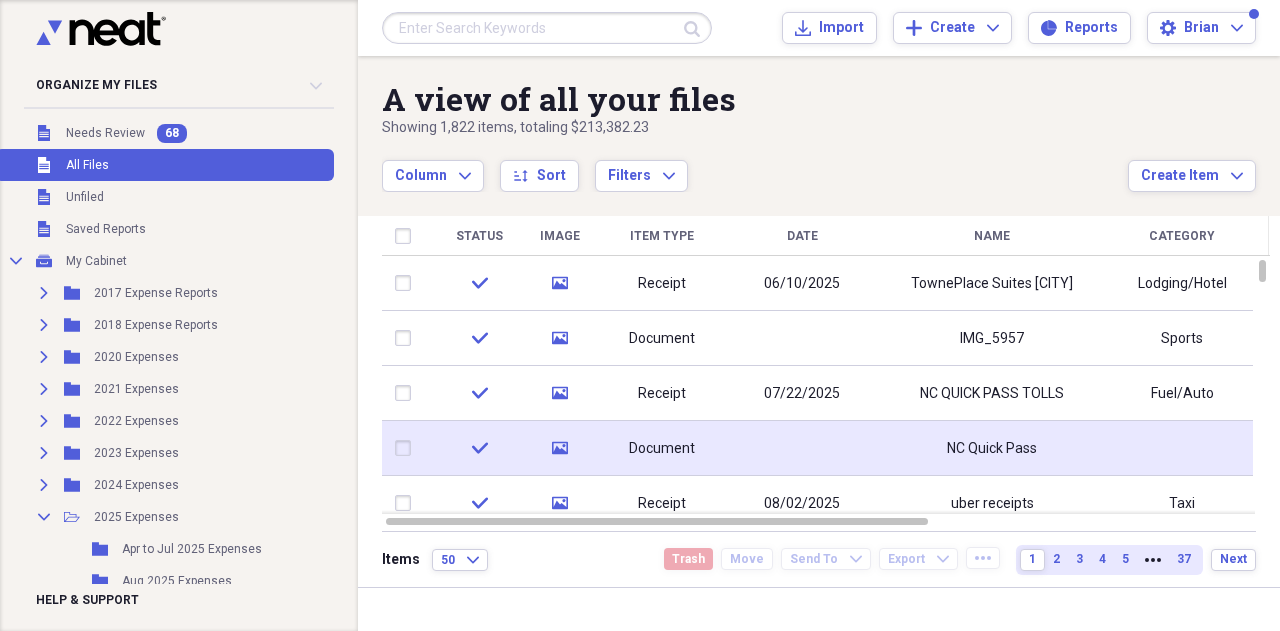 click at bounding box center (802, 448) 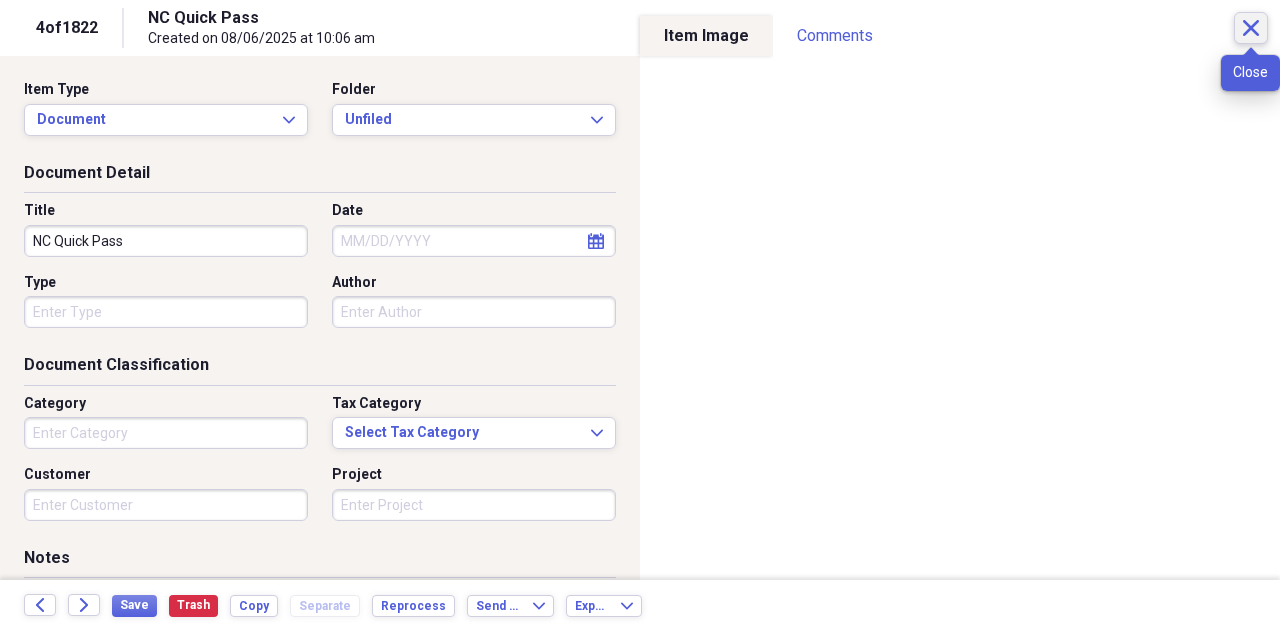 click on "Close" 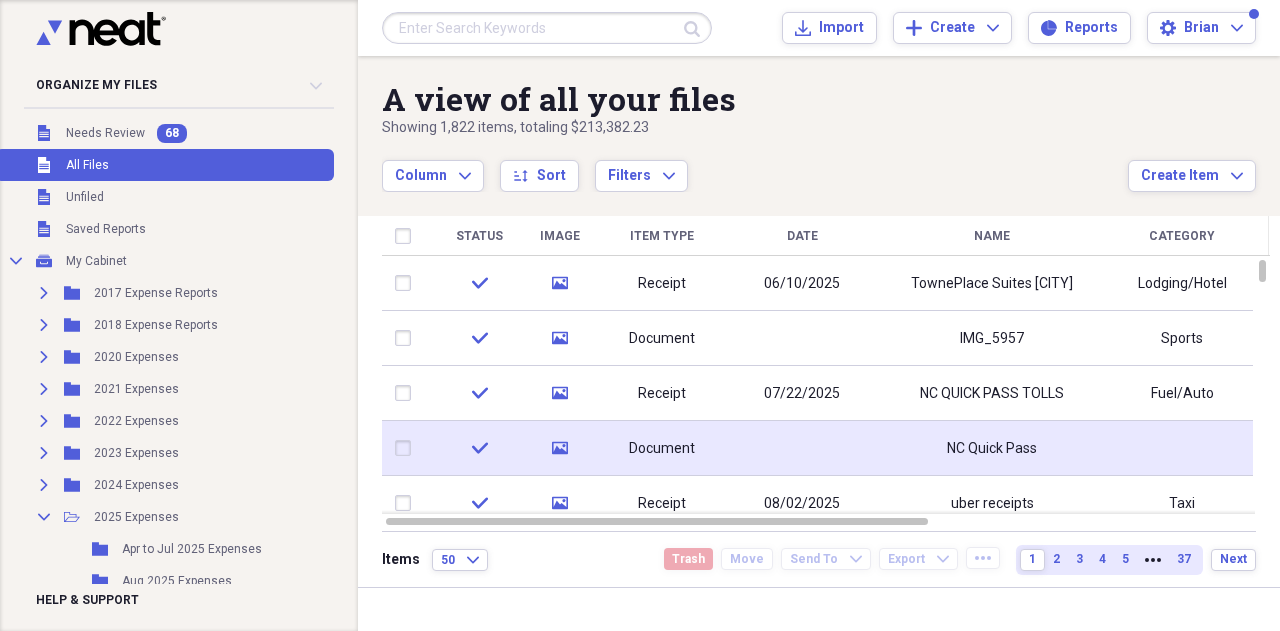click on "NC Quick Pass" at bounding box center [992, 449] 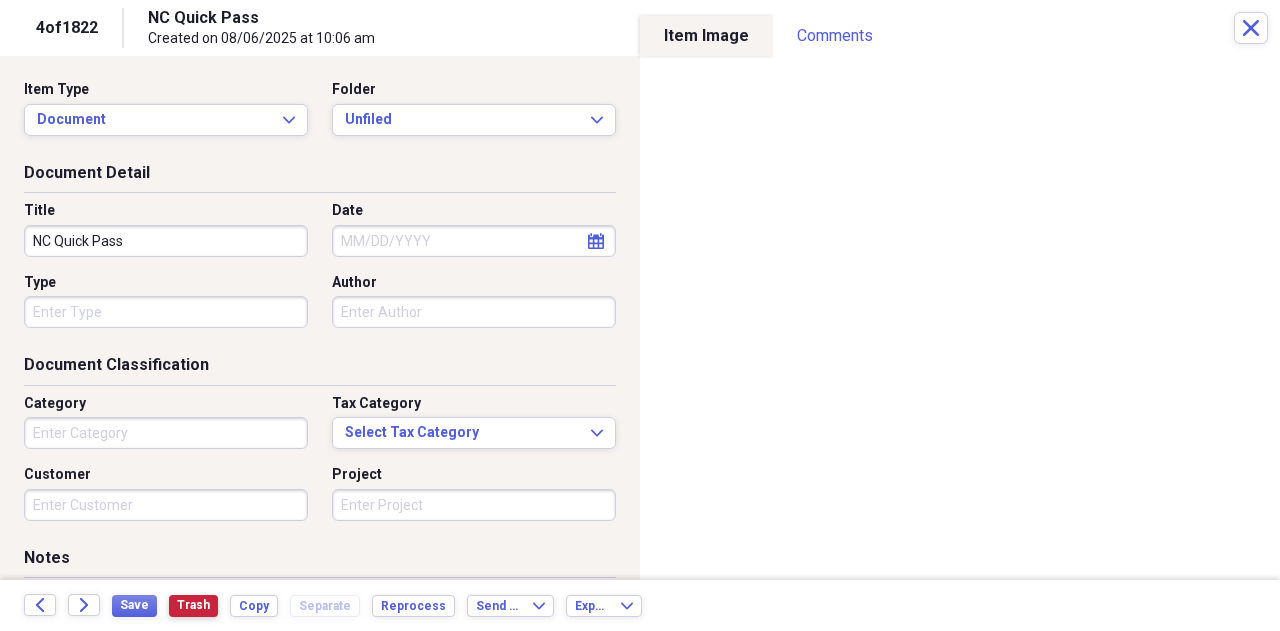 click on "Trash" at bounding box center (193, 605) 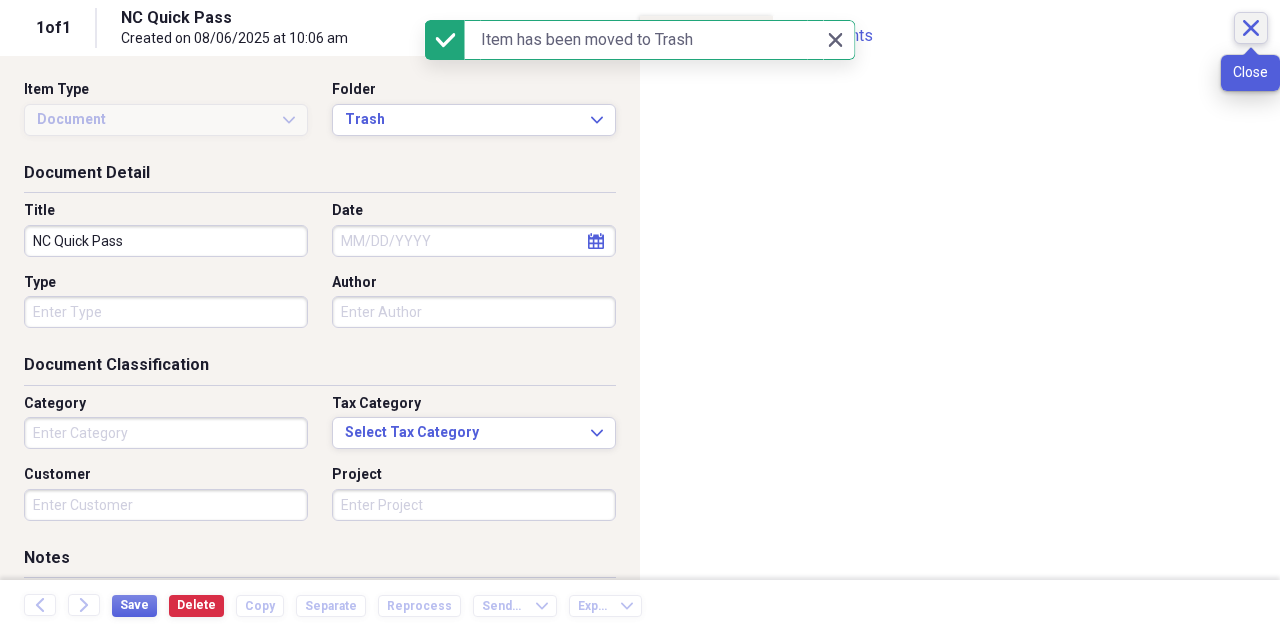 click 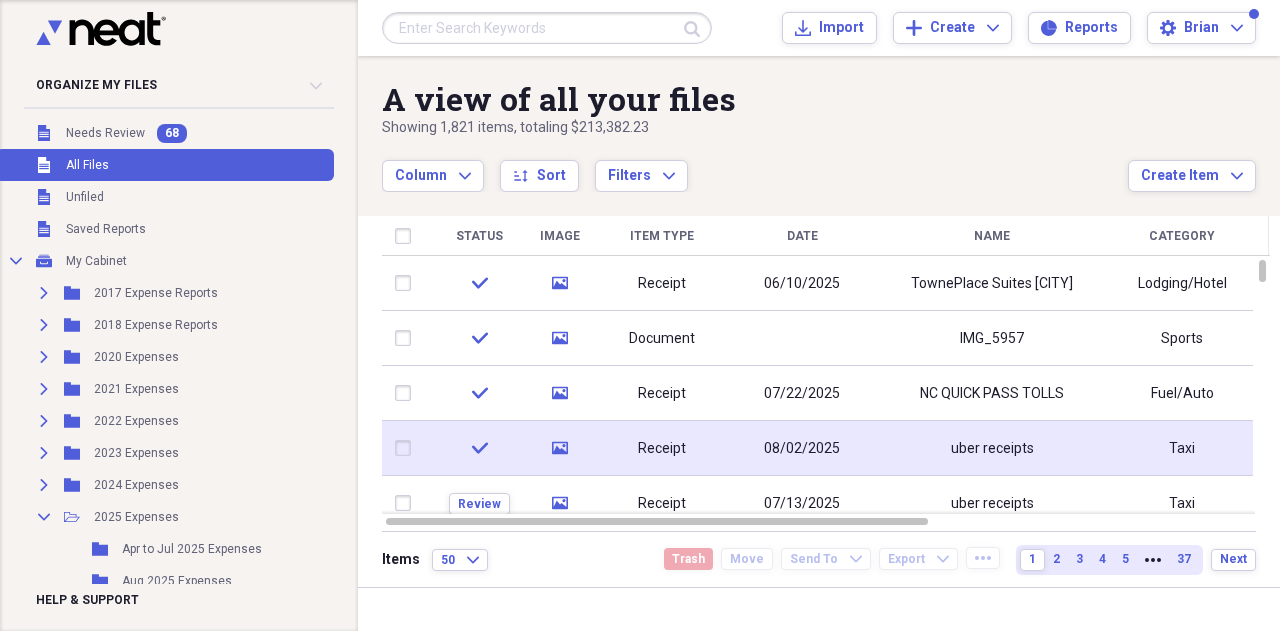 click on "08/02/2025" at bounding box center (802, 448) 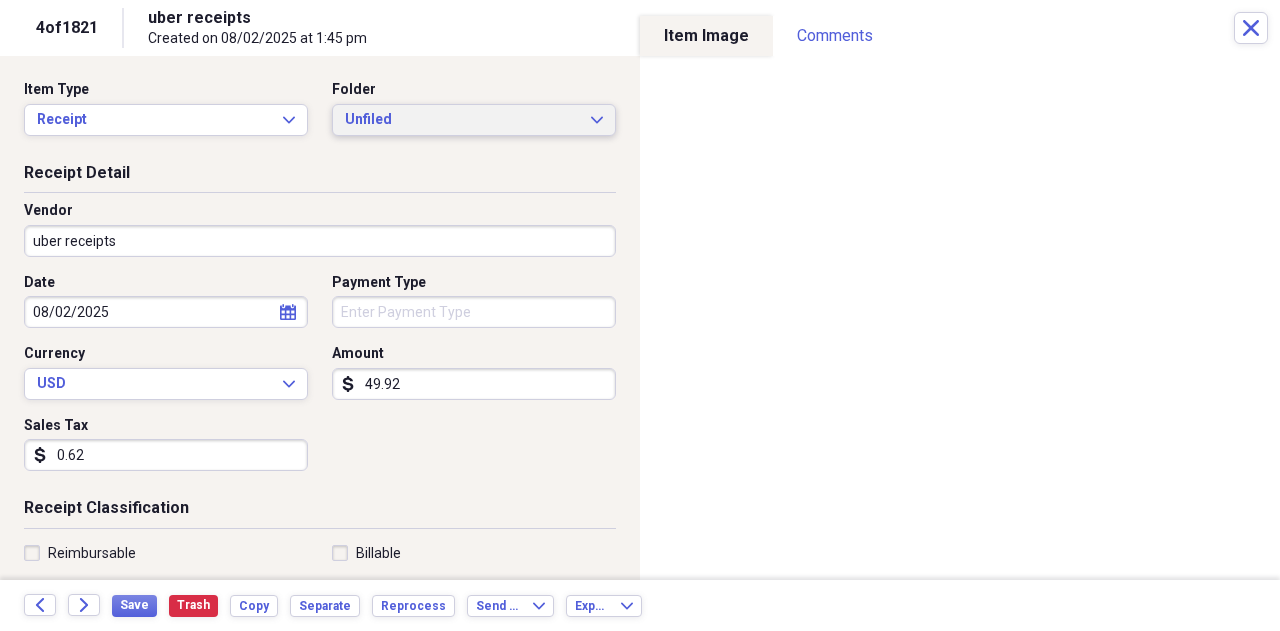 click on "Unfiled Expand" at bounding box center [474, 120] 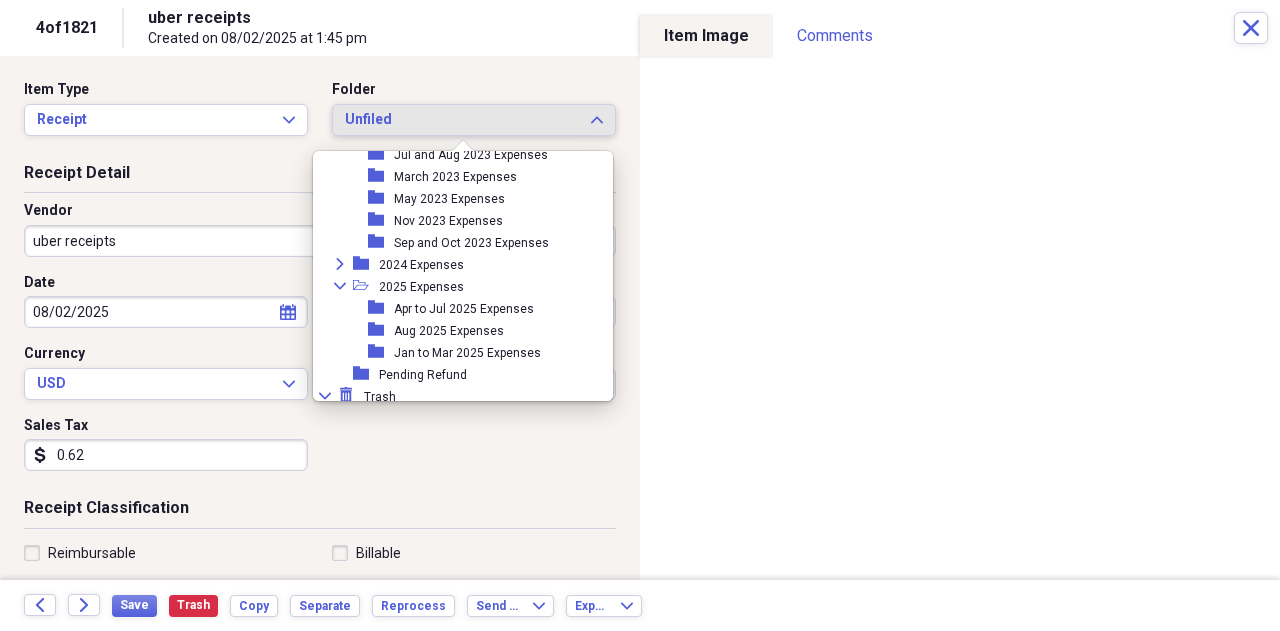 scroll, scrollTop: 266, scrollLeft: 0, axis: vertical 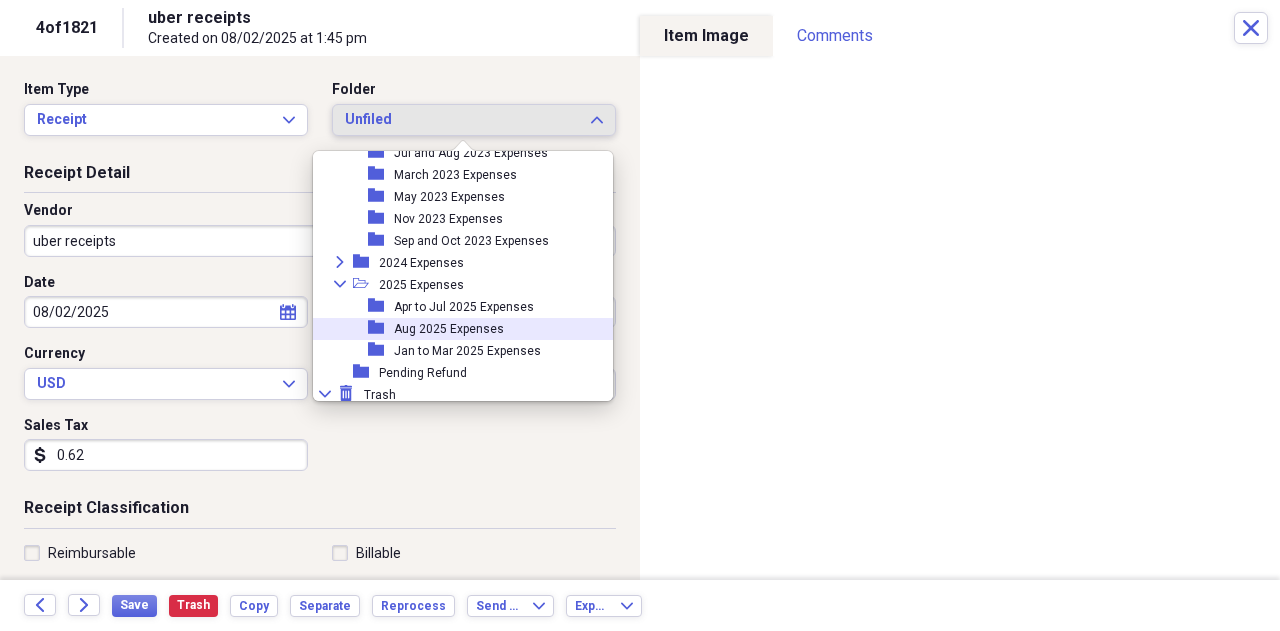 click on "Aug 2025 Expenses" at bounding box center (449, 329) 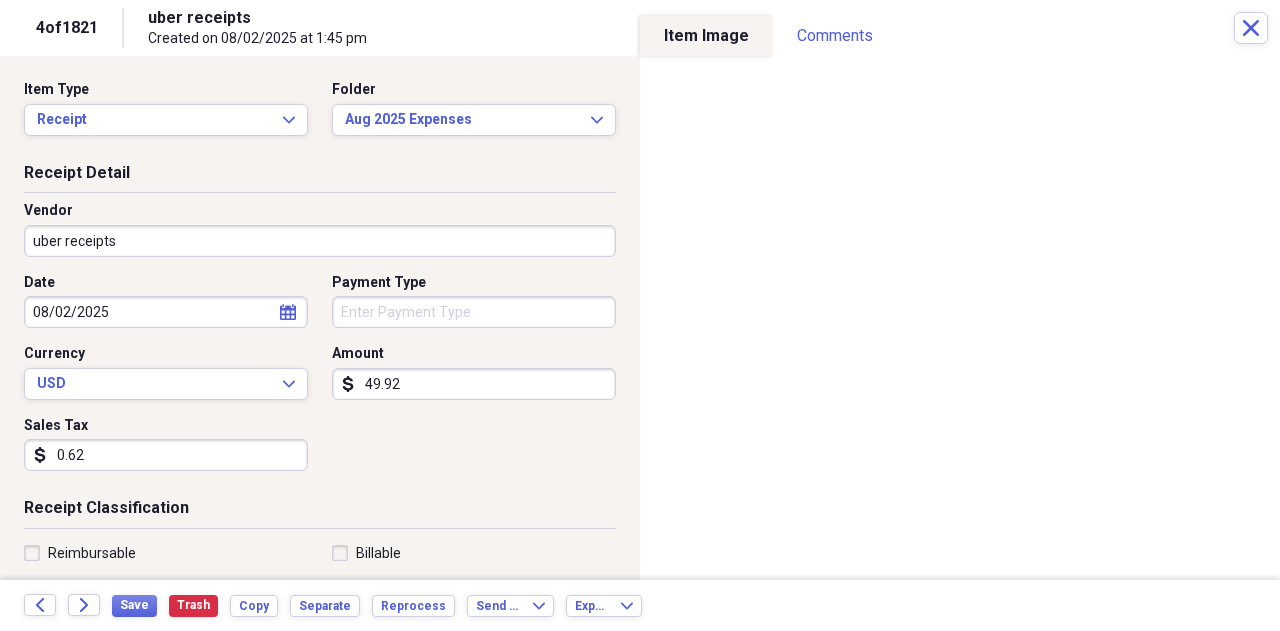 click on "0.62" at bounding box center [166, 455] 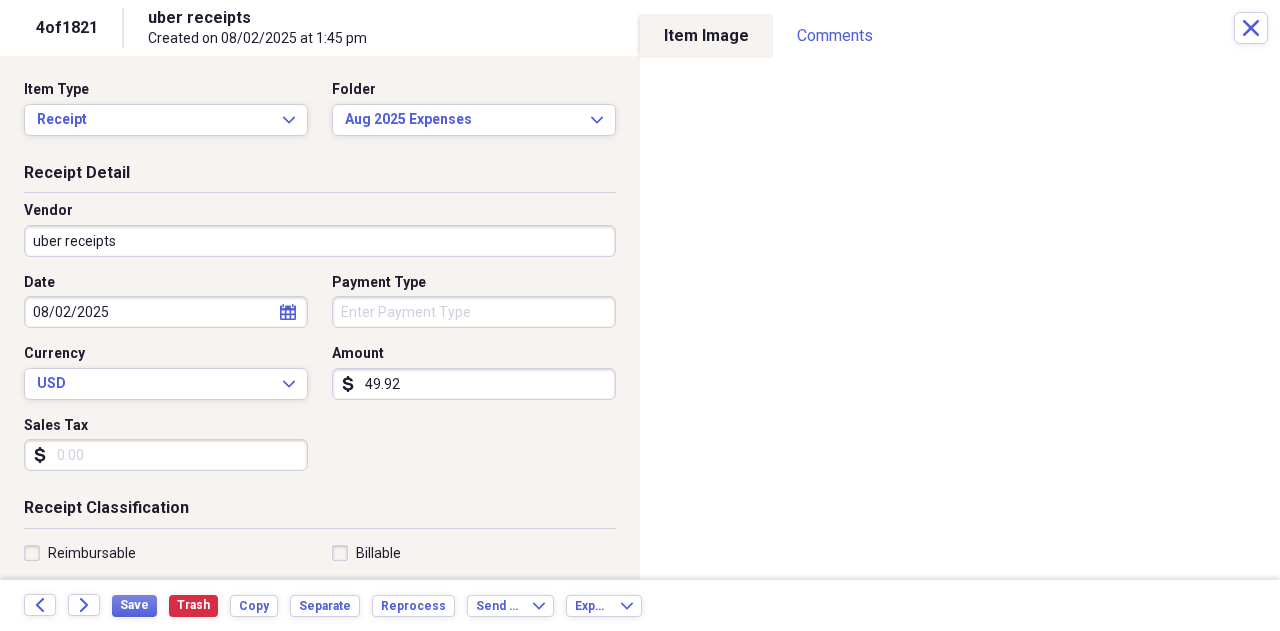 type 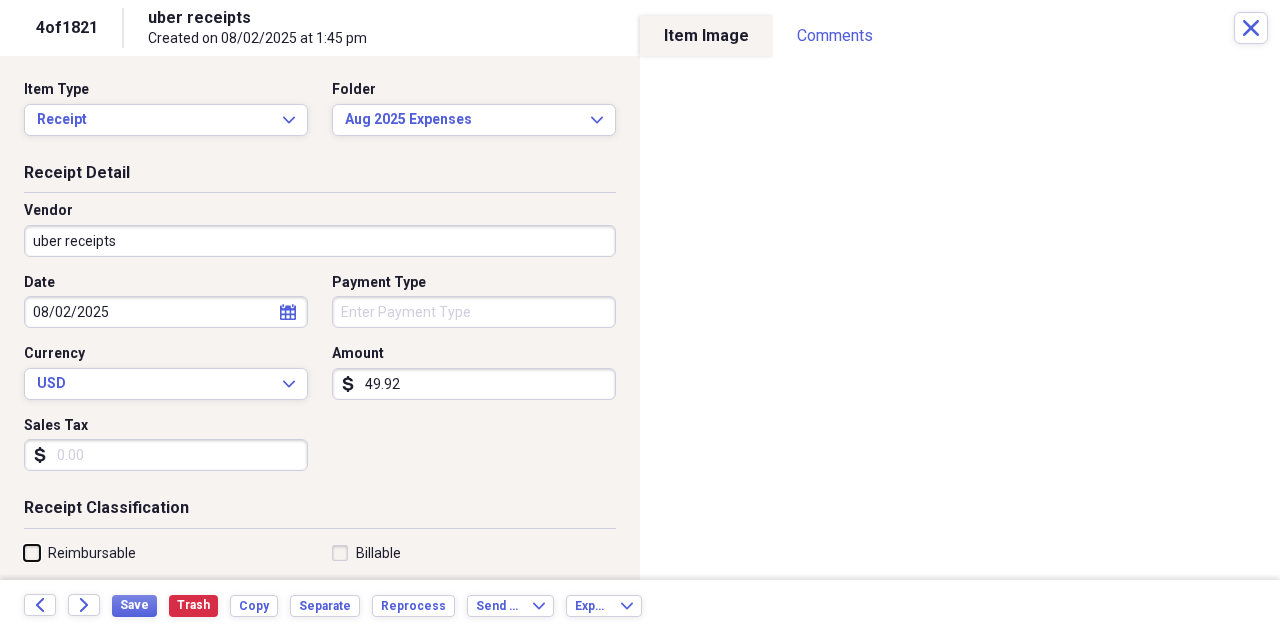 click on "Reimbursable" at bounding box center (24, 552) 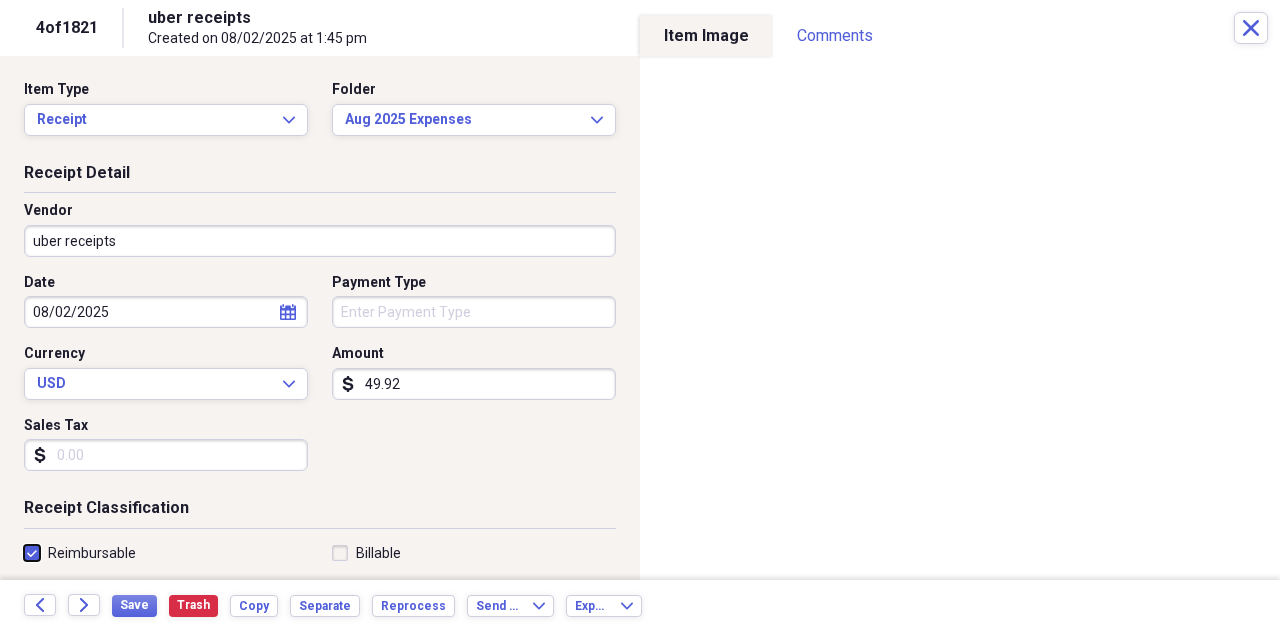 checkbox on "true" 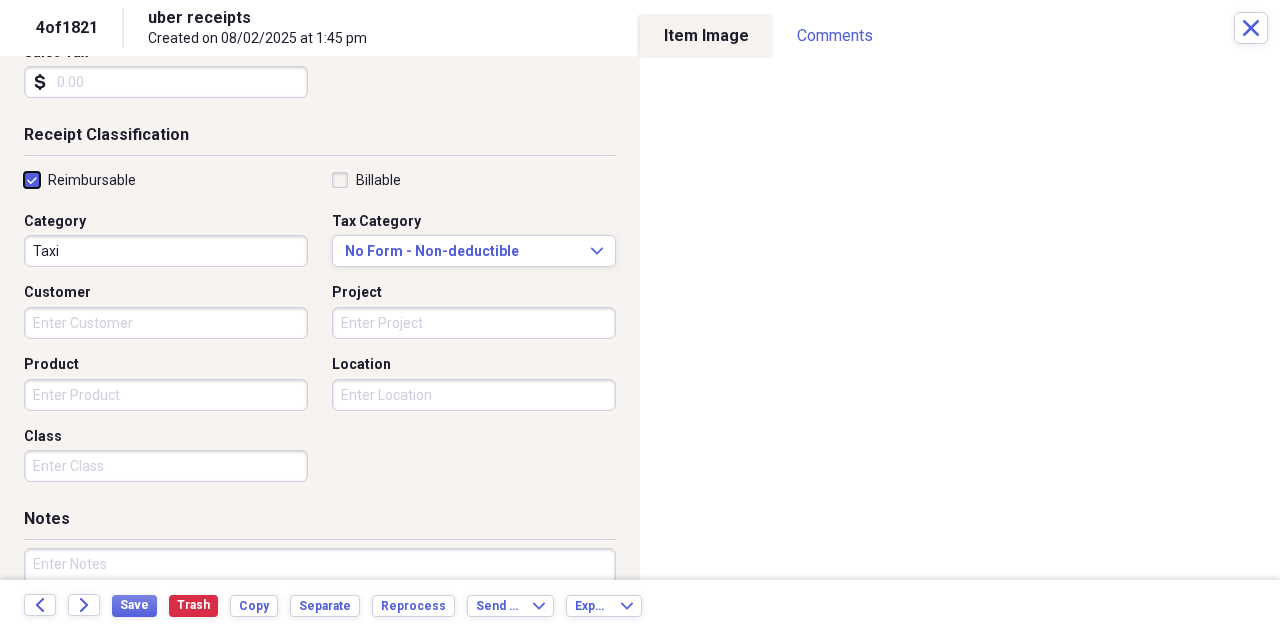scroll, scrollTop: 375, scrollLeft: 0, axis: vertical 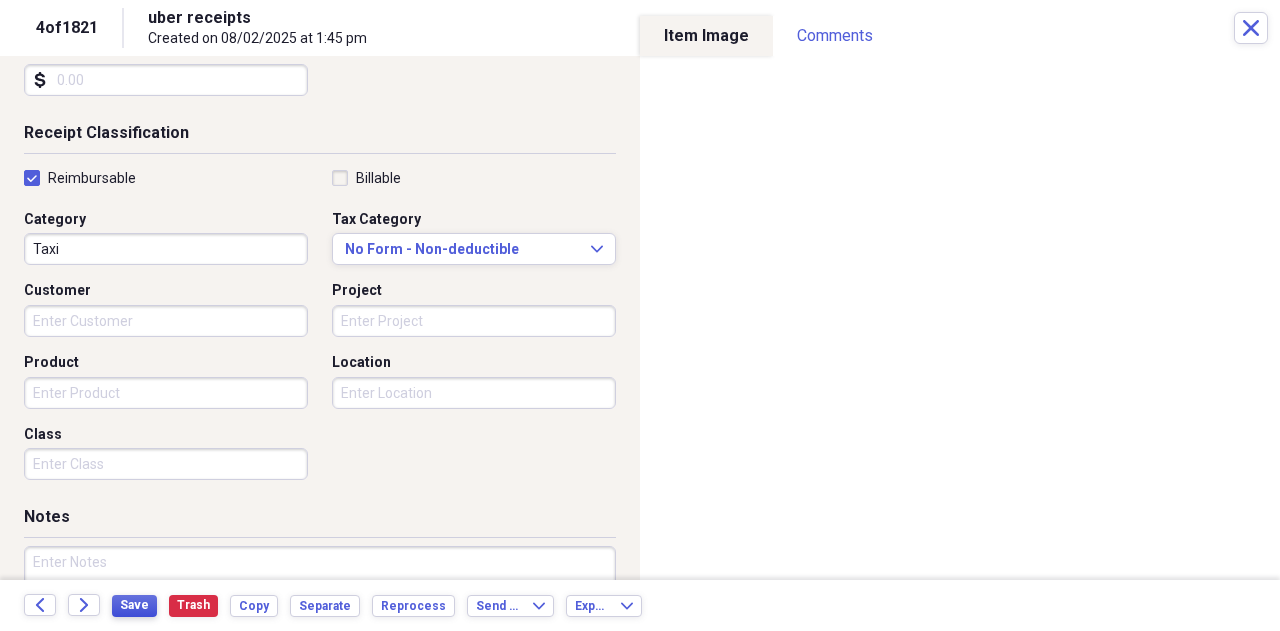 click on "Save" at bounding box center (134, 605) 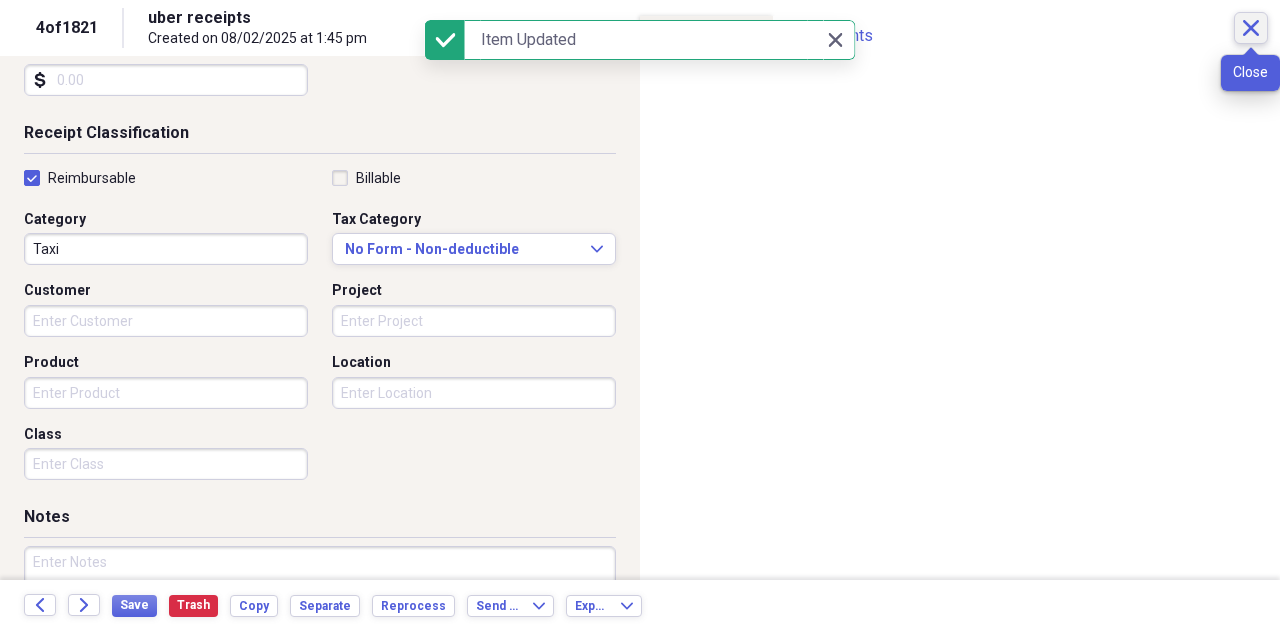 click on "Close" 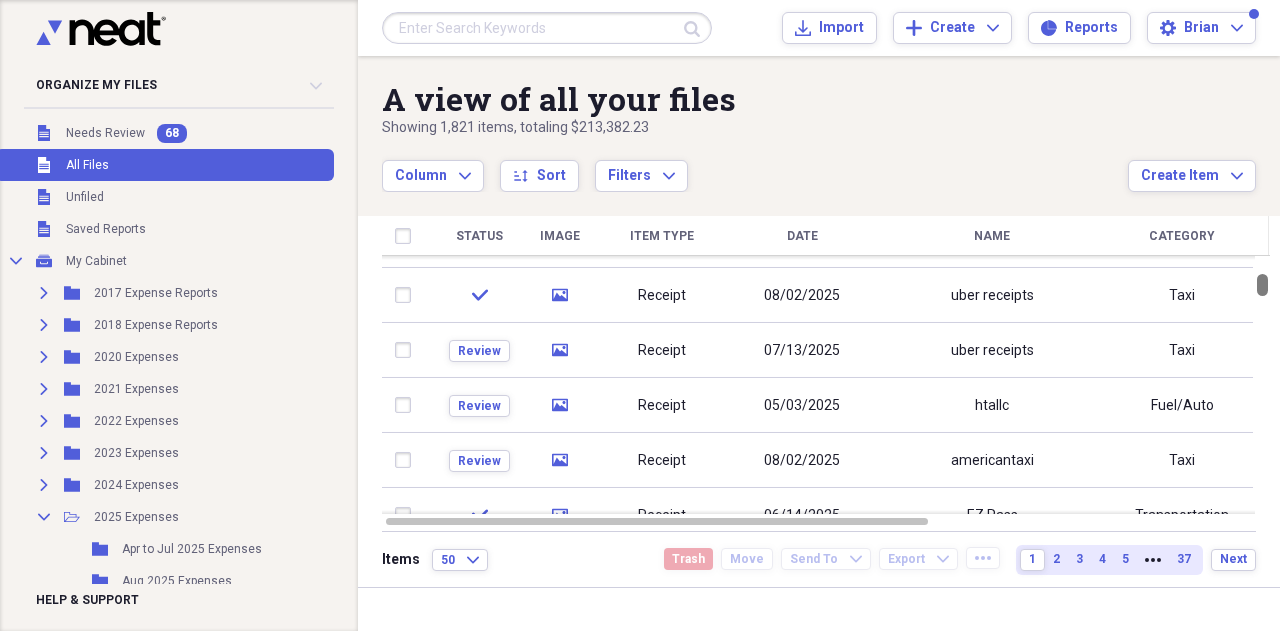 drag, startPoint x: 1275, startPoint y: 273, endPoint x: 1272, endPoint y: 287, distance: 14.3178215 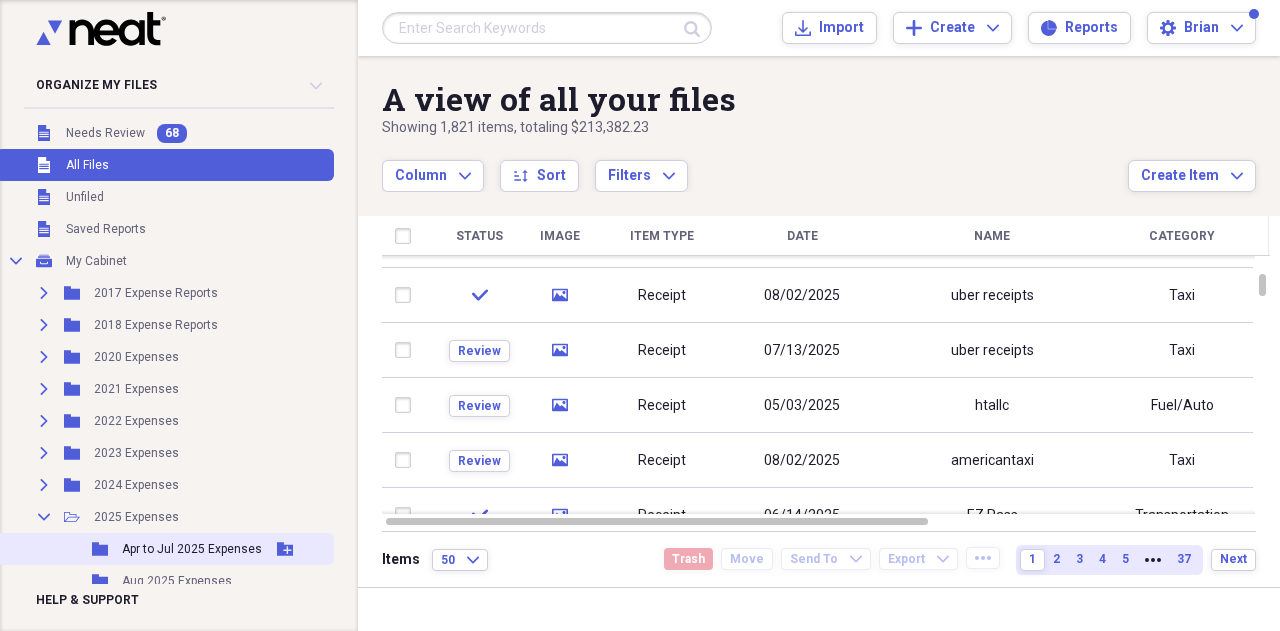 click on "Apr to Jul 2025 Expenses" at bounding box center (192, 549) 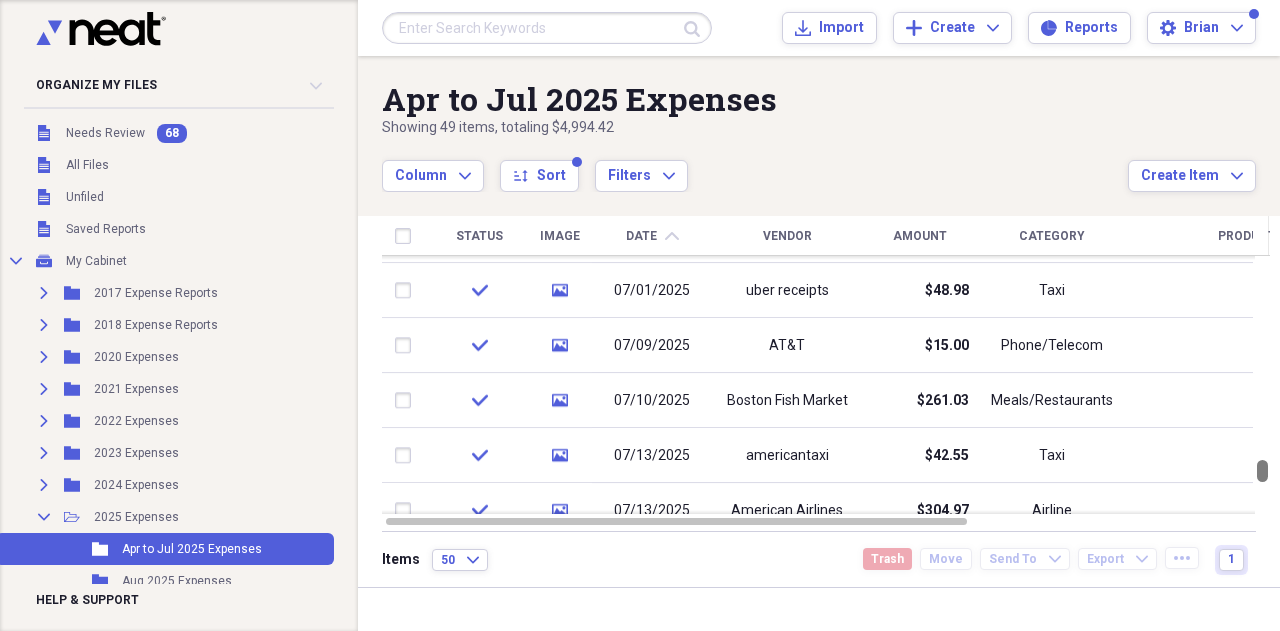 drag, startPoint x: 1272, startPoint y: 281, endPoint x: 1287, endPoint y: 481, distance: 200.5617 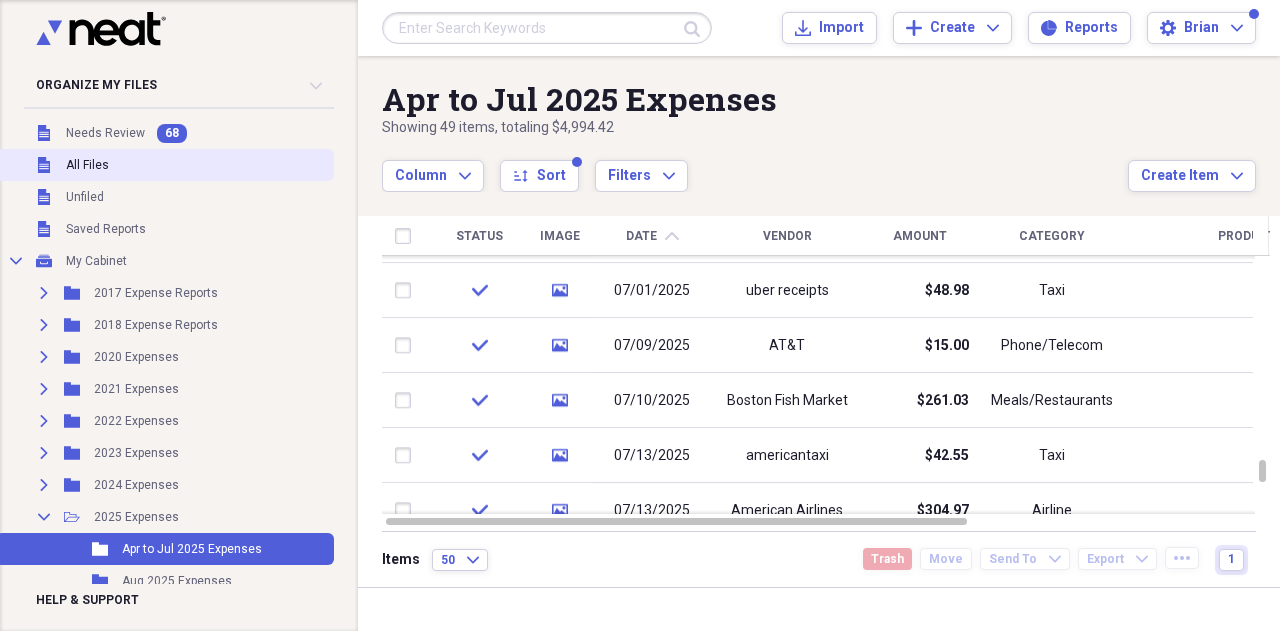 click on "Unfiled All Files" at bounding box center [165, 165] 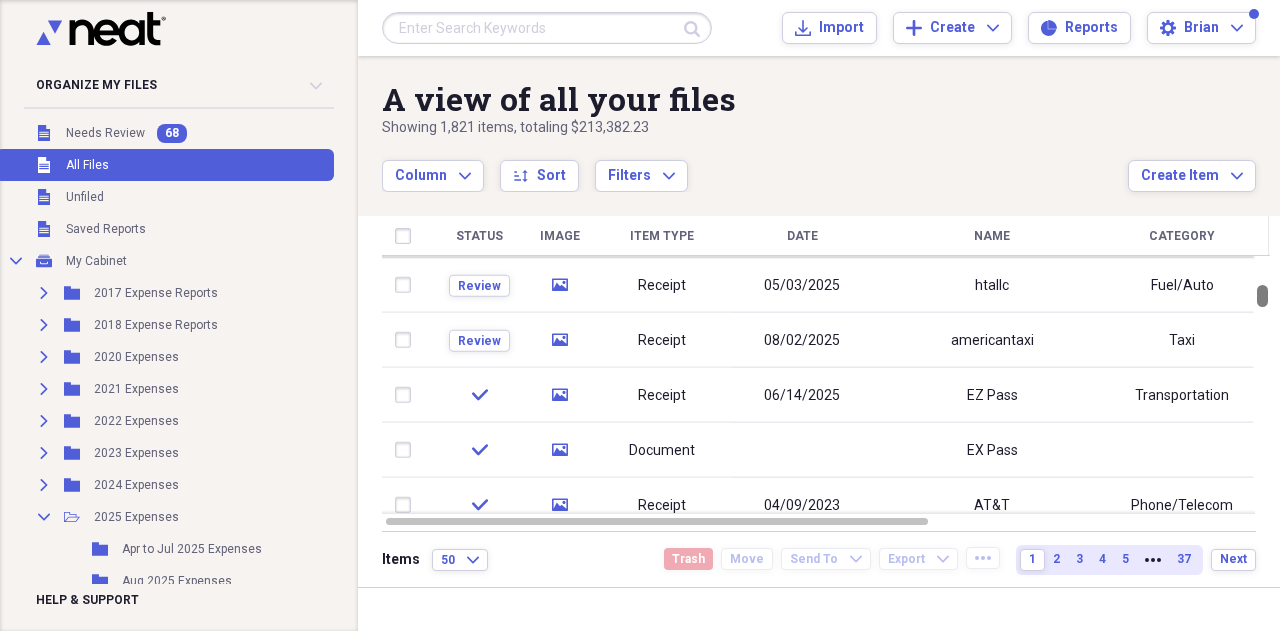drag, startPoint x: 1271, startPoint y: 276, endPoint x: 1270, endPoint y: 301, distance: 25.019993 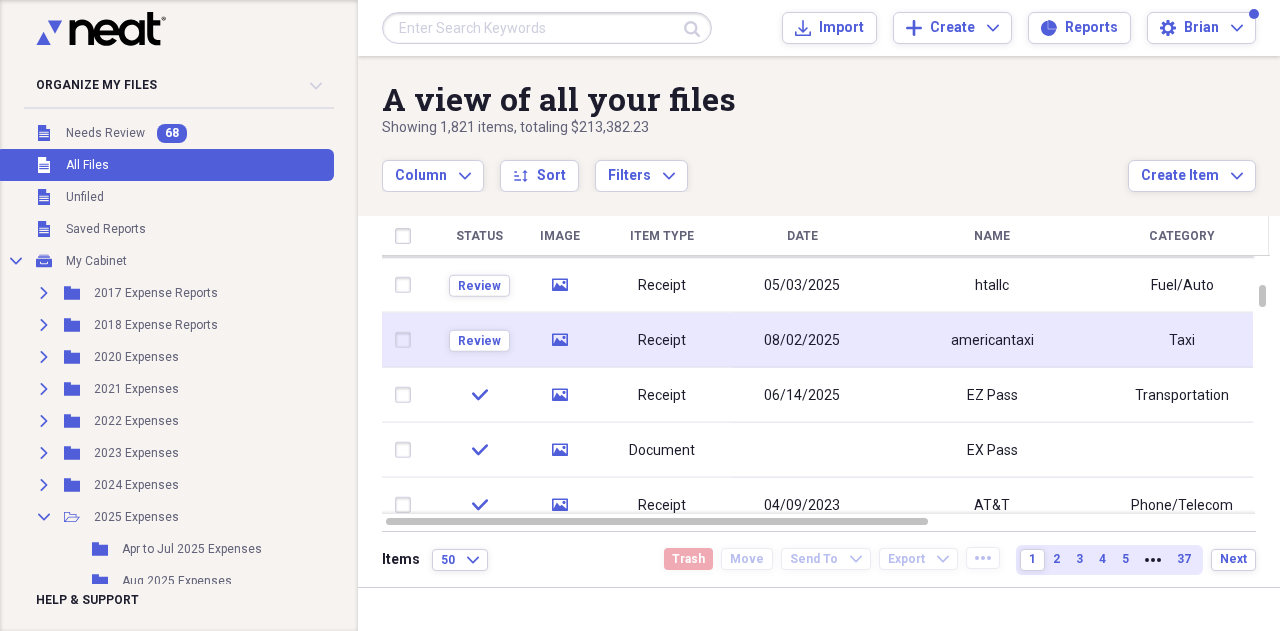 click on "Receipt" at bounding box center (662, 340) 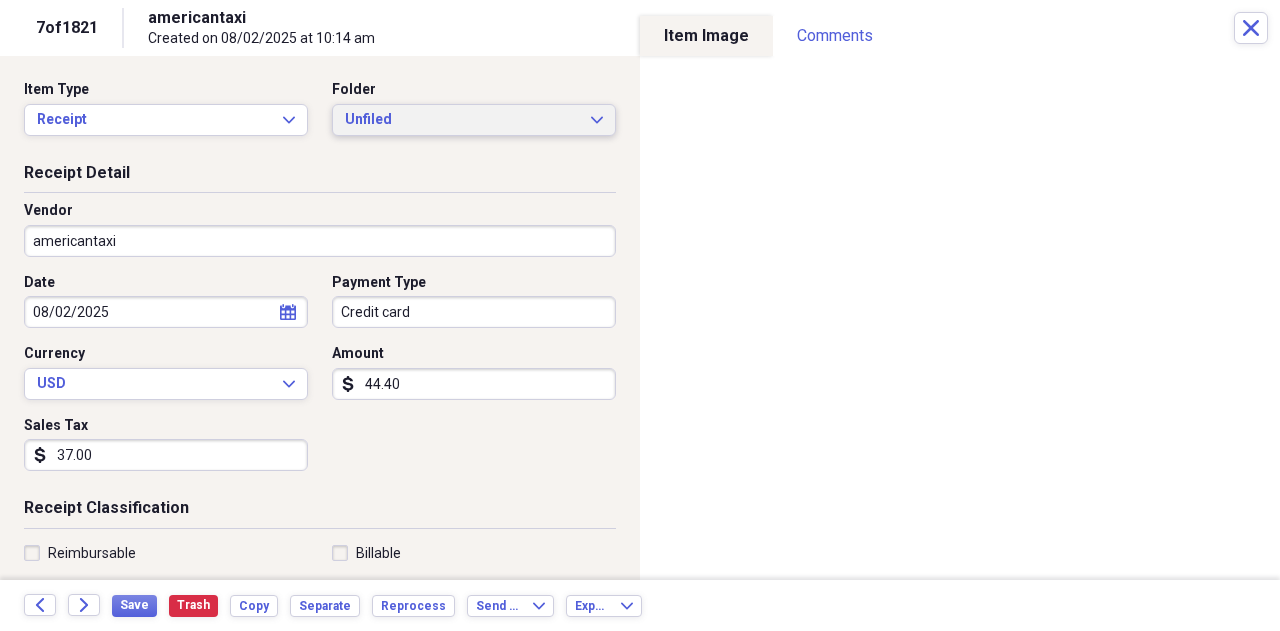 click on "Expand" 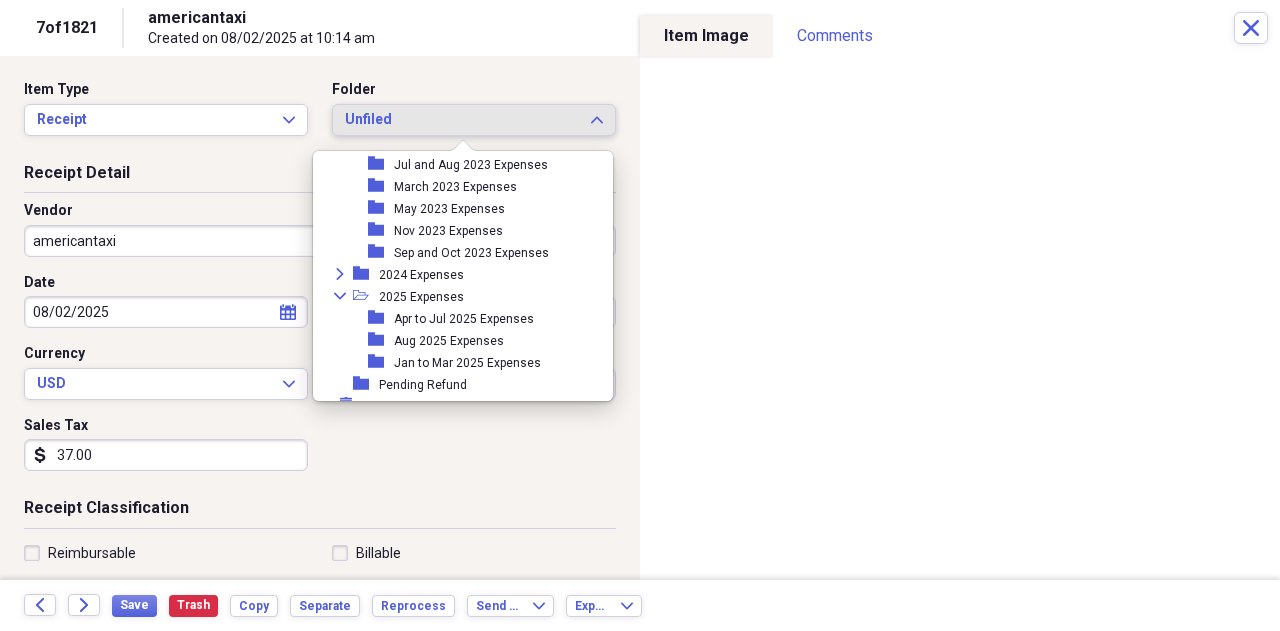 scroll, scrollTop: 313, scrollLeft: 0, axis: vertical 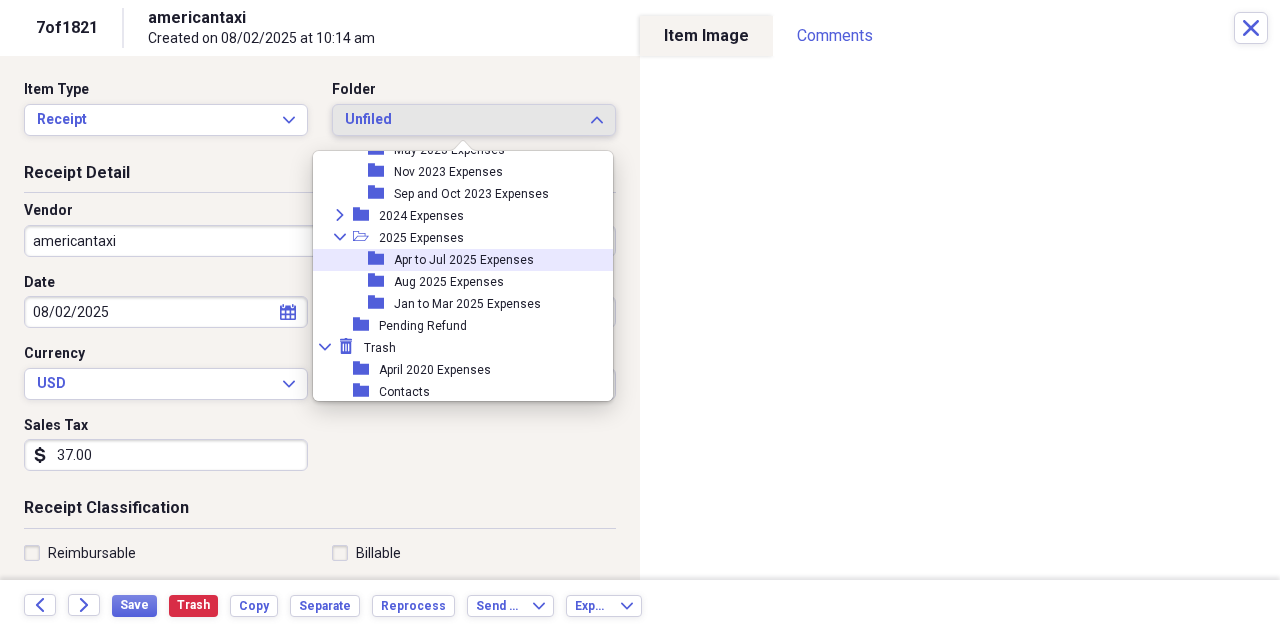 click on "Apr to Jul 2025 Expenses" at bounding box center (464, 260) 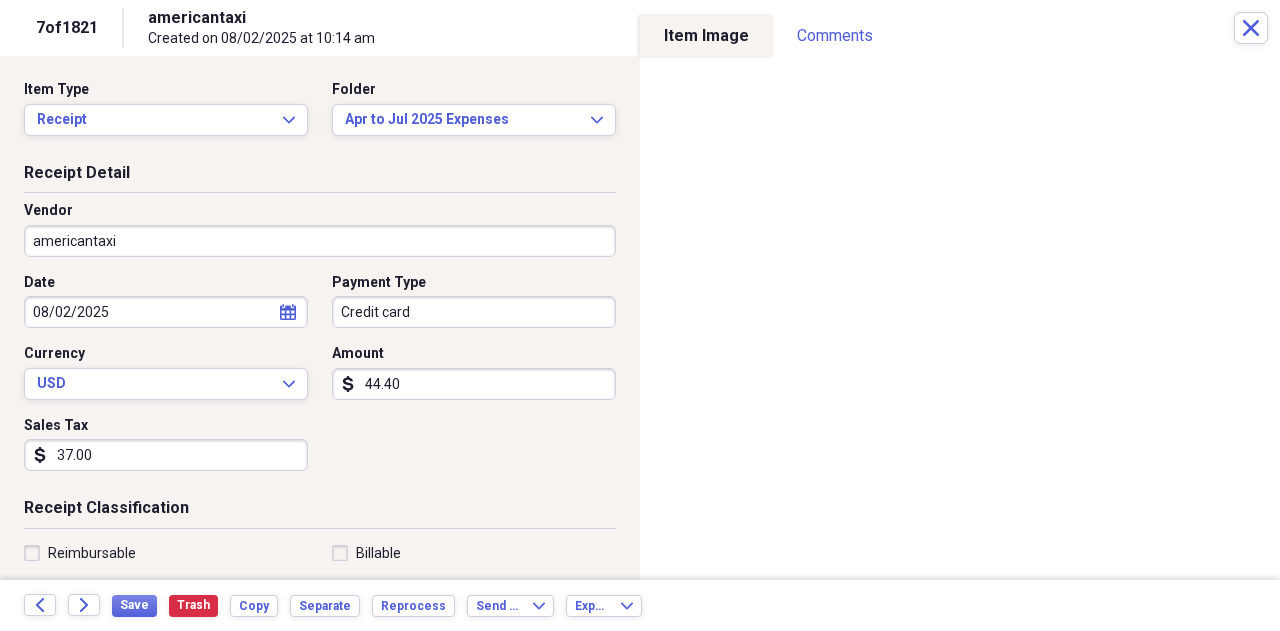 click on "Reimbursable" at bounding box center [80, 553] 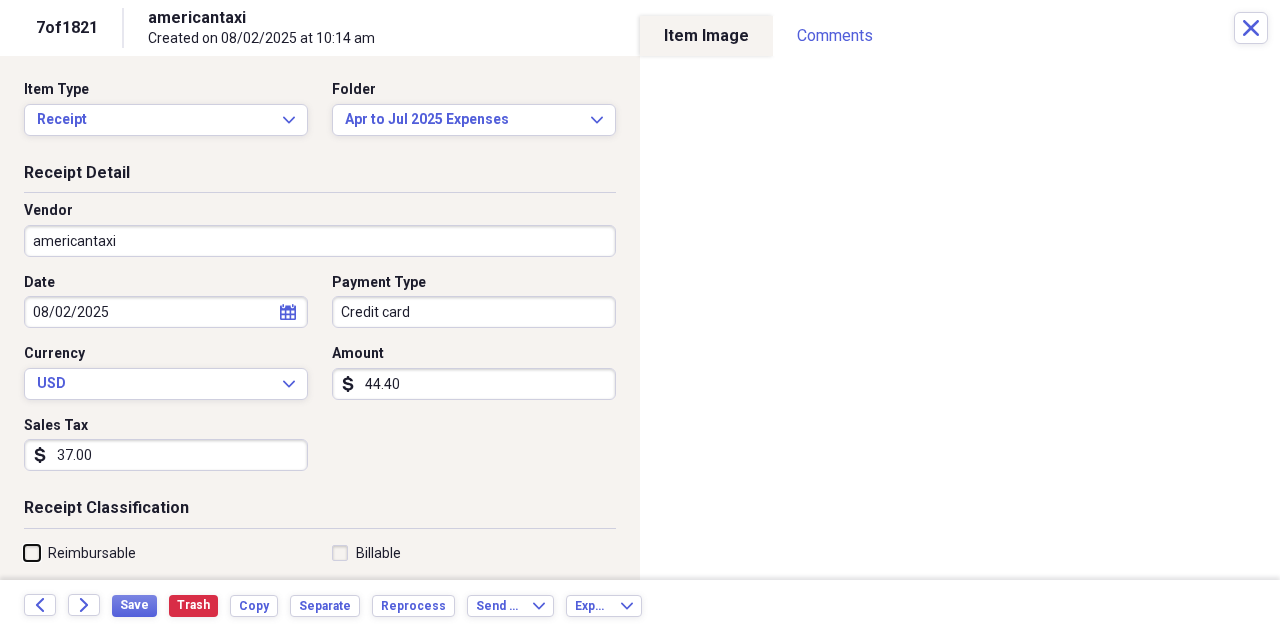 click on "Reimbursable" at bounding box center [24, 552] 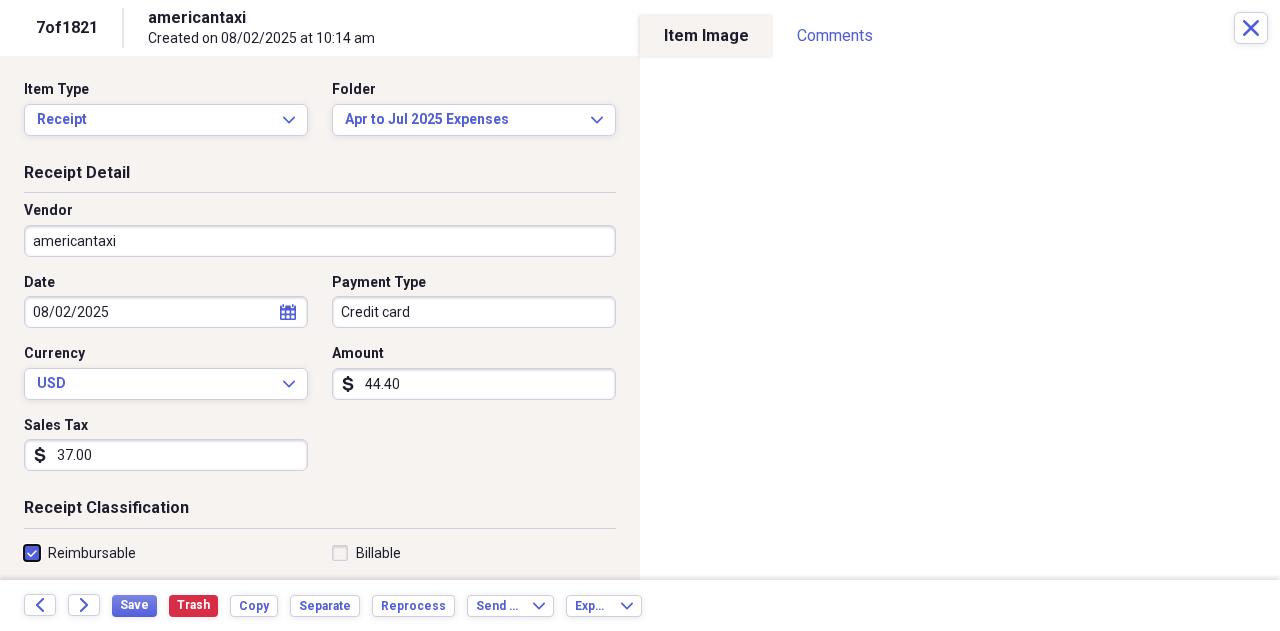 checkbox on "true" 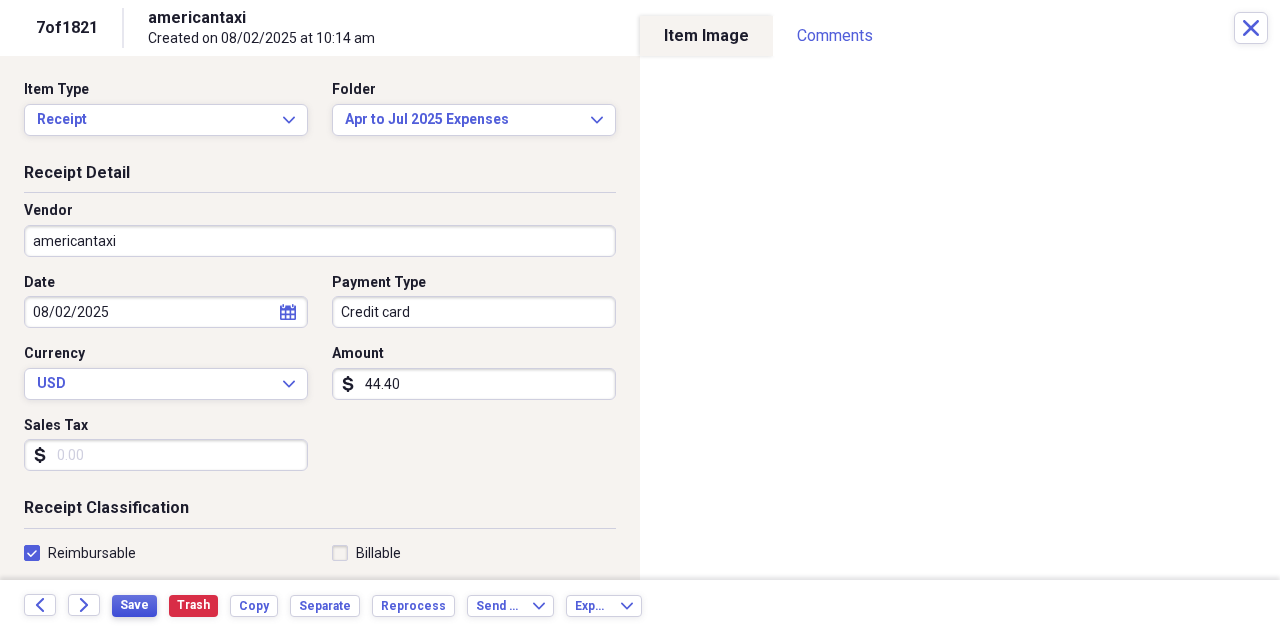 type 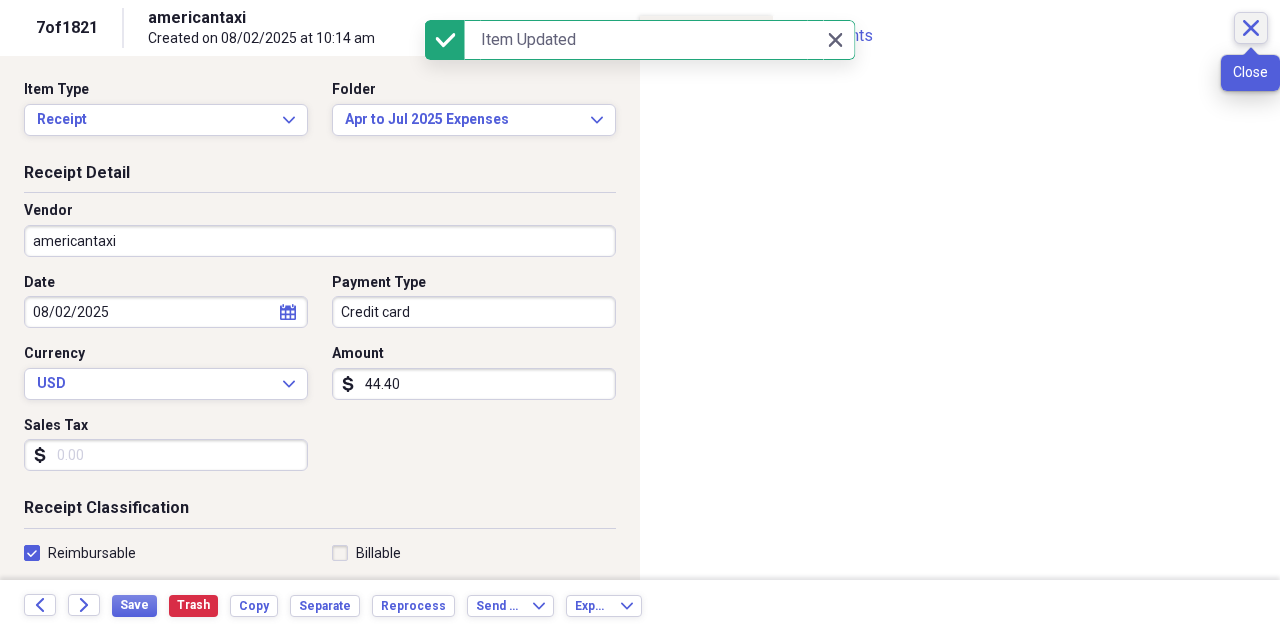 click on "Close" 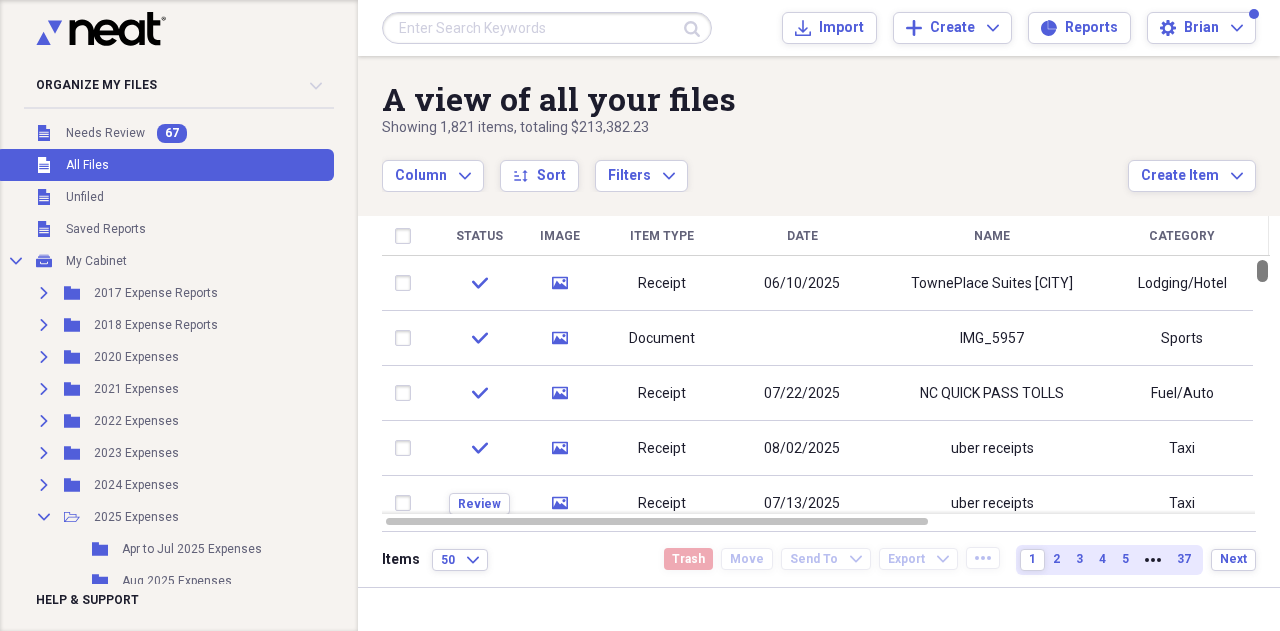 drag, startPoint x: 1273, startPoint y: 291, endPoint x: 1282, endPoint y: 255, distance: 37.107952 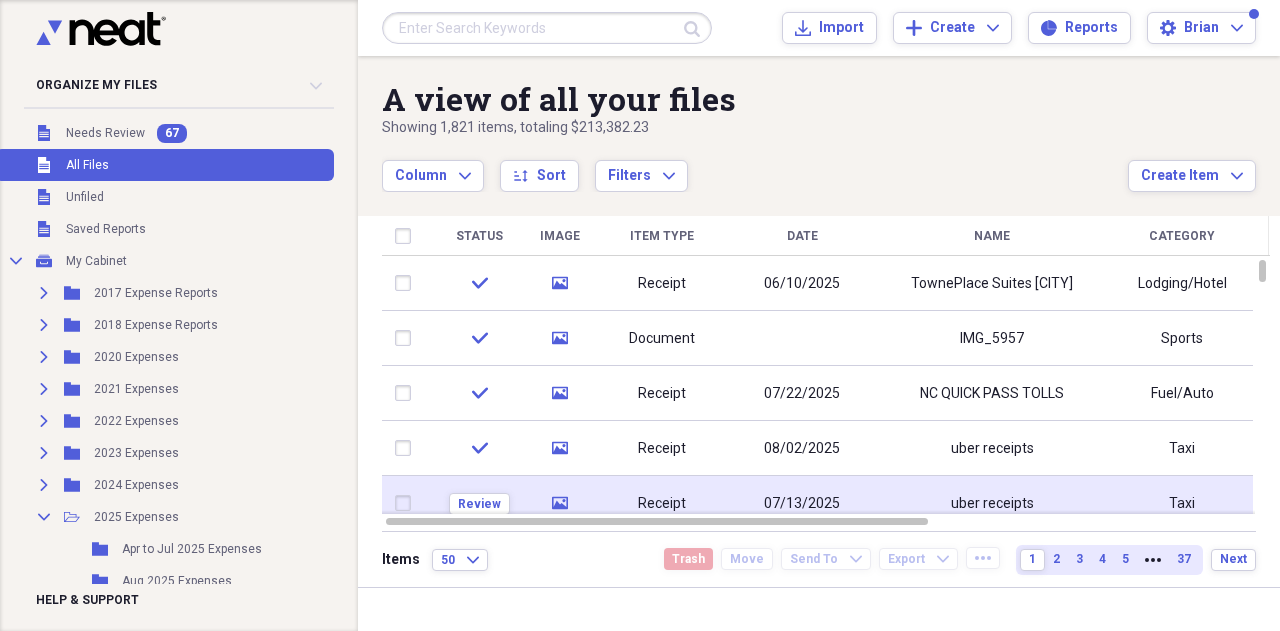 click on "uber receipts" at bounding box center [992, 504] 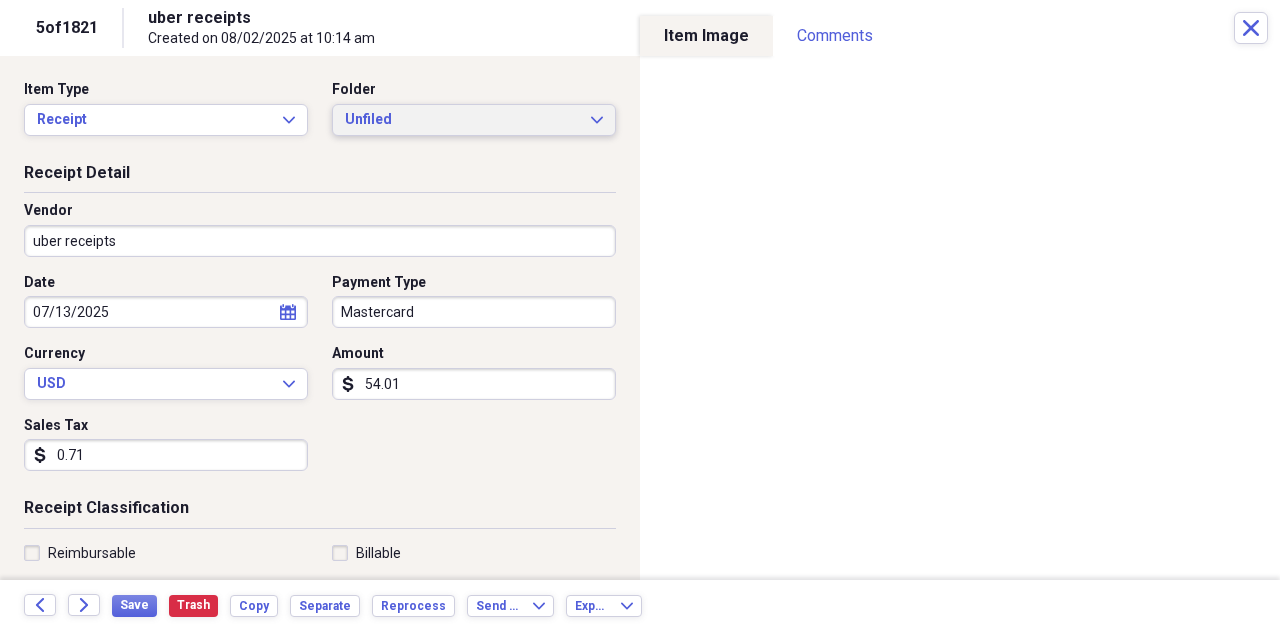 click on "Expand" 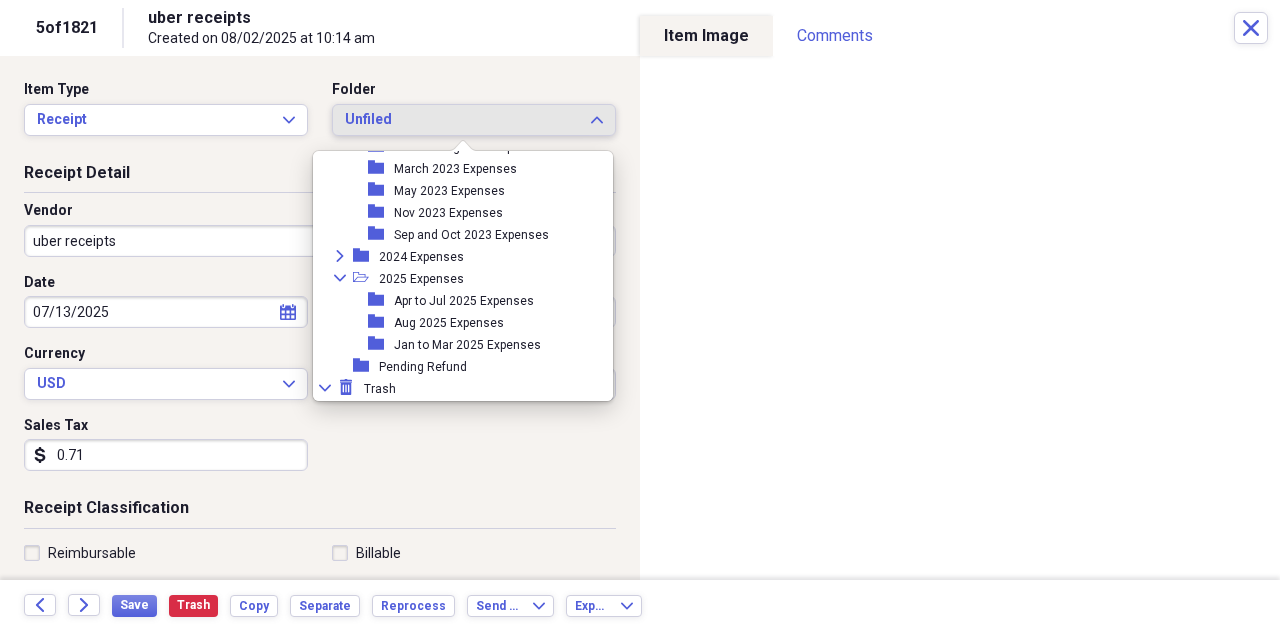 scroll, scrollTop: 286, scrollLeft: 0, axis: vertical 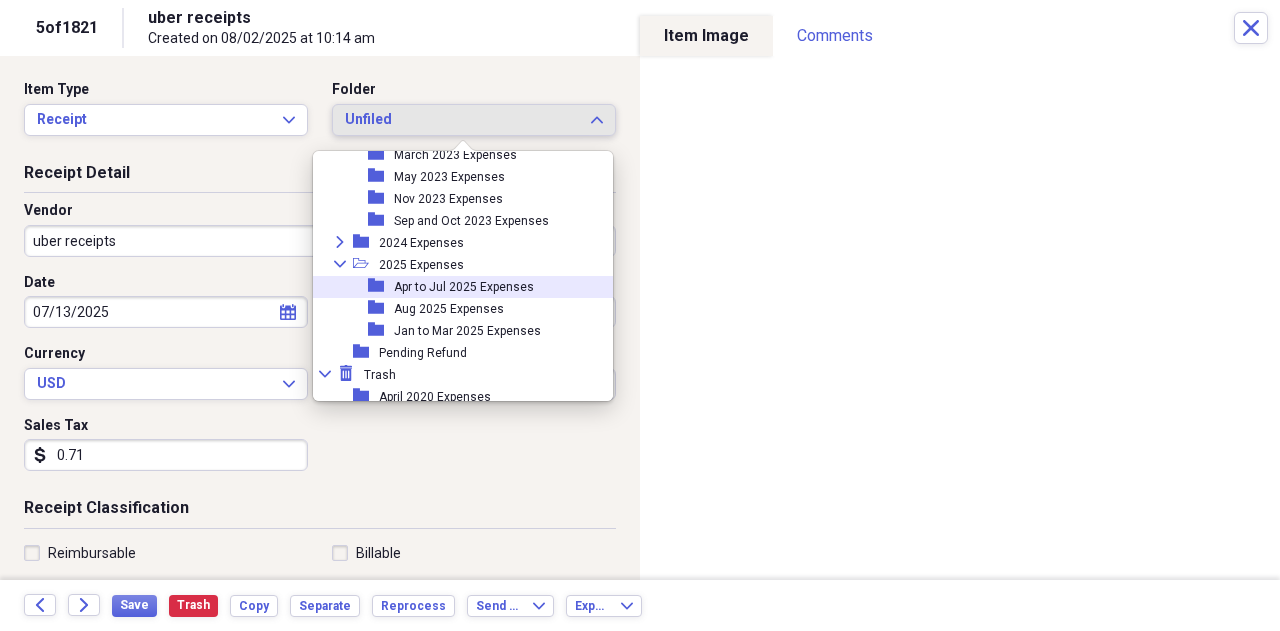 click on "Apr to Jul 2025 Expenses" at bounding box center (464, 287) 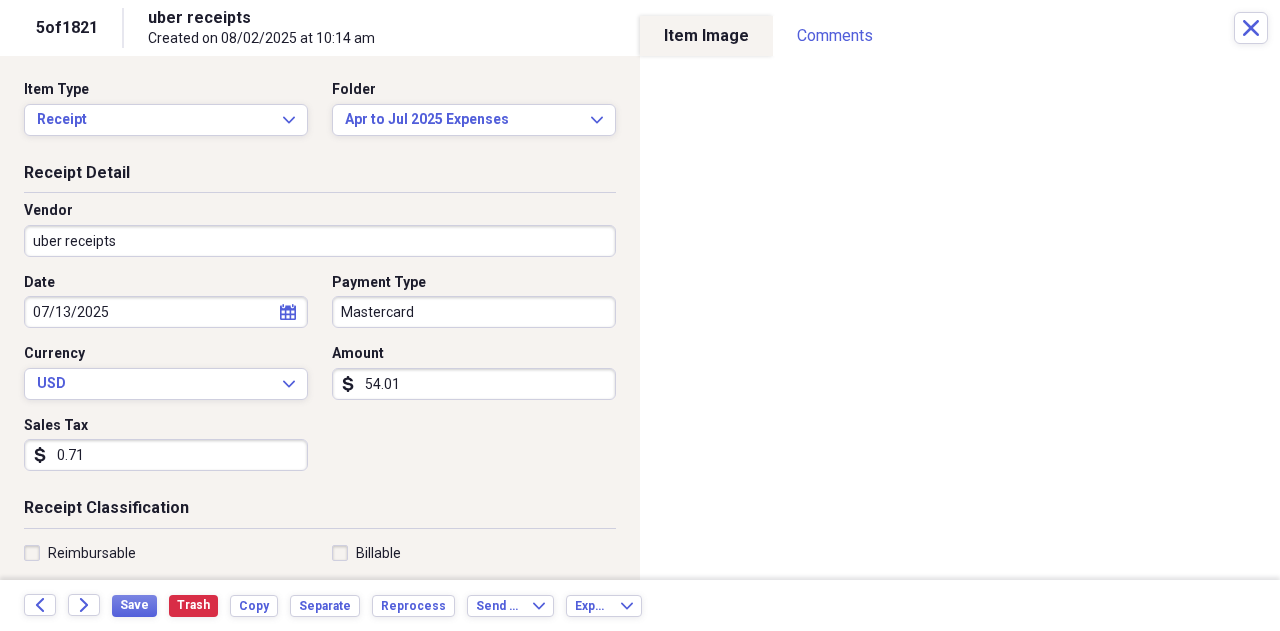 click on "Sales Tax" at bounding box center [166, 426] 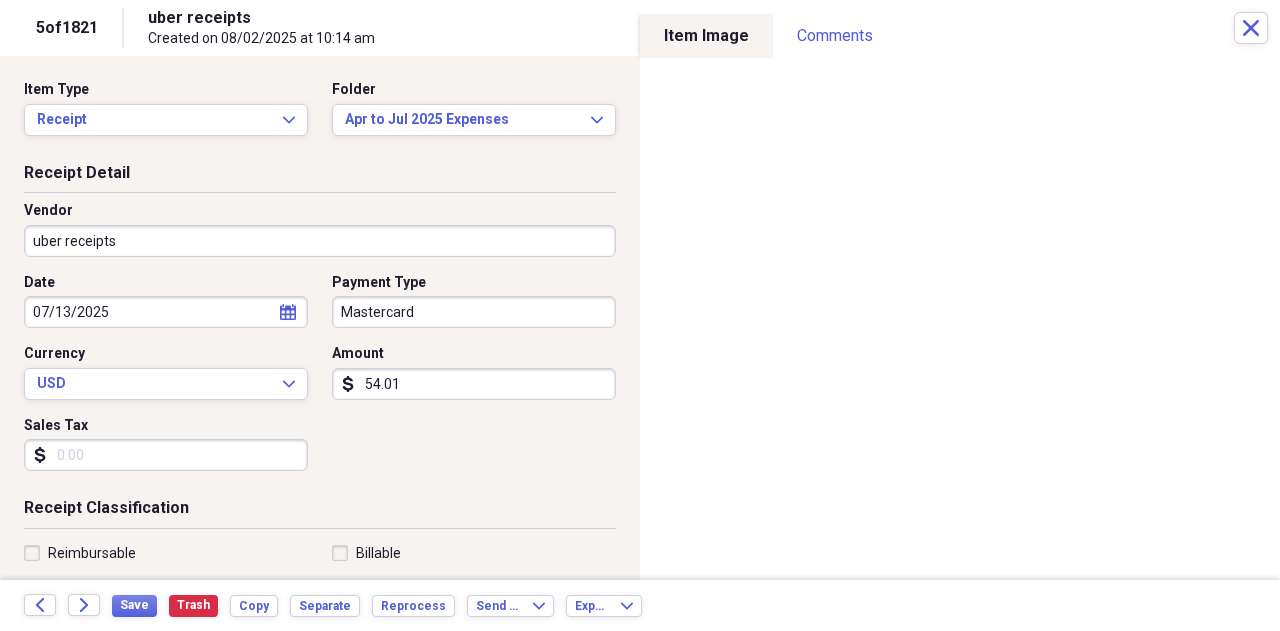 type 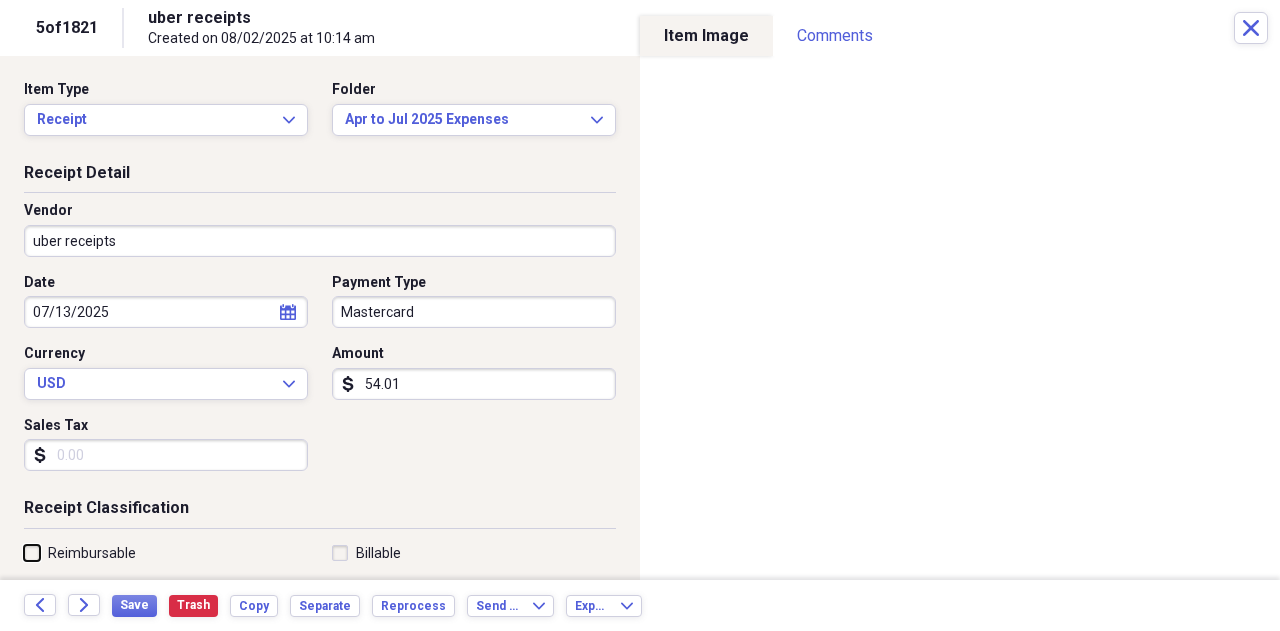 click on "Reimbursable" at bounding box center [24, 552] 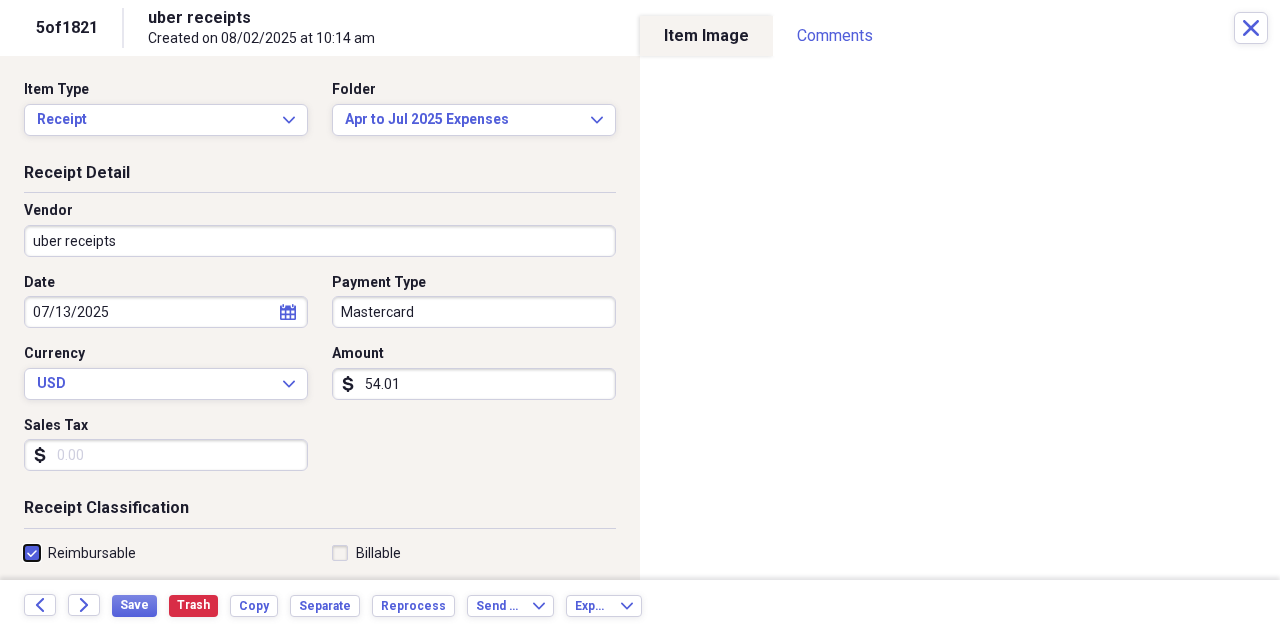 checkbox on "true" 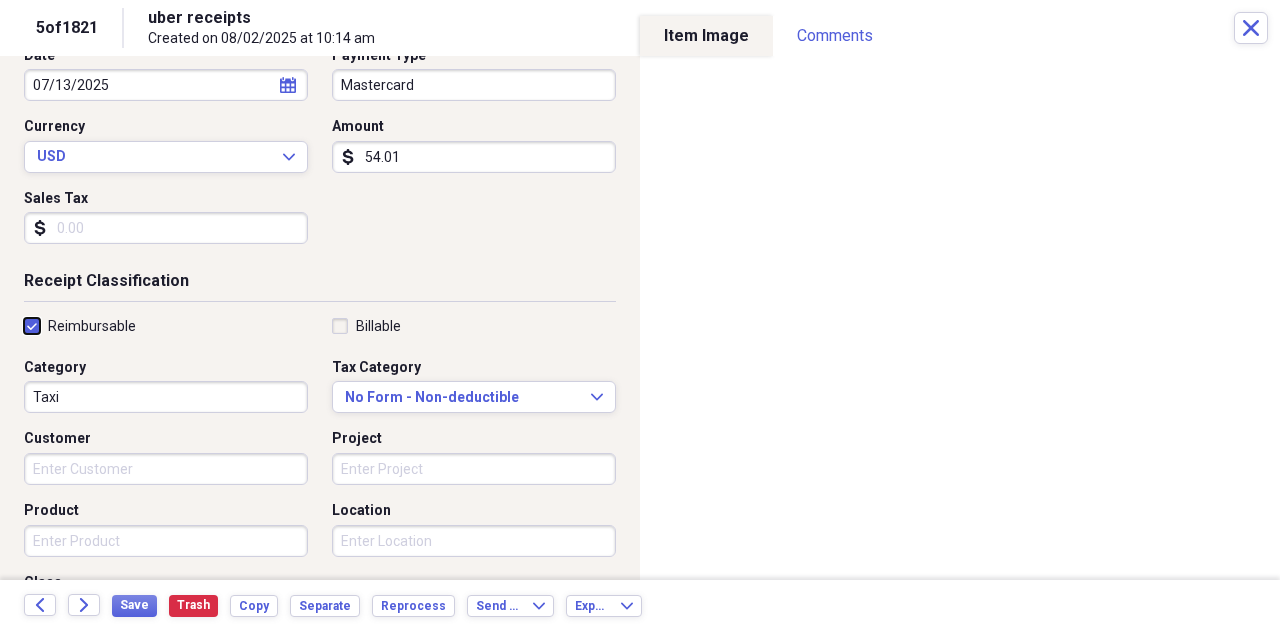 scroll, scrollTop: 236, scrollLeft: 0, axis: vertical 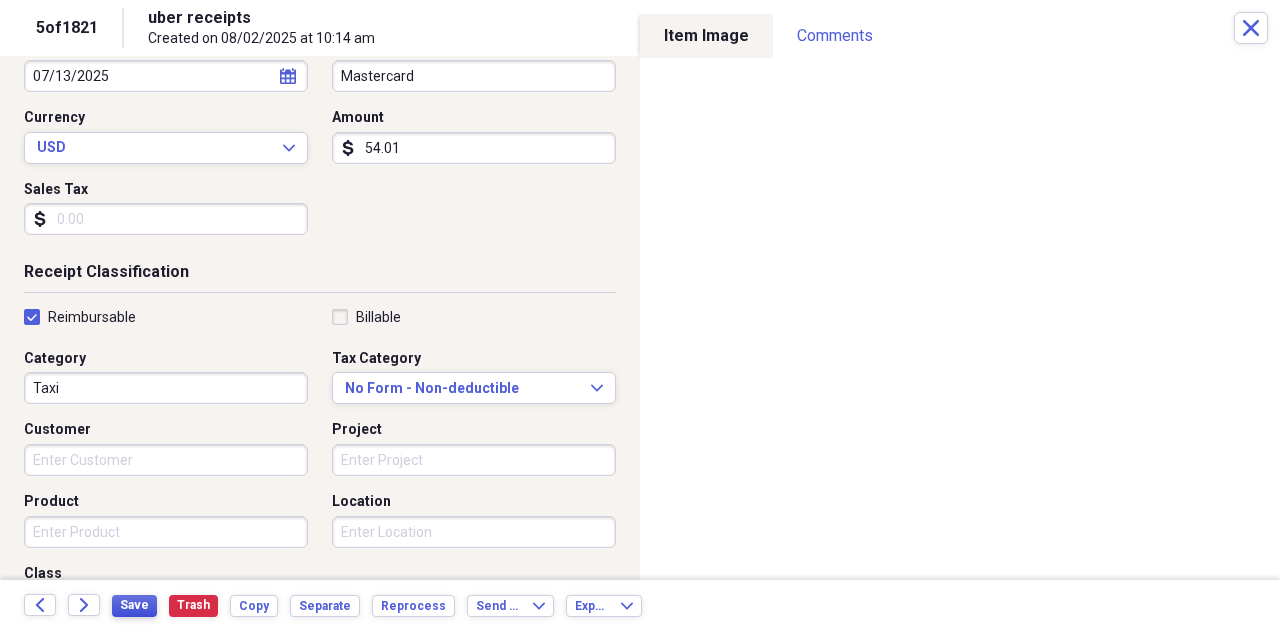 click on "Save" at bounding box center (134, 605) 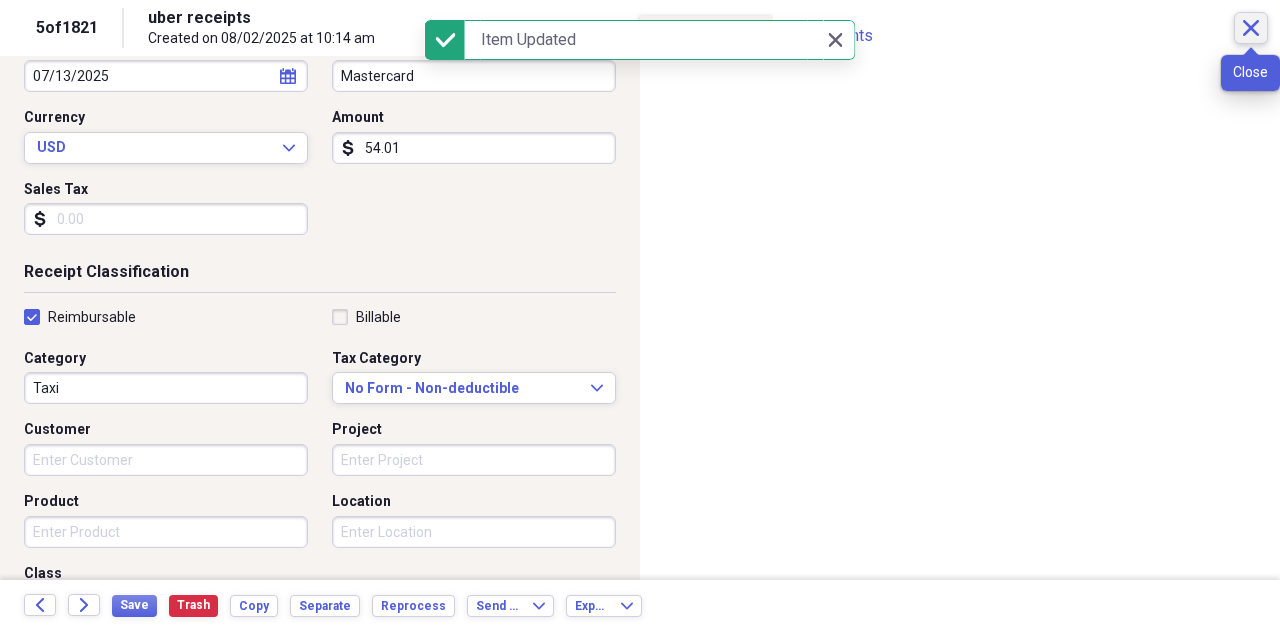 click 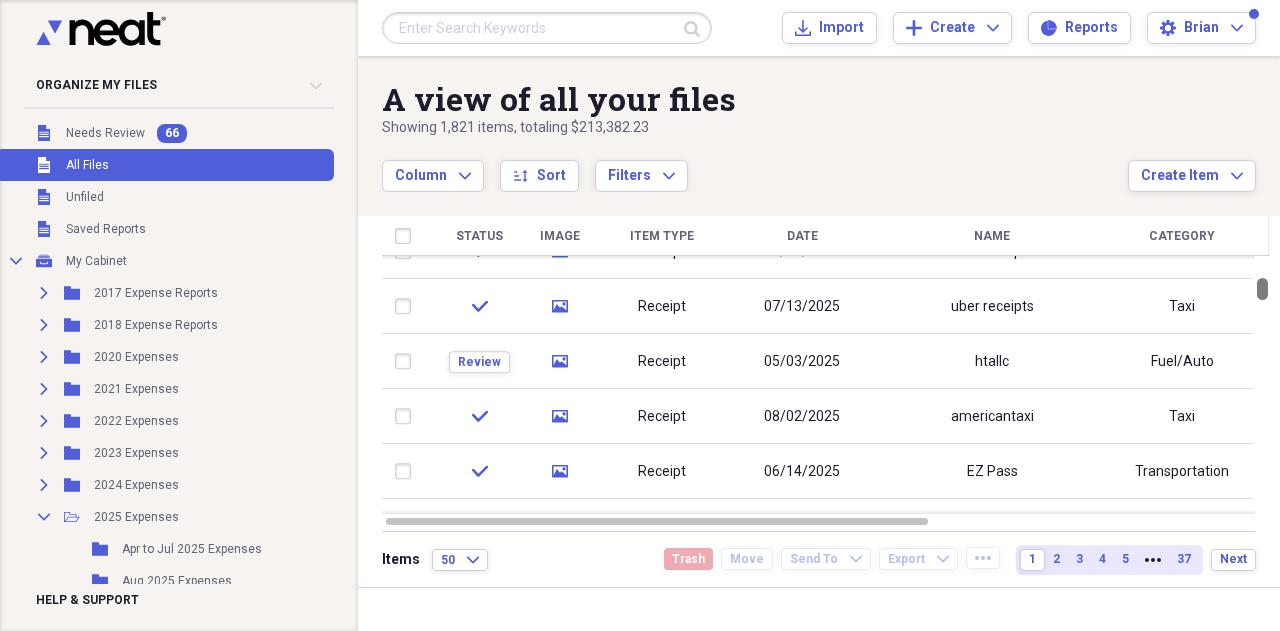 drag, startPoint x: 1270, startPoint y: 269, endPoint x: 1271, endPoint y: 284, distance: 15.033297 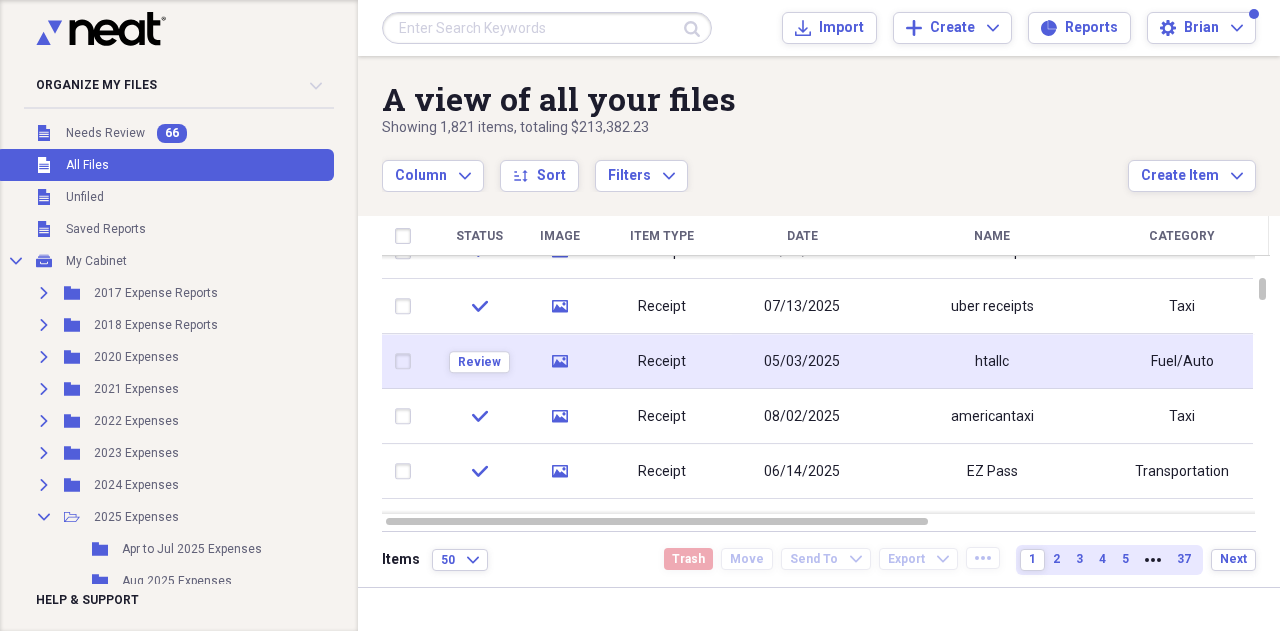 click on "05/03/2025" at bounding box center [802, 362] 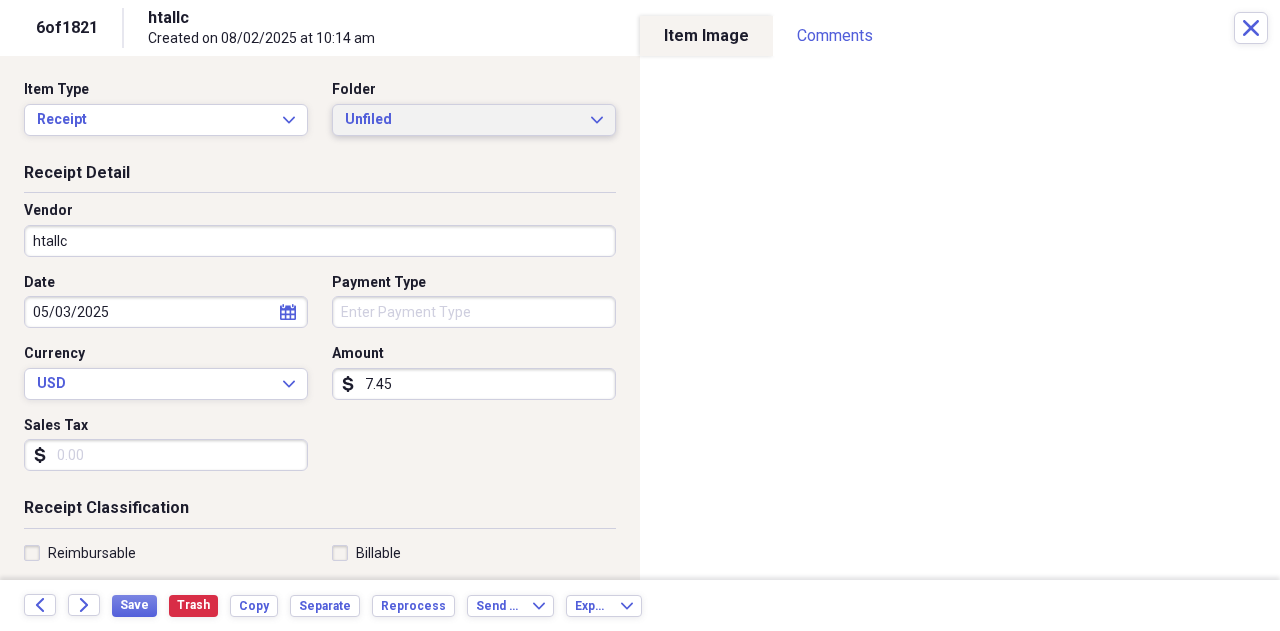 click on "Expand" 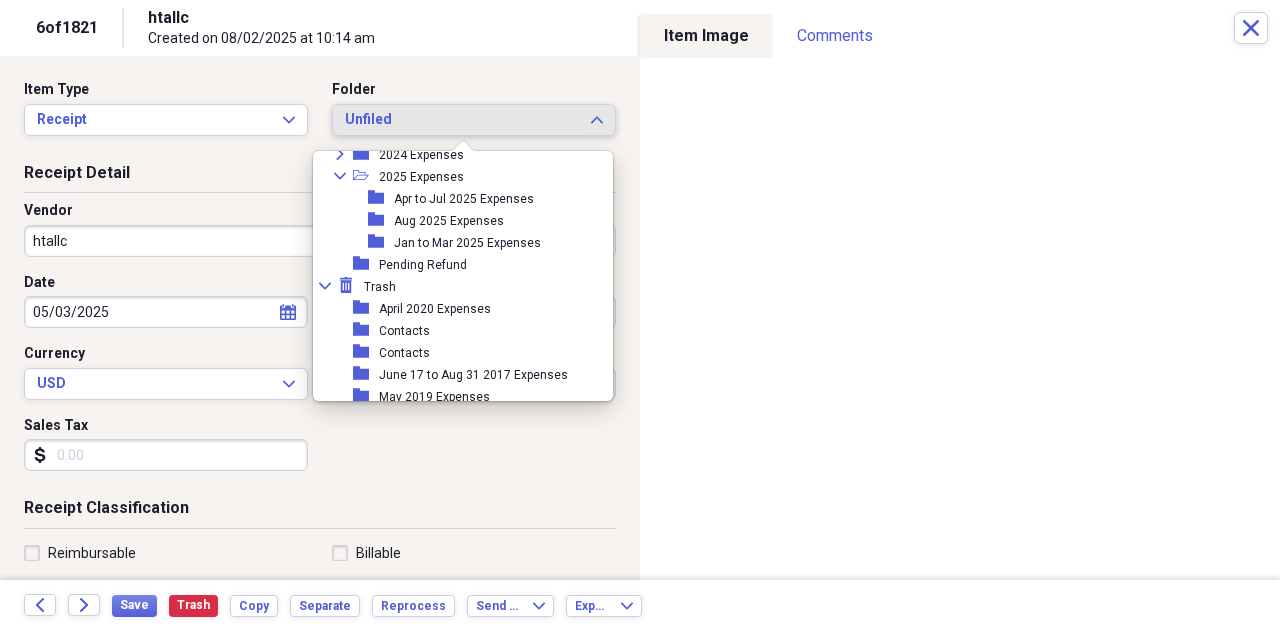 scroll, scrollTop: 380, scrollLeft: 0, axis: vertical 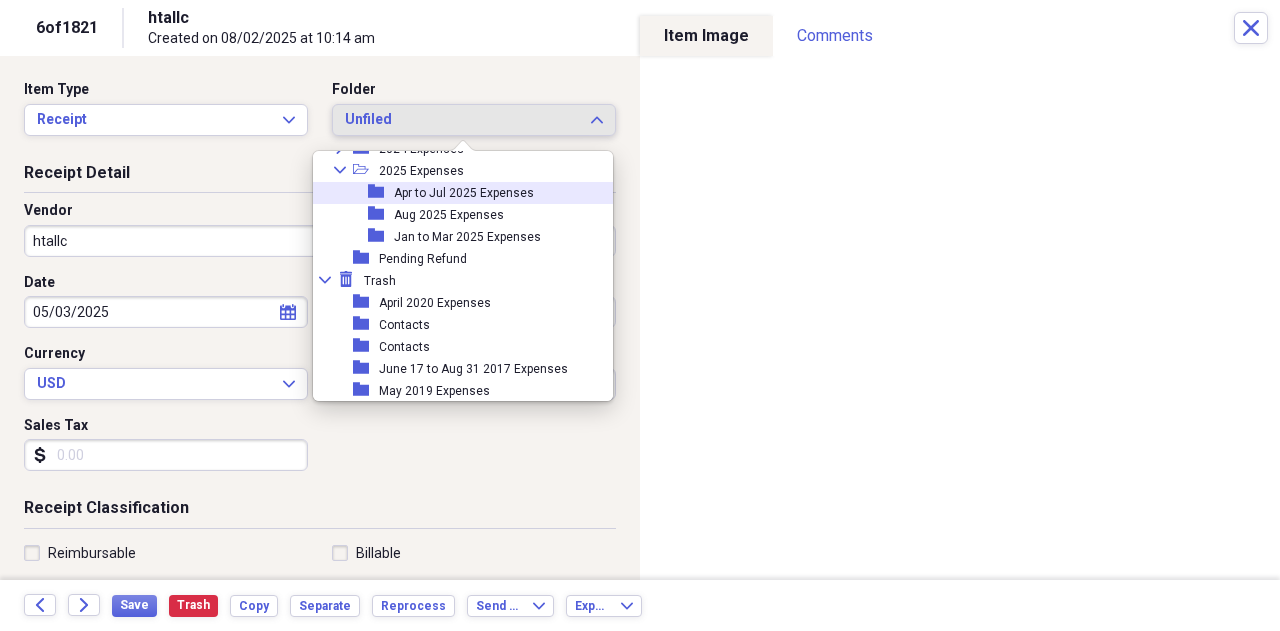 click on "Apr to Jul 2025 Expenses" at bounding box center [464, 193] 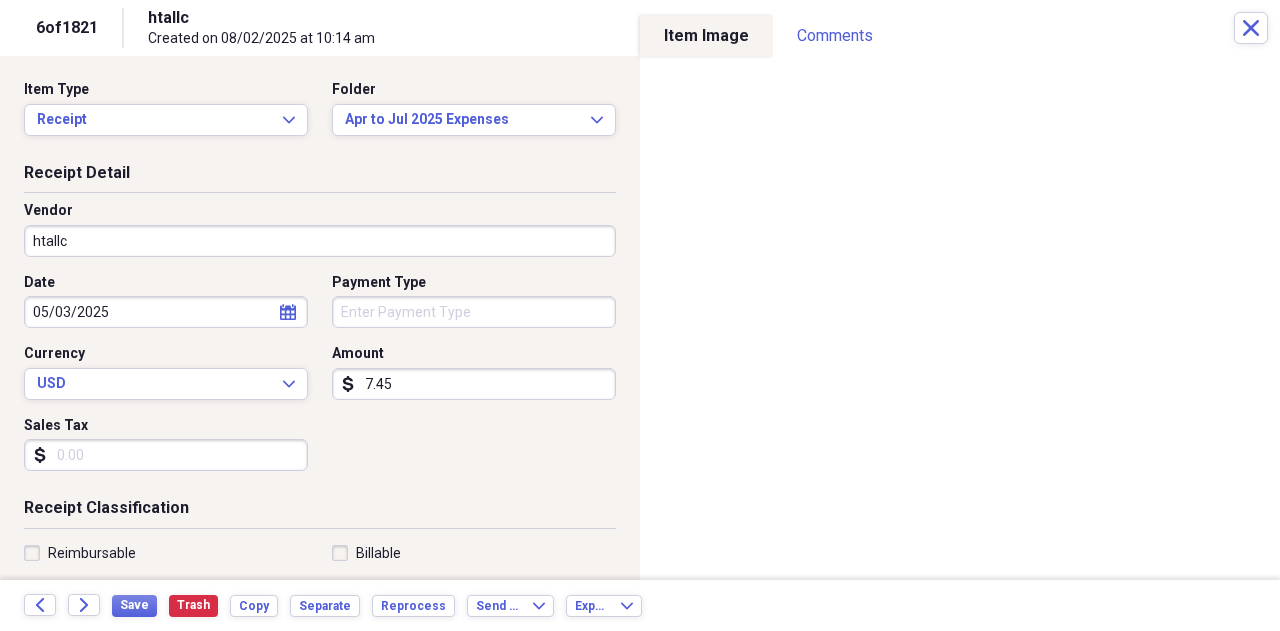 click on "Reimbursable" at bounding box center [80, 553] 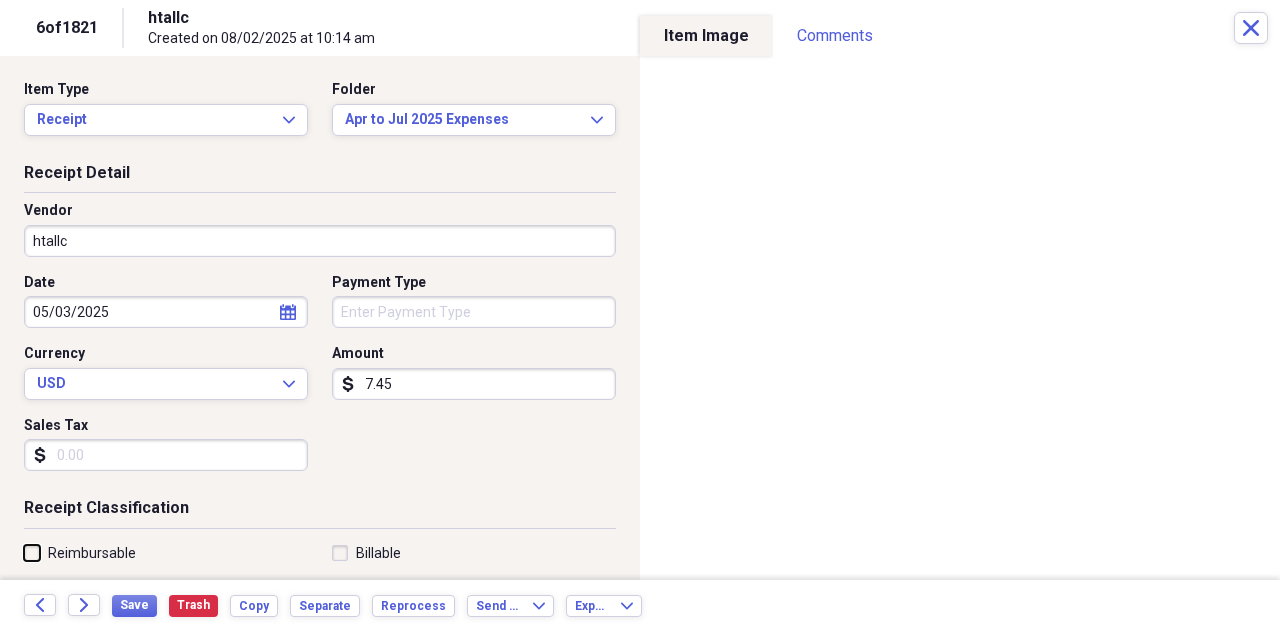 click on "Reimbursable" at bounding box center (24, 552) 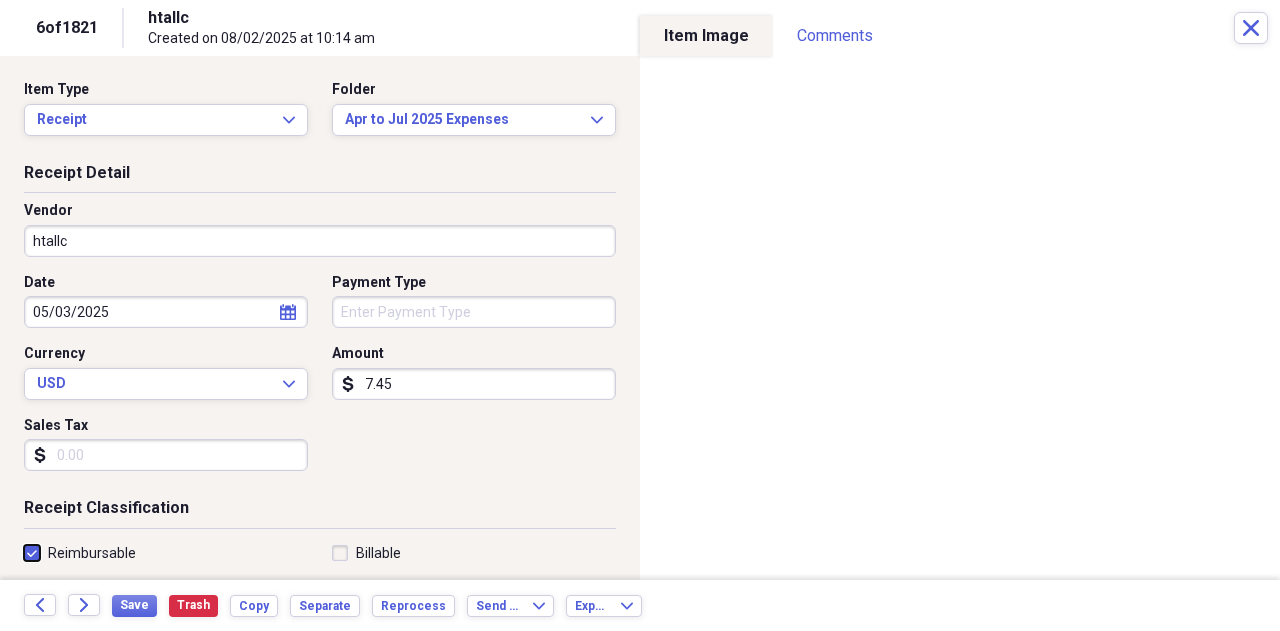 checkbox on "true" 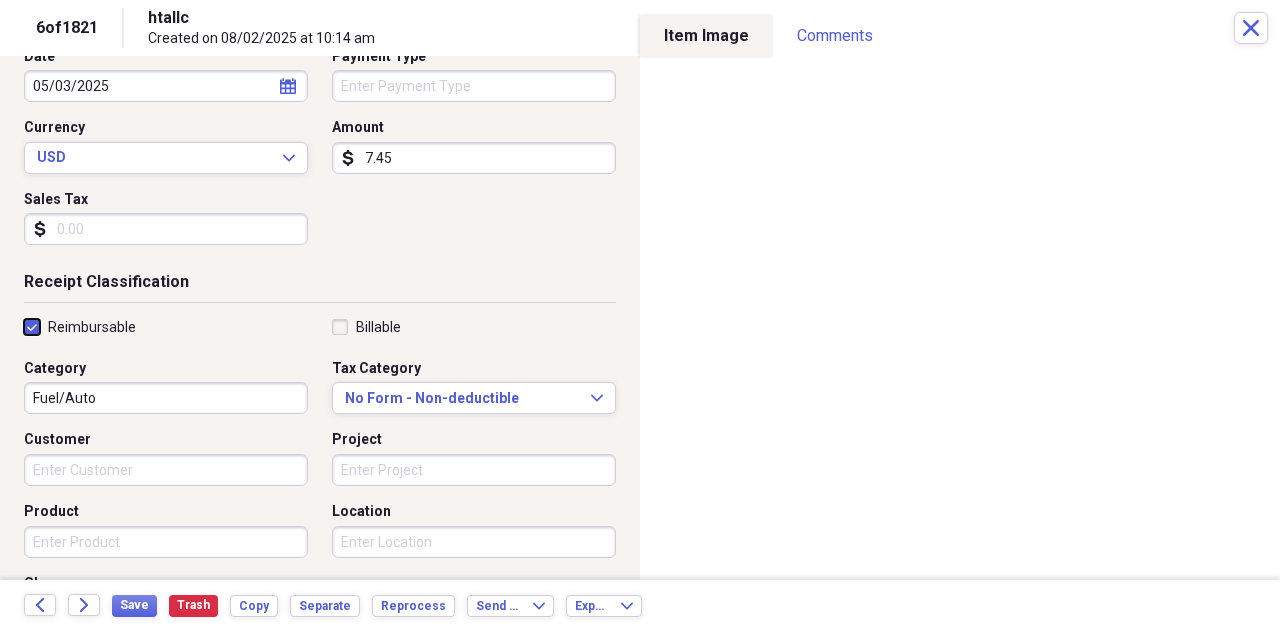 scroll, scrollTop: 223, scrollLeft: 0, axis: vertical 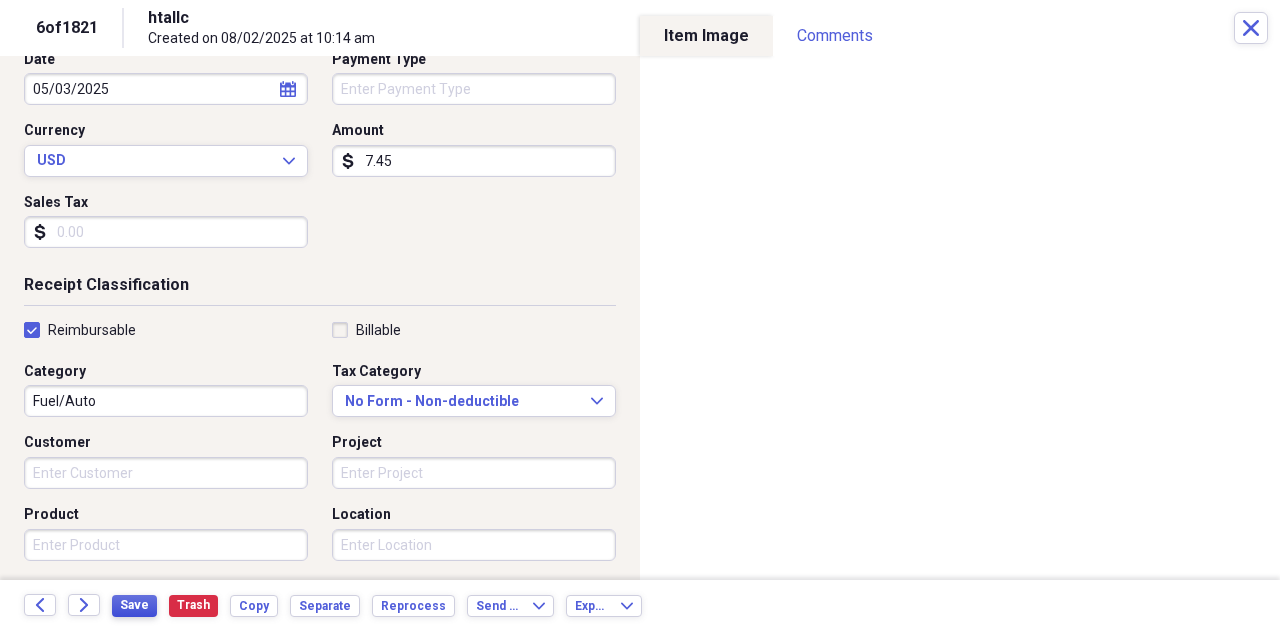 click on "Save" at bounding box center (134, 606) 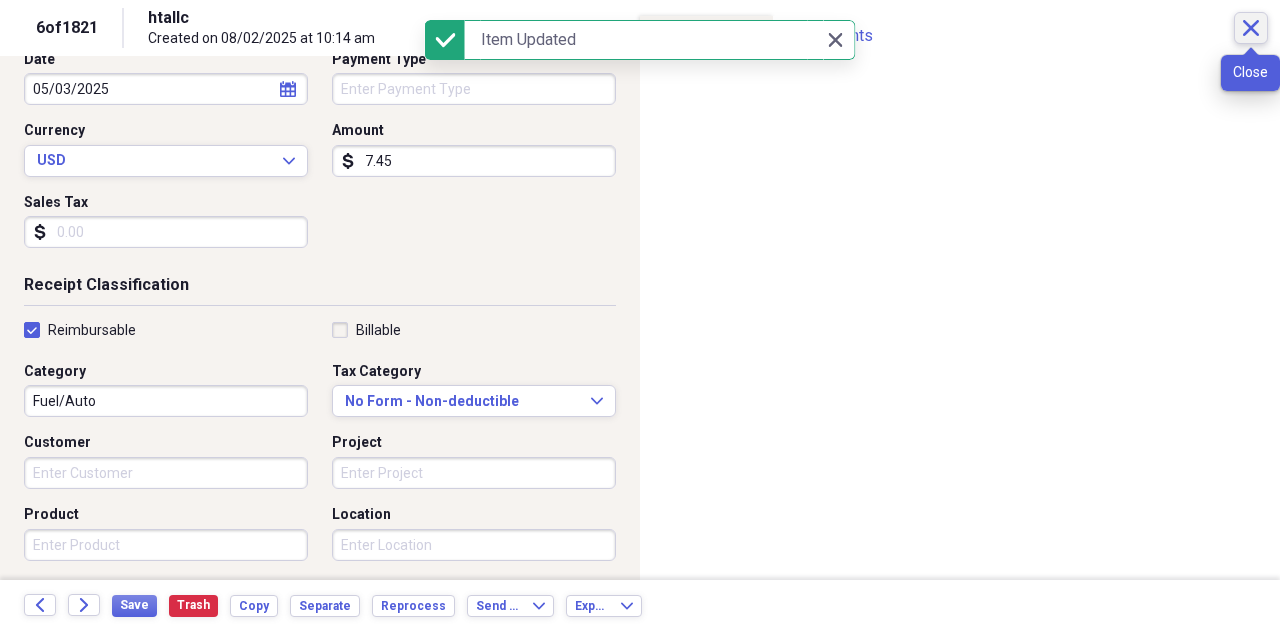 click on "Close" 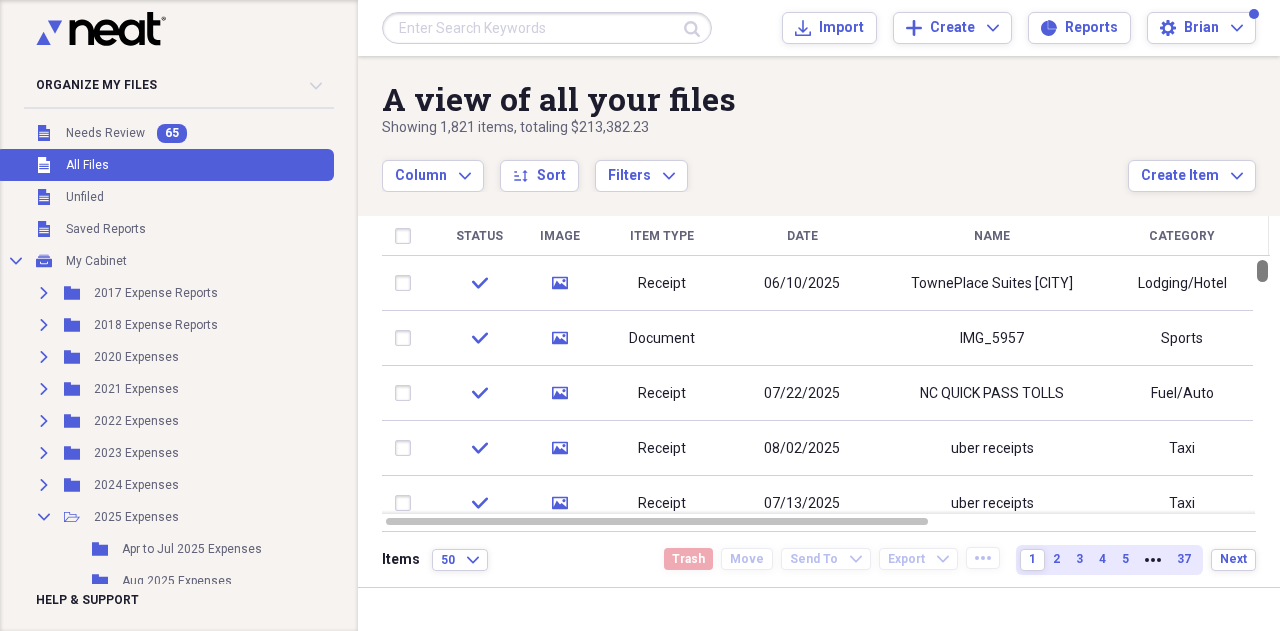 drag, startPoint x: 1271, startPoint y: 291, endPoint x: 1286, endPoint y: 133, distance: 158.71043 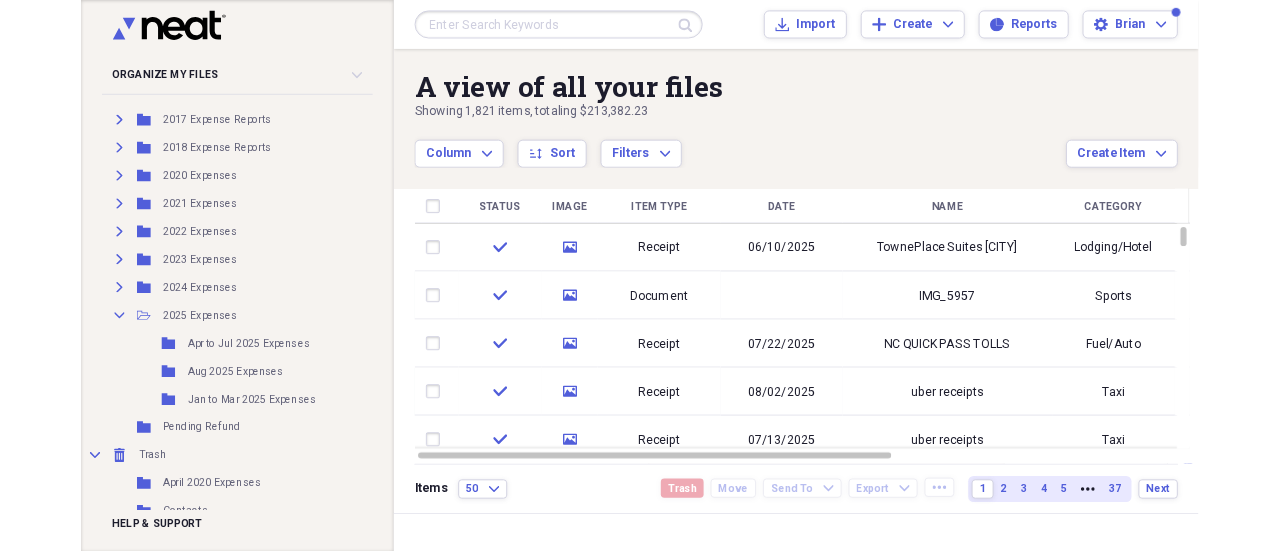 scroll, scrollTop: 169, scrollLeft: 0, axis: vertical 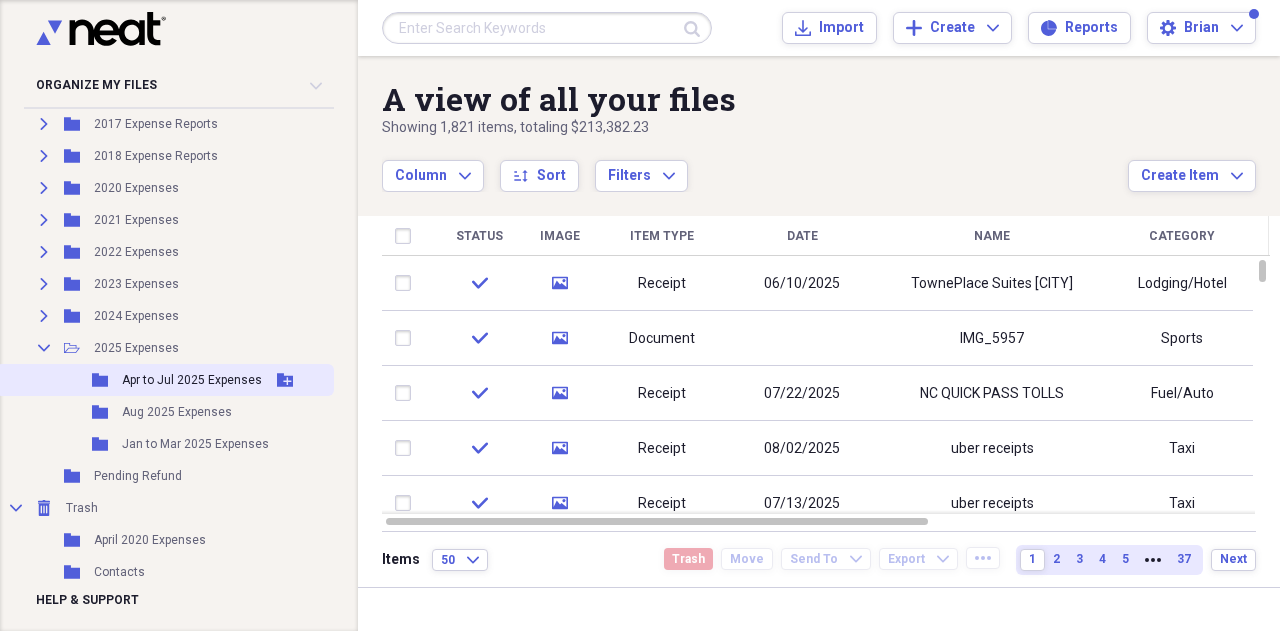 click on "Apr to Jul 2025 Expenses" at bounding box center [192, 380] 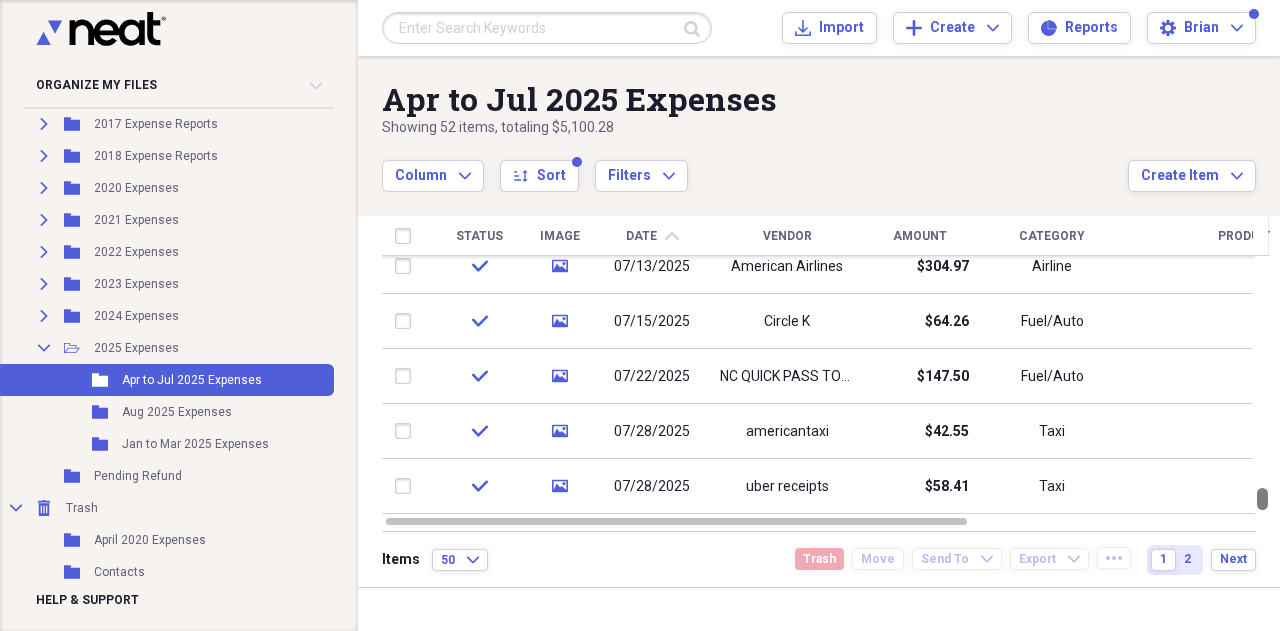 click at bounding box center [1262, 385] 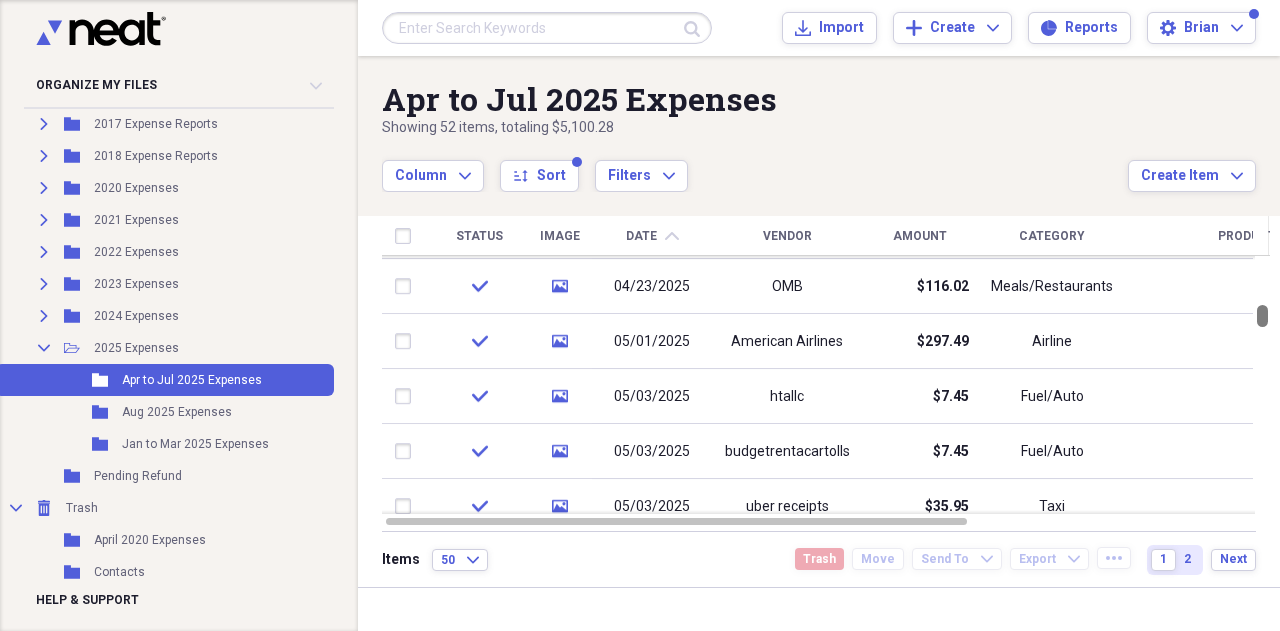 drag, startPoint x: 1270, startPoint y: 493, endPoint x: 1309, endPoint y: 219, distance: 276.76163 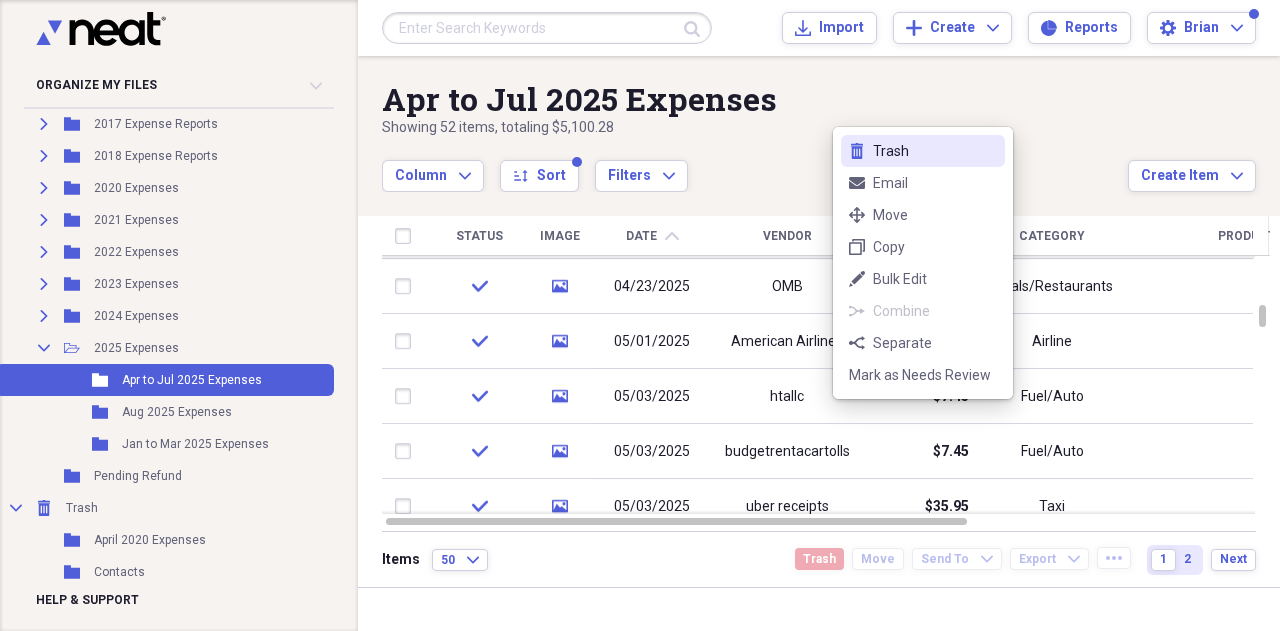 click on "trash Trash" at bounding box center [923, 151] 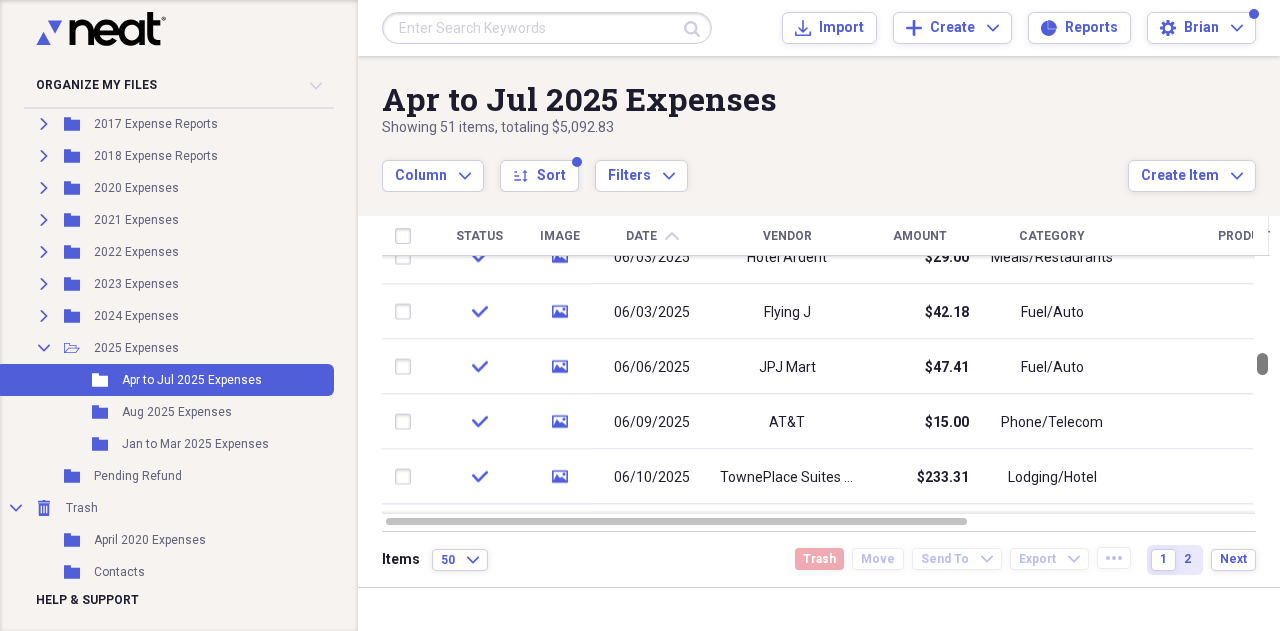 drag, startPoint x: 1275, startPoint y: 323, endPoint x: 1269, endPoint y: 369, distance: 46.389652 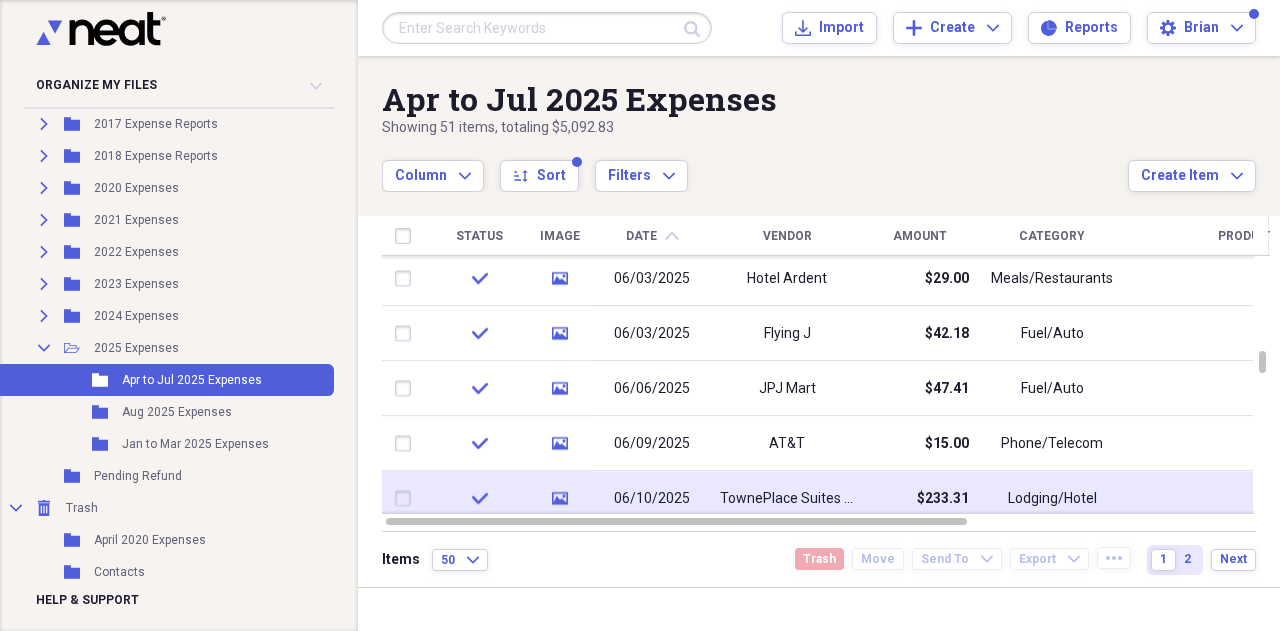click on "TownePlace Suites [CITY]" at bounding box center (787, 499) 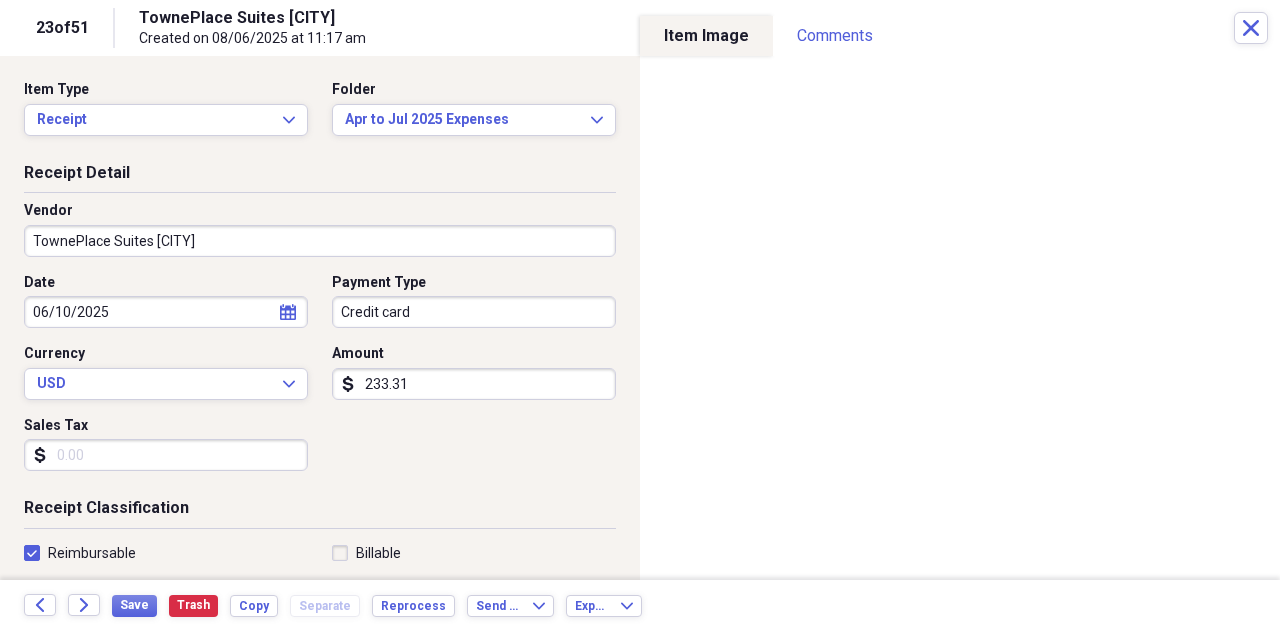 click on "233.31" at bounding box center [474, 384] 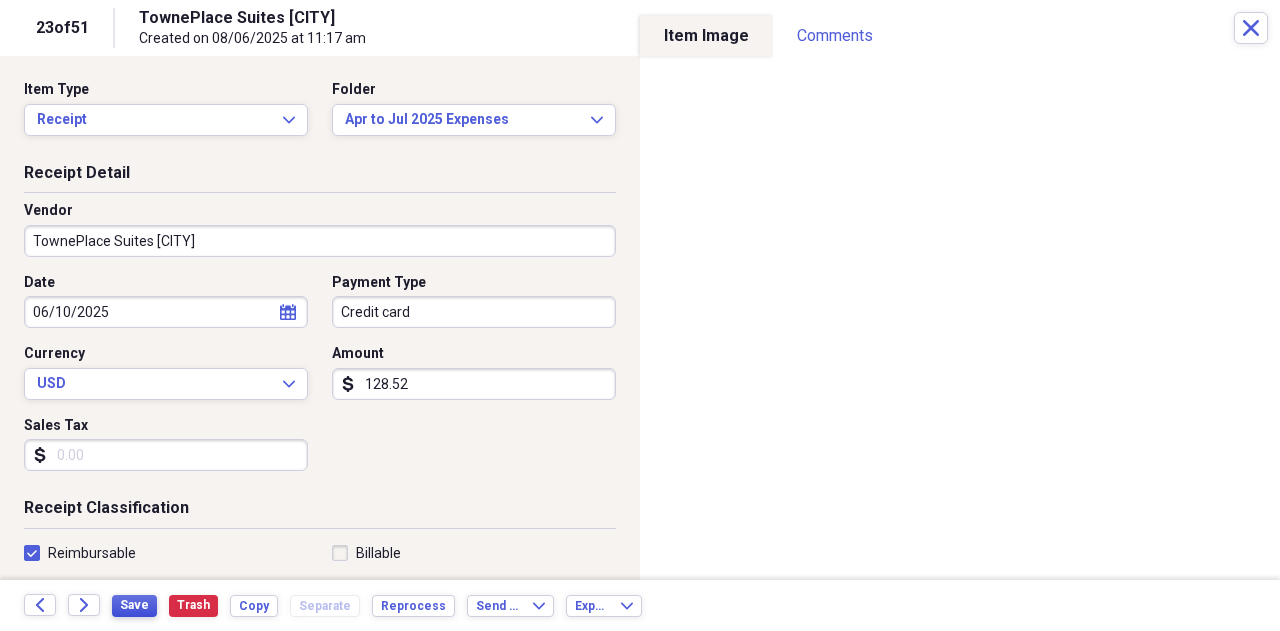 type on "128.52" 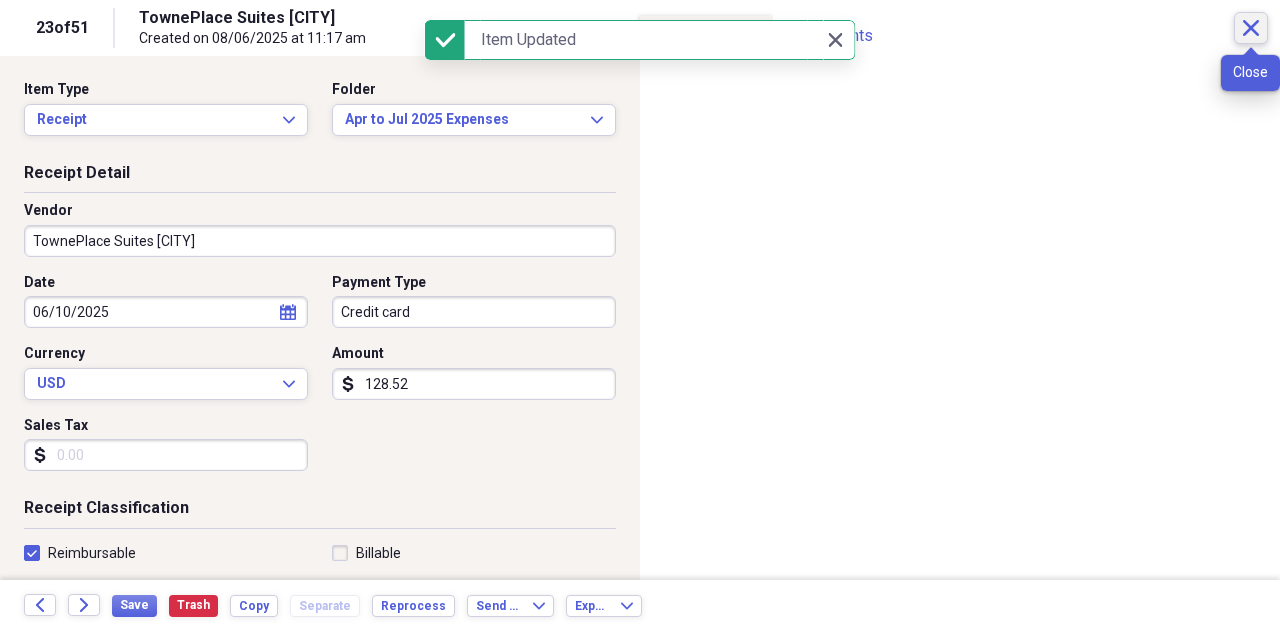 click 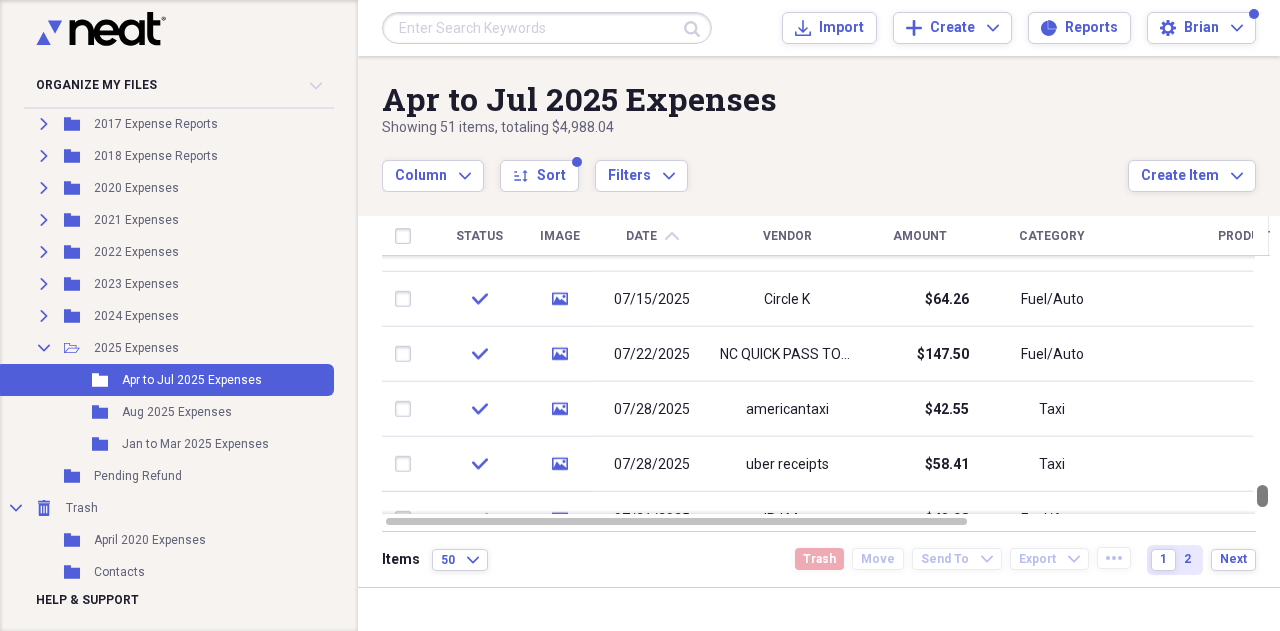 click at bounding box center (1262, 385) 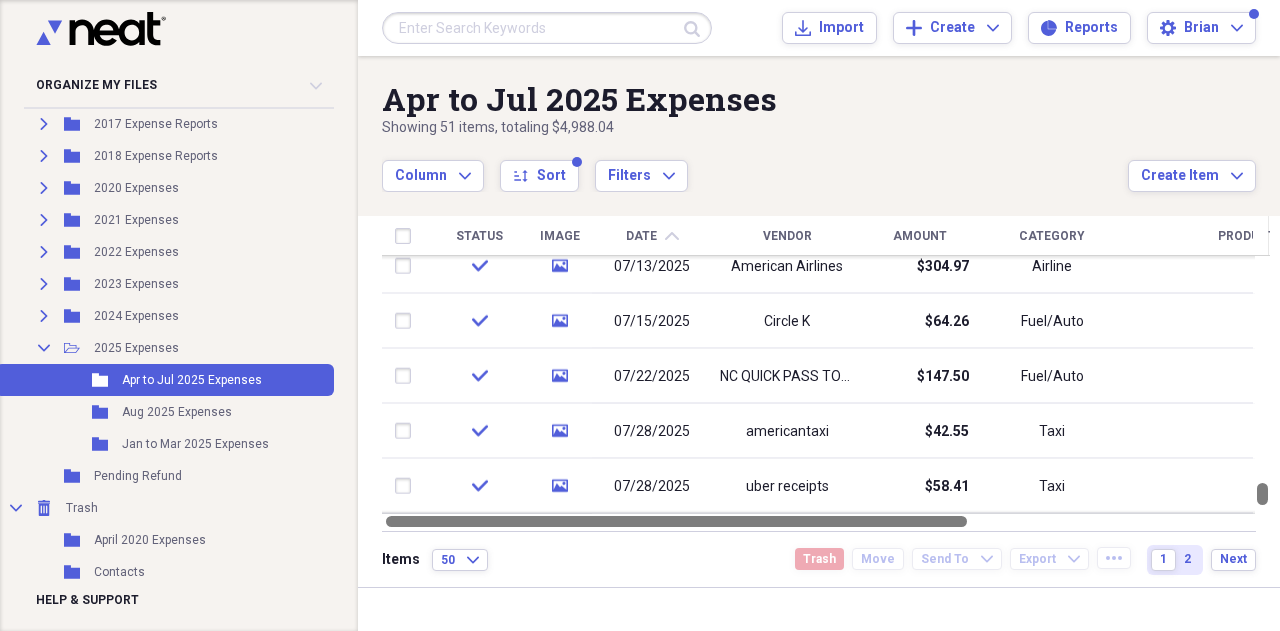 drag, startPoint x: 1272, startPoint y: 497, endPoint x: 1276, endPoint y: 526, distance: 29.274563 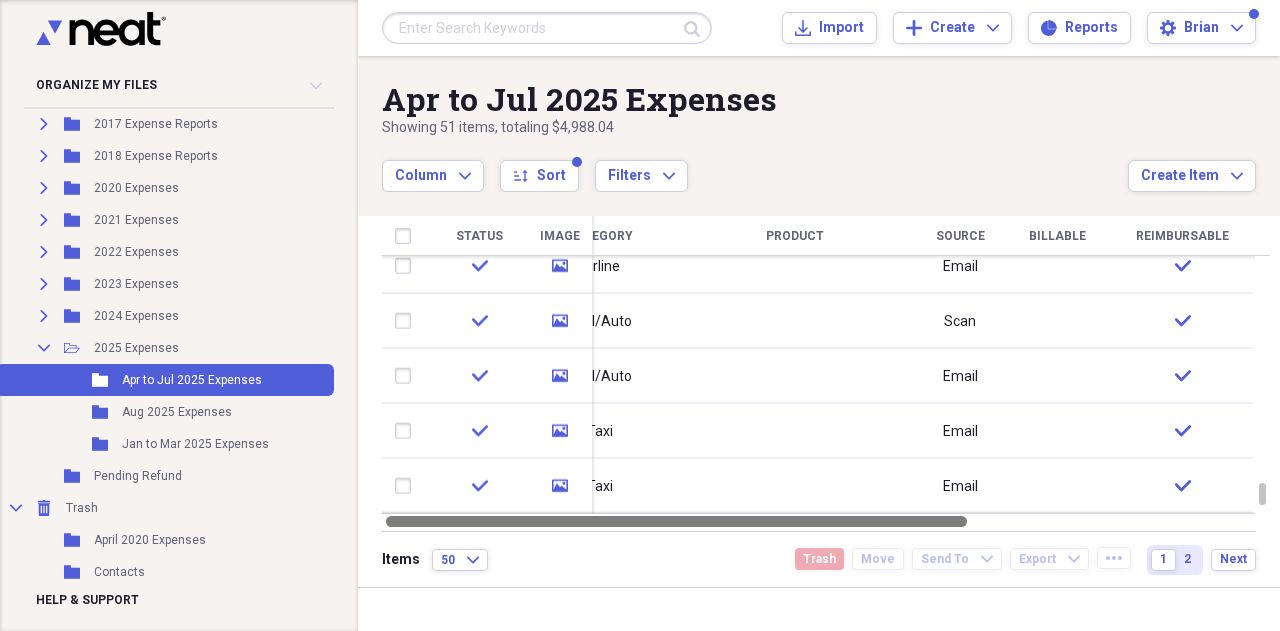 click at bounding box center [826, 521] 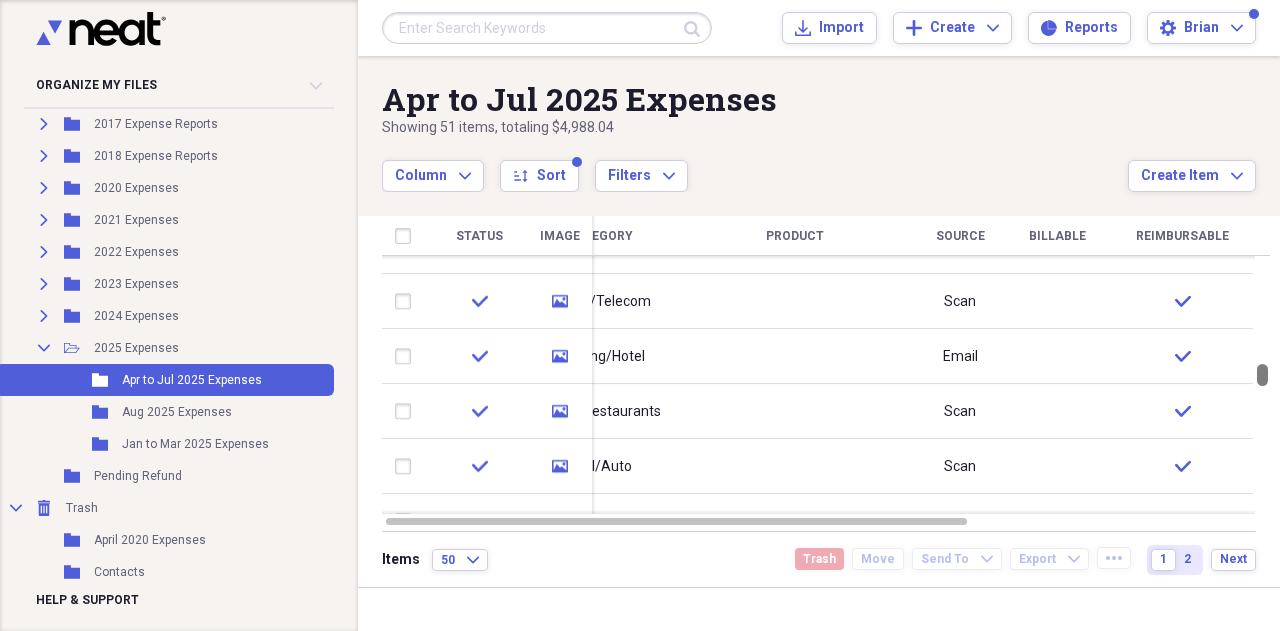 drag, startPoint x: 1269, startPoint y: 486, endPoint x: 1298, endPoint y: 367, distance: 122.48265 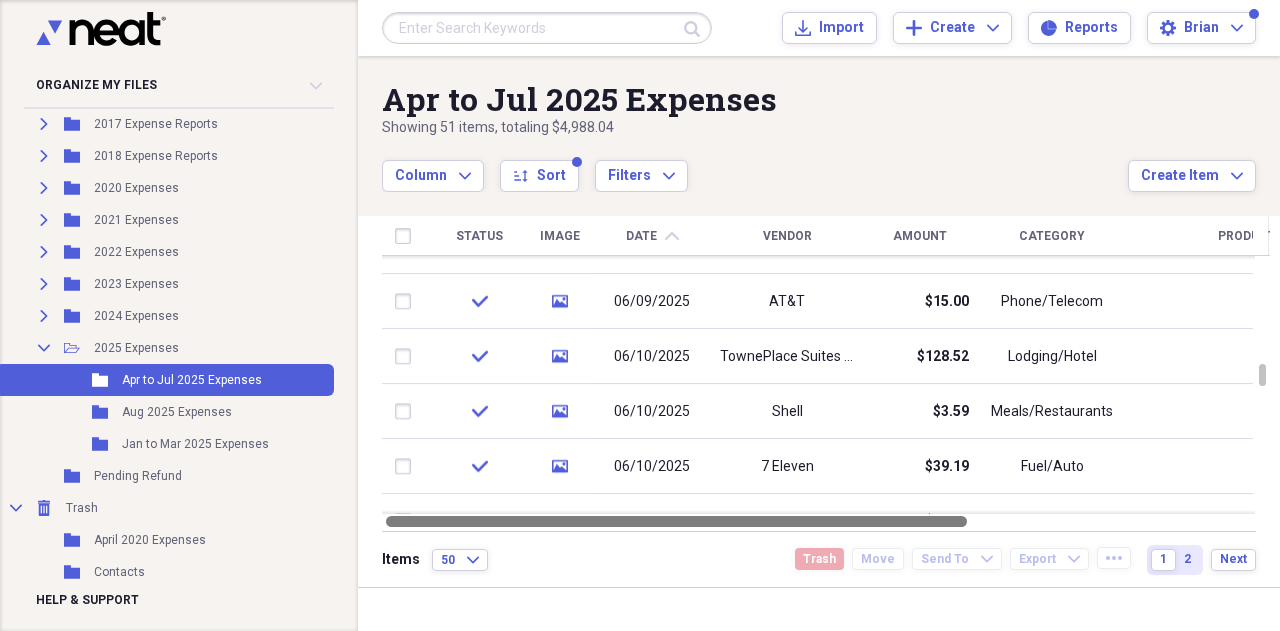 drag, startPoint x: 922, startPoint y: 523, endPoint x: 577, endPoint y: 527, distance: 345.0232 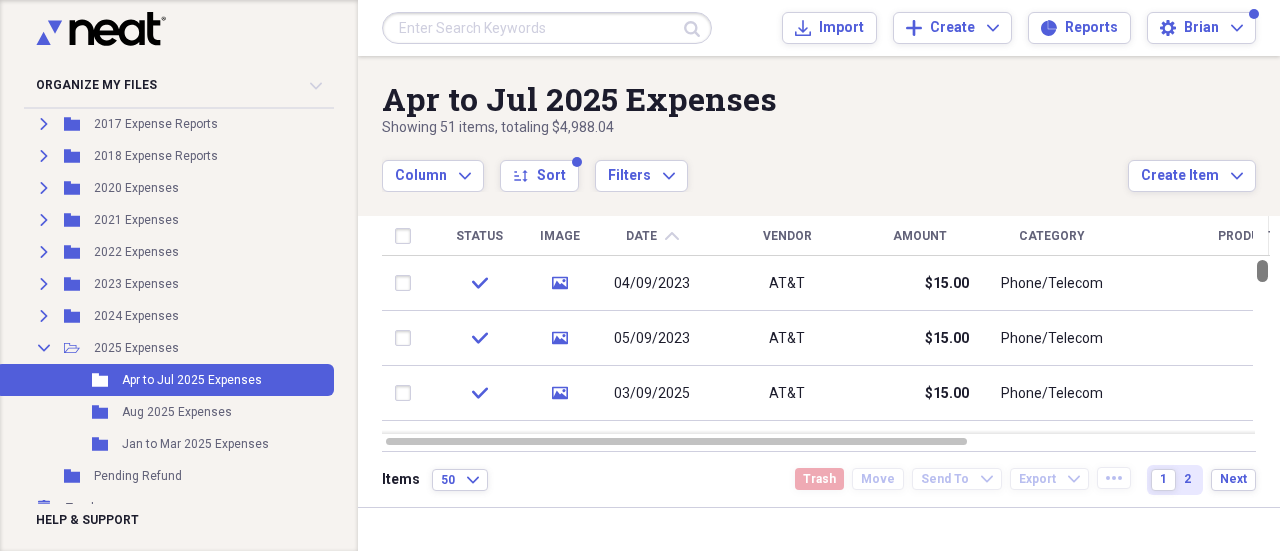 drag, startPoint x: 1269, startPoint y: 331, endPoint x: 1279, endPoint y: 206, distance: 125.39936 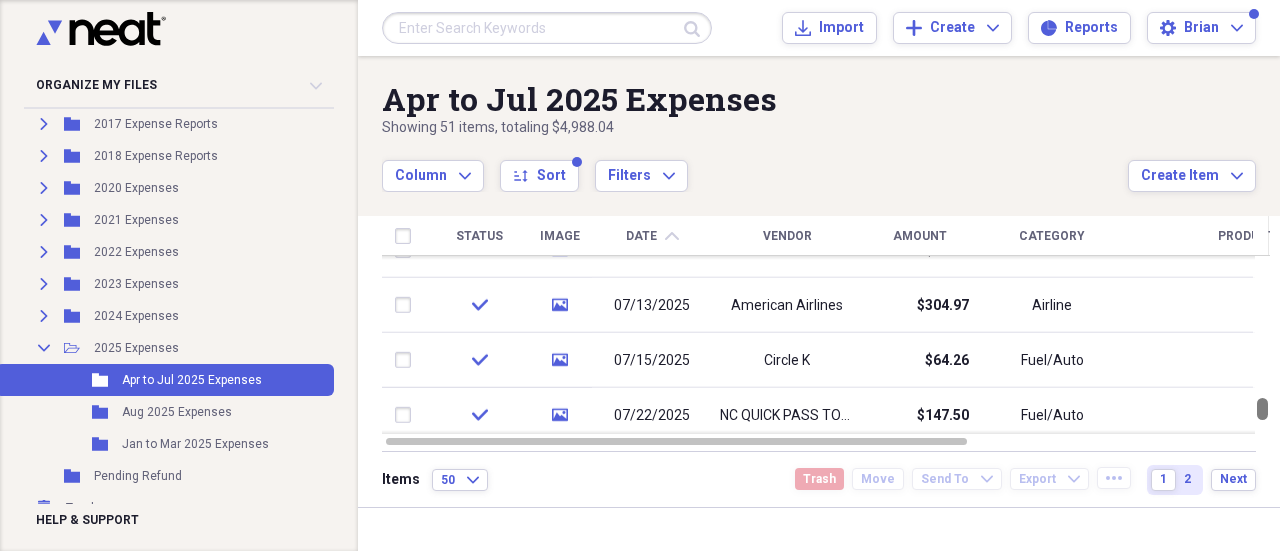 click at bounding box center (1262, 345) 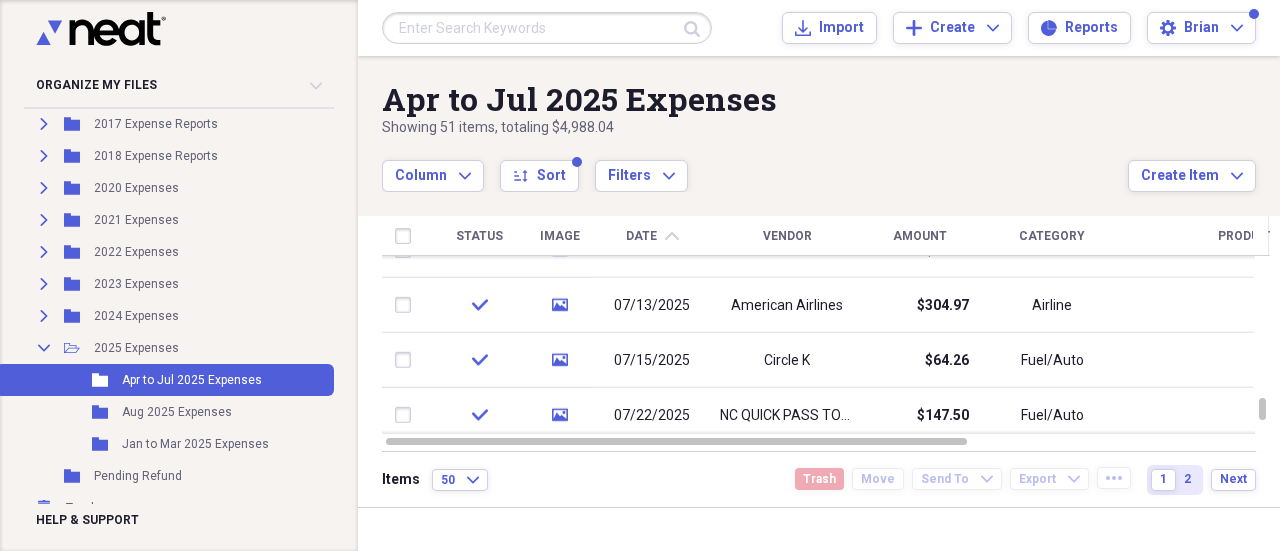 click at bounding box center (1267, 236) 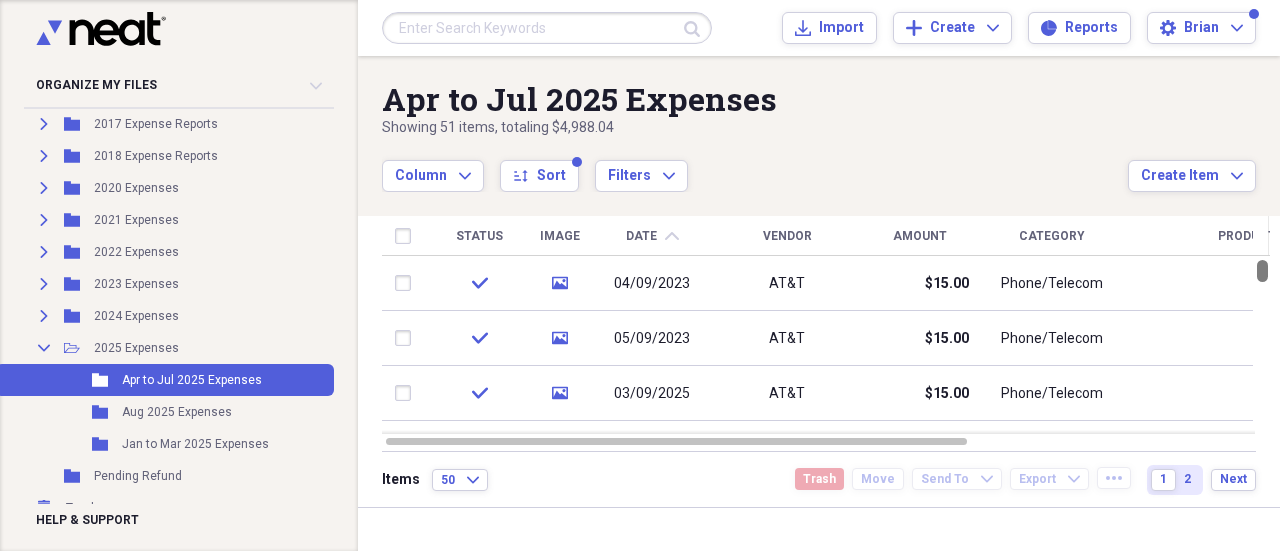 drag, startPoint x: 1270, startPoint y: 401, endPoint x: 1279, endPoint y: 179, distance: 222.18236 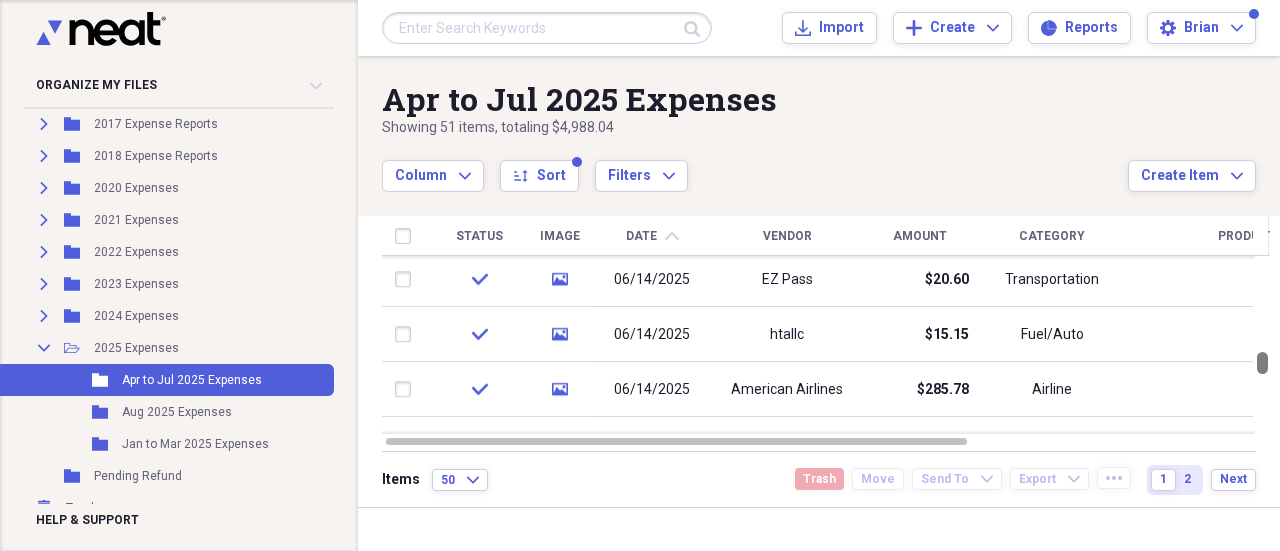 drag, startPoint x: 1272, startPoint y: 263, endPoint x: 1270, endPoint y: 351, distance: 88.02273 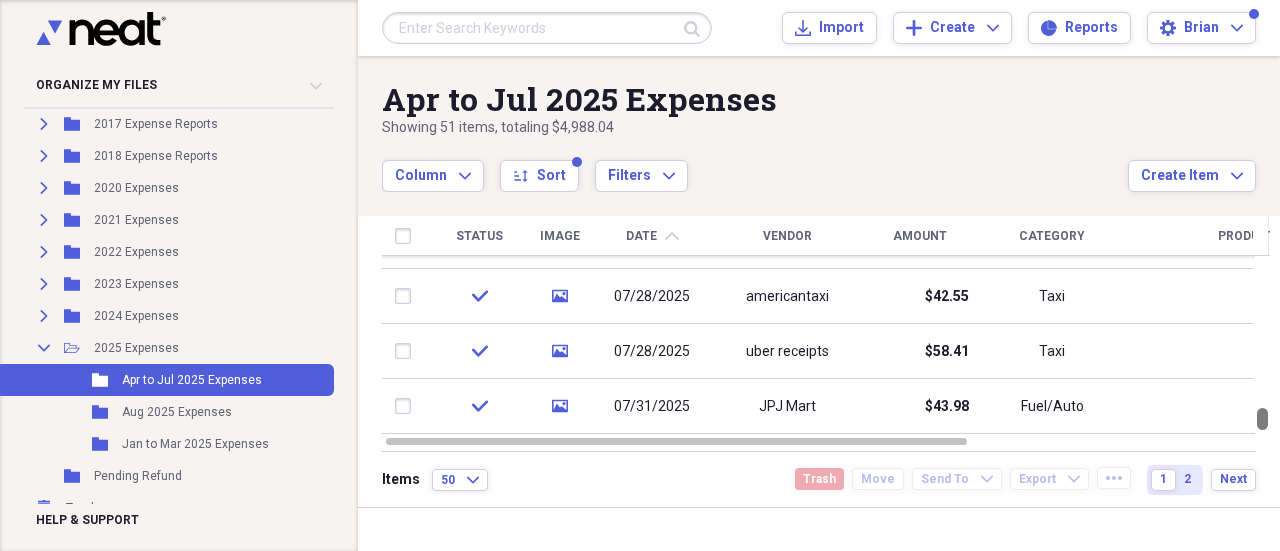 drag, startPoint x: 1270, startPoint y: 351, endPoint x: 1279, endPoint y: 425, distance: 74.54529 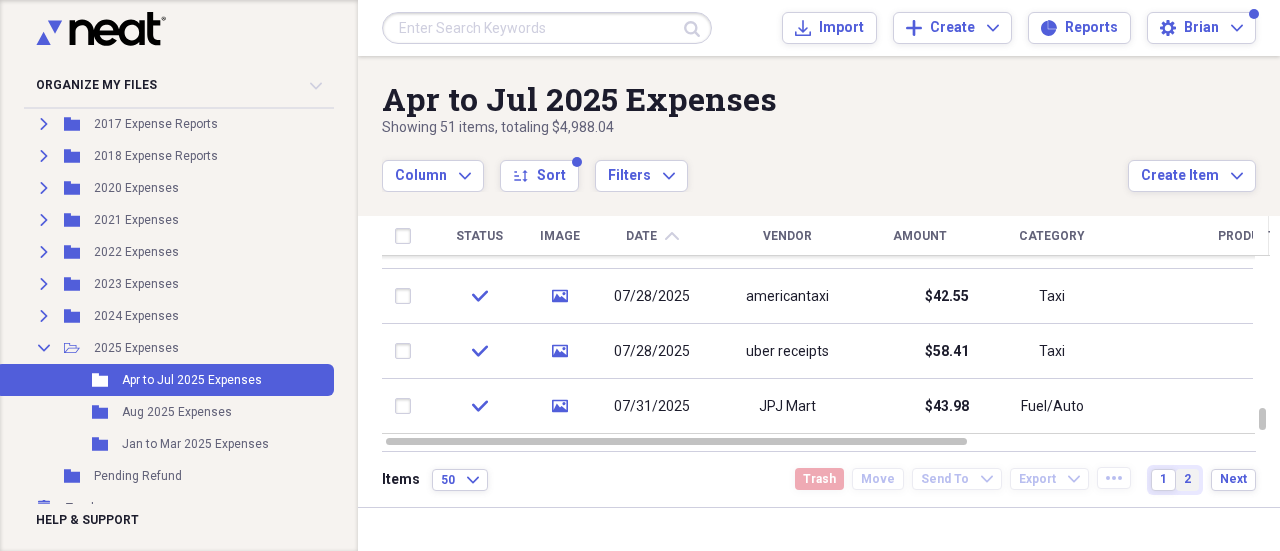 click on "2" at bounding box center [1187, 479] 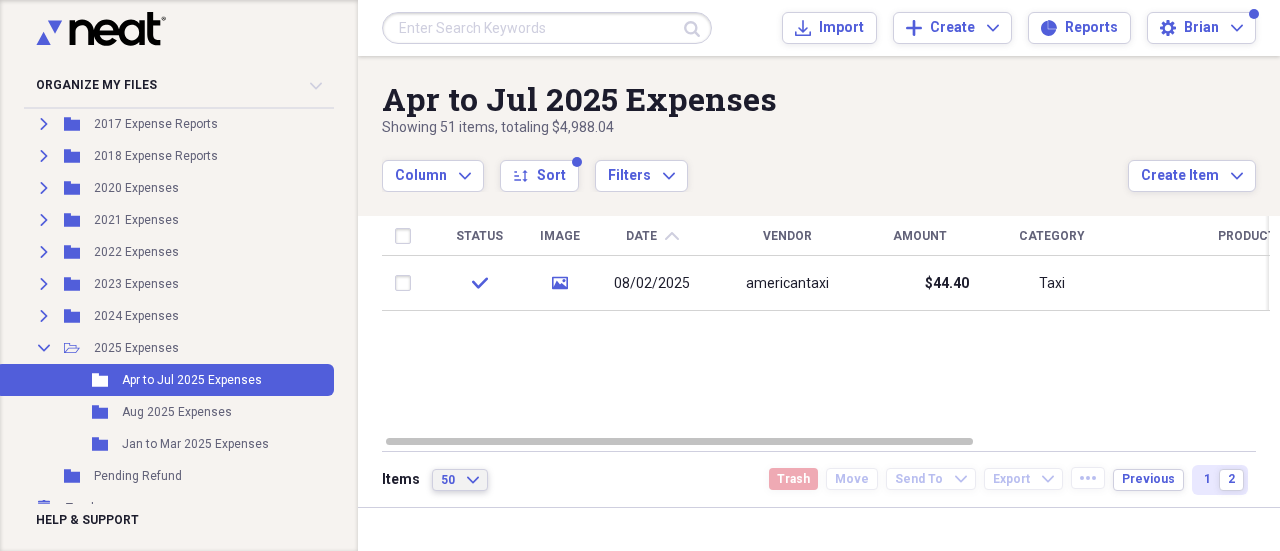 click on "Expand" 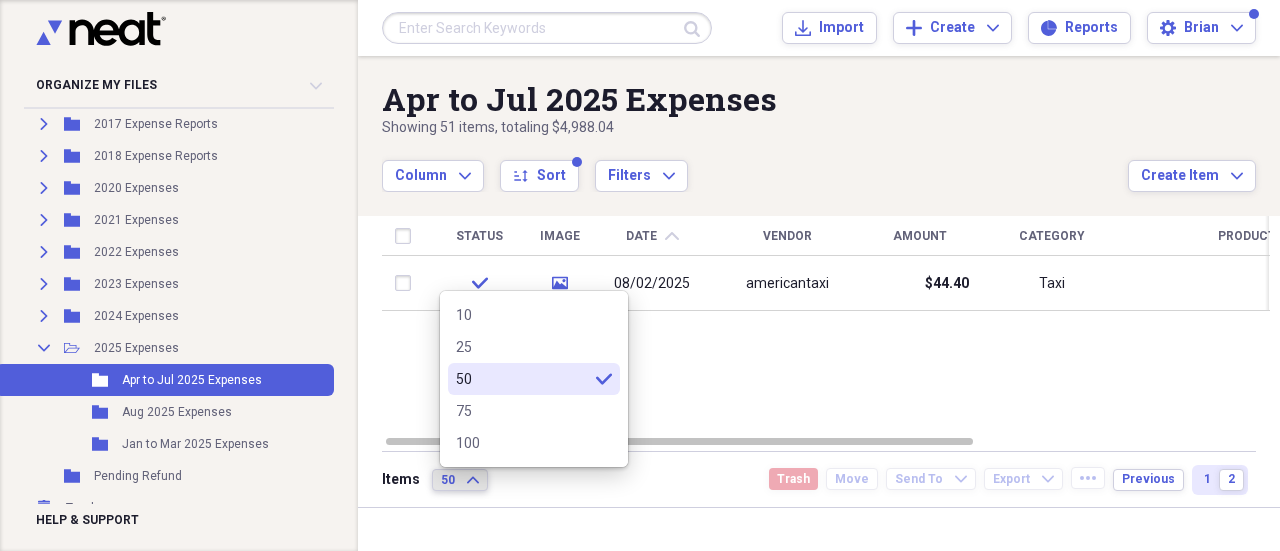 click on "Expand" 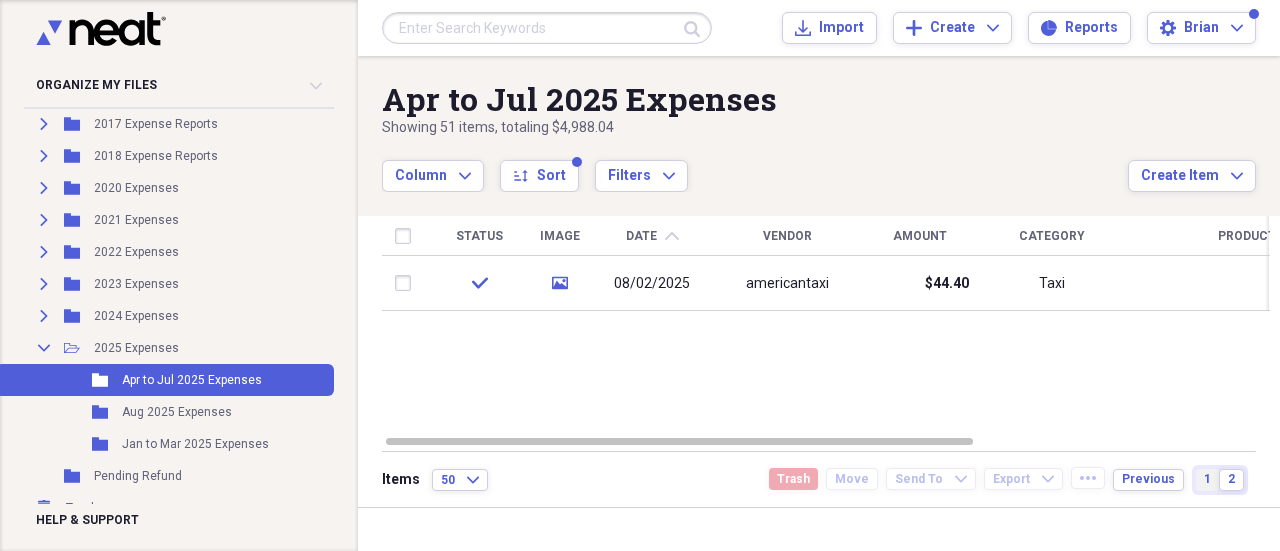 click on "1" at bounding box center (1207, 479) 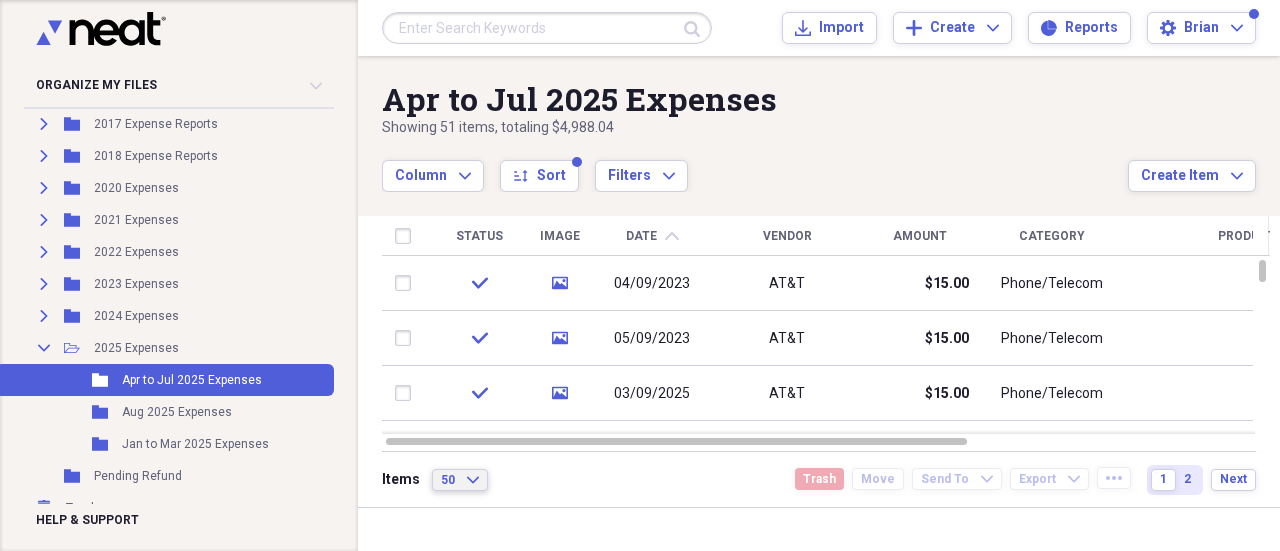 click on "Expand" 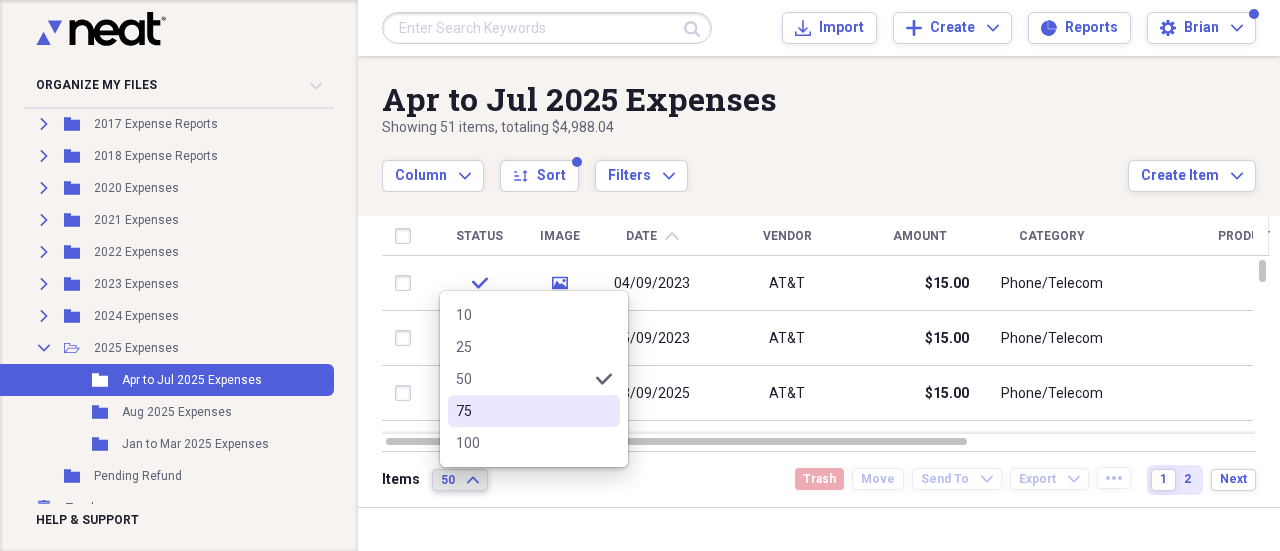 click on "75" at bounding box center [522, 411] 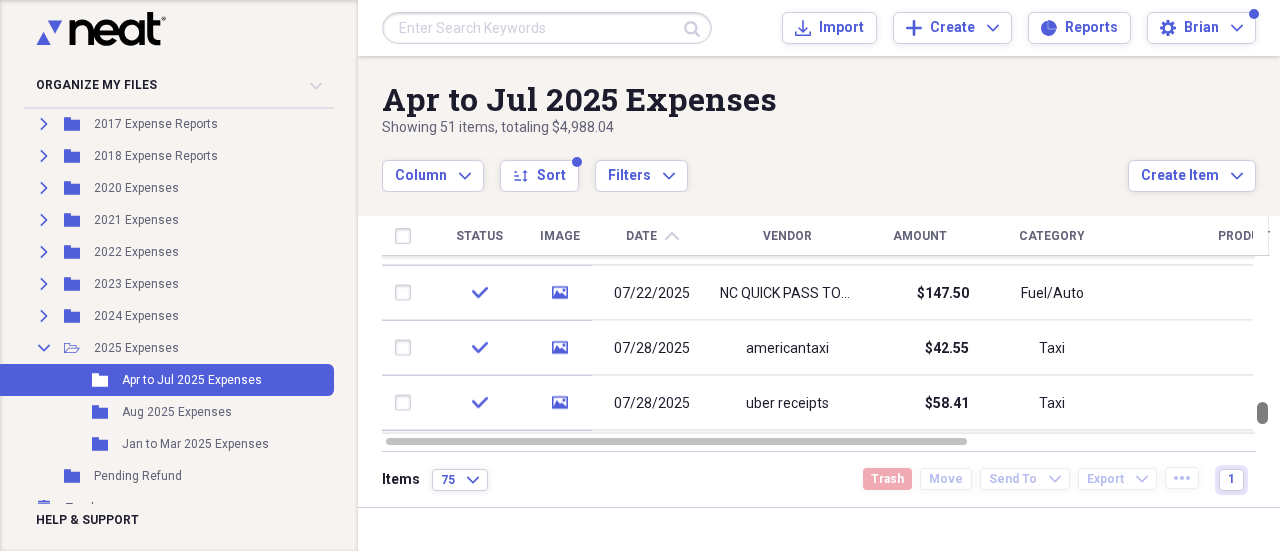 drag, startPoint x: 1275, startPoint y: 269, endPoint x: 1273, endPoint y: 419, distance: 150.01334 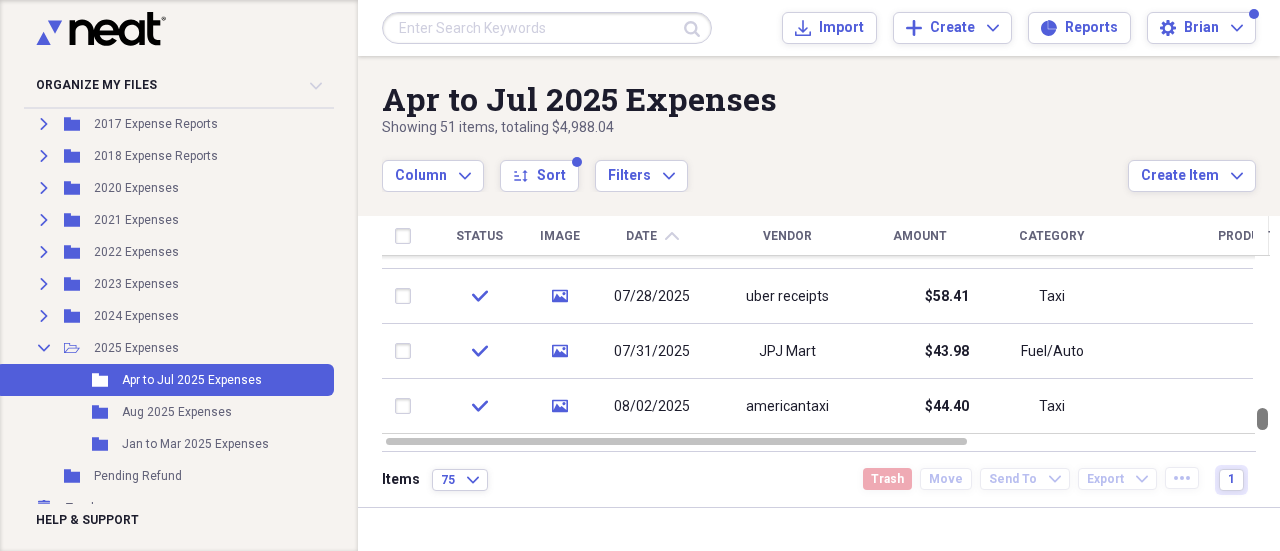 drag, startPoint x: 1273, startPoint y: 419, endPoint x: 1272, endPoint y: 430, distance: 11.045361 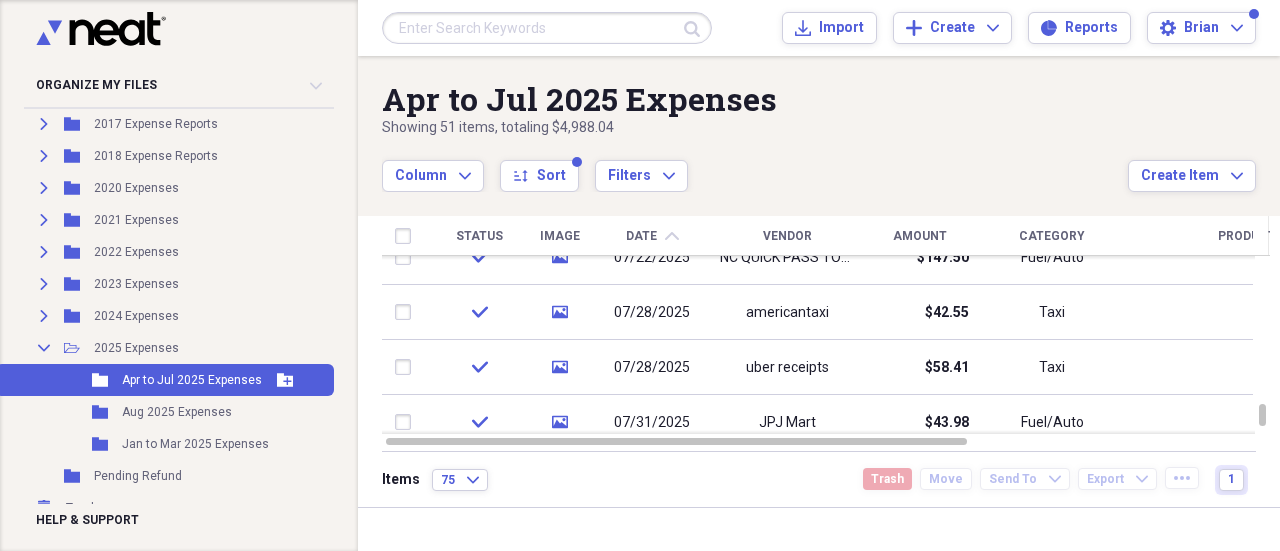 click on "Apr to Jul 2025 Expenses" at bounding box center [192, 380] 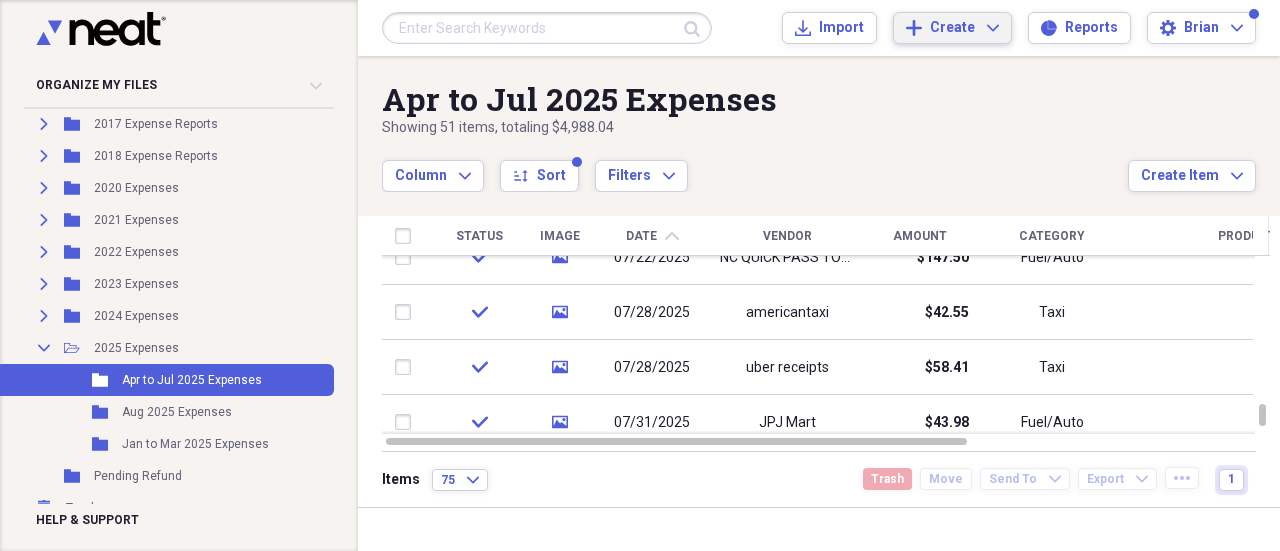 click on "Expand" 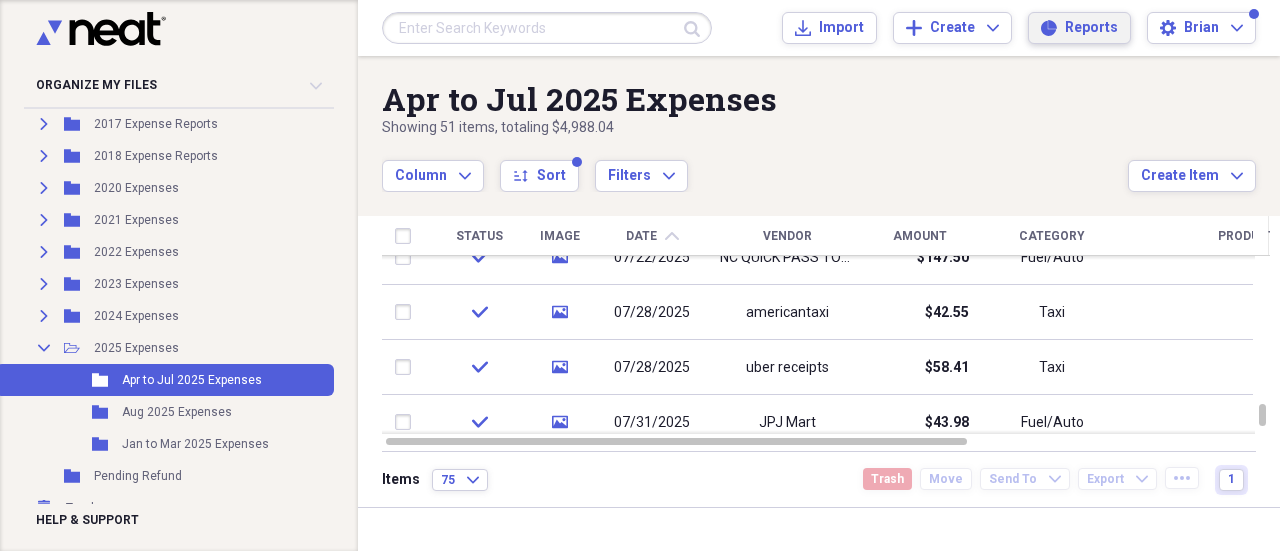 click on "Reports Reports" at bounding box center (1079, 28) 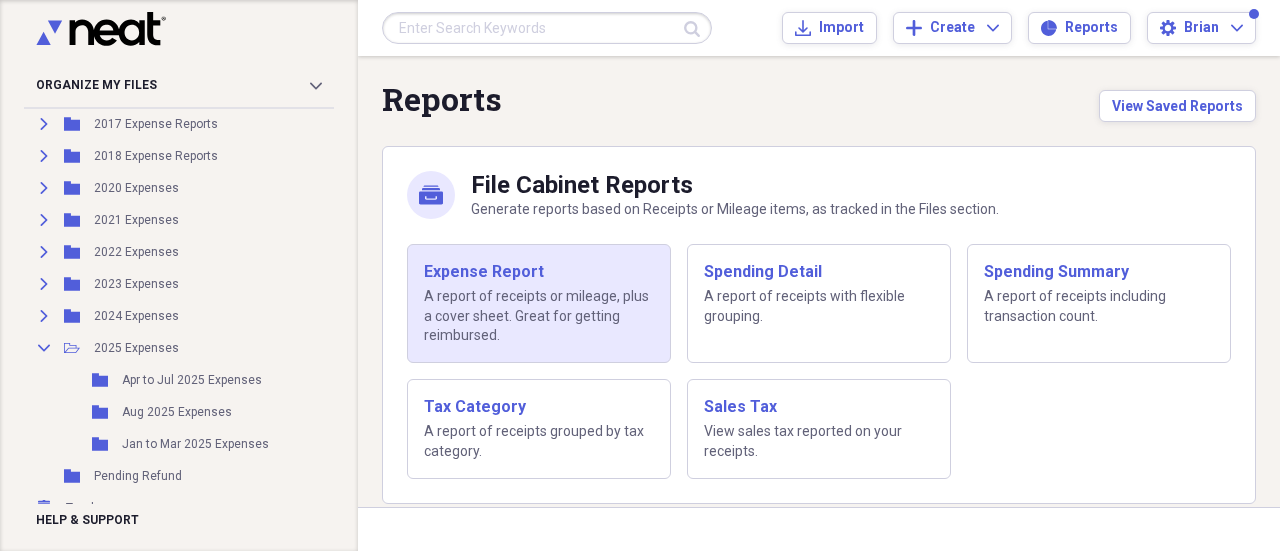 click on "A report of receipts or mileage, plus a cover sheet. Great for getting reimbursed." at bounding box center [539, 316] 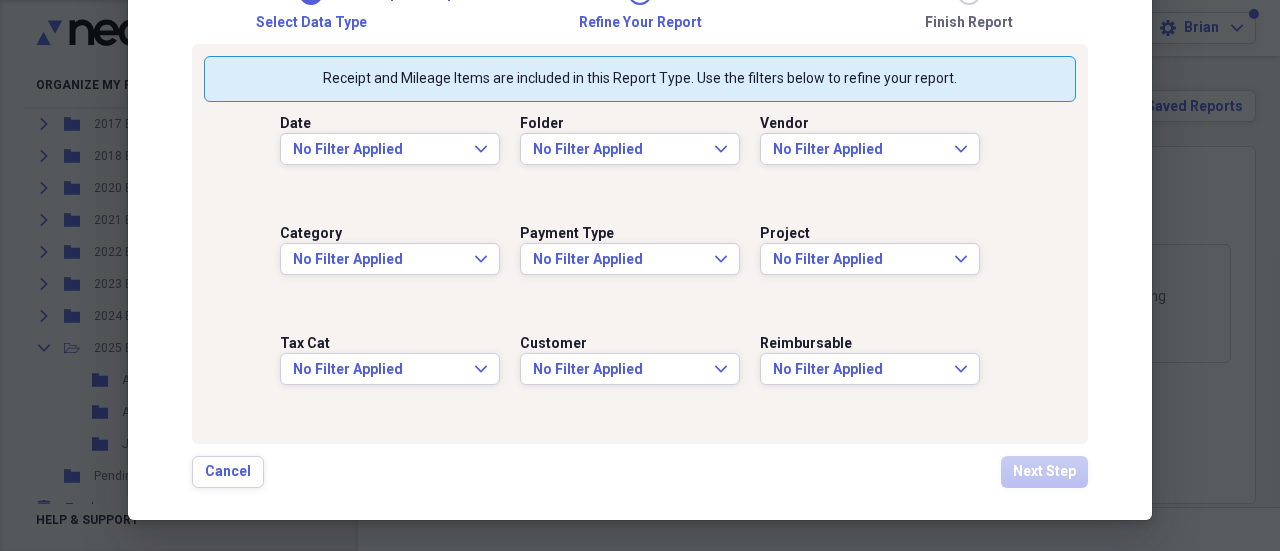 scroll, scrollTop: 168, scrollLeft: 0, axis: vertical 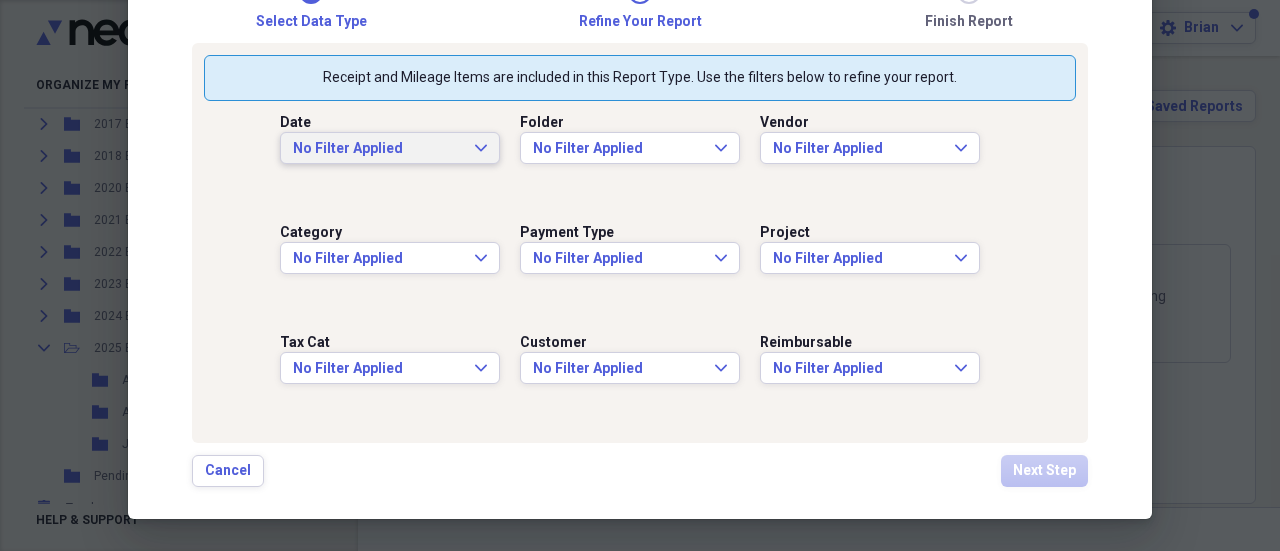 click on "Expand" 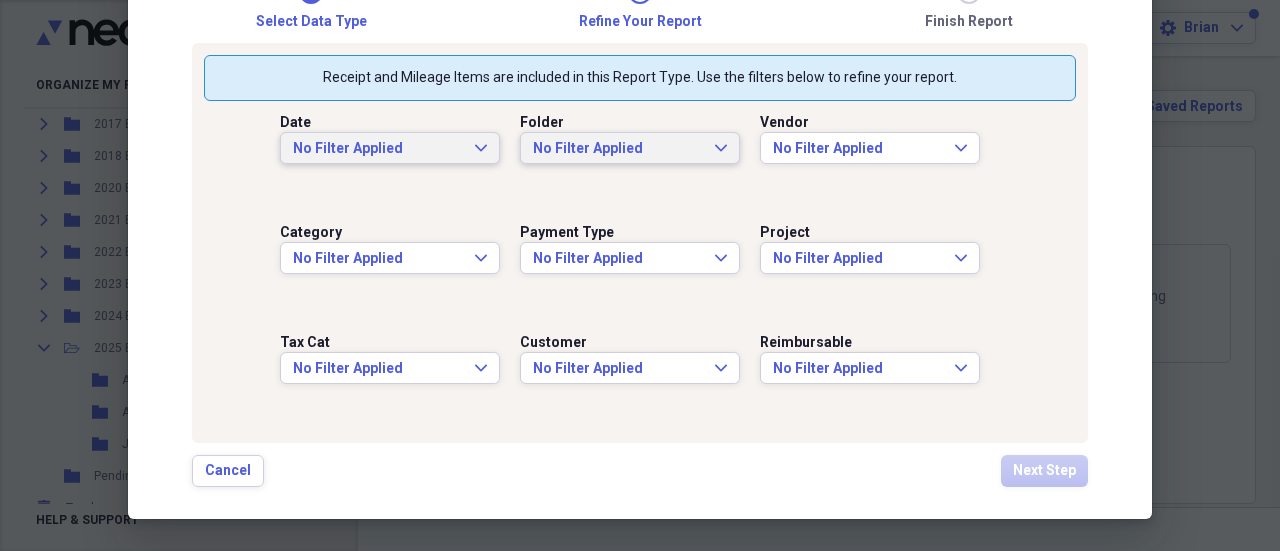 click 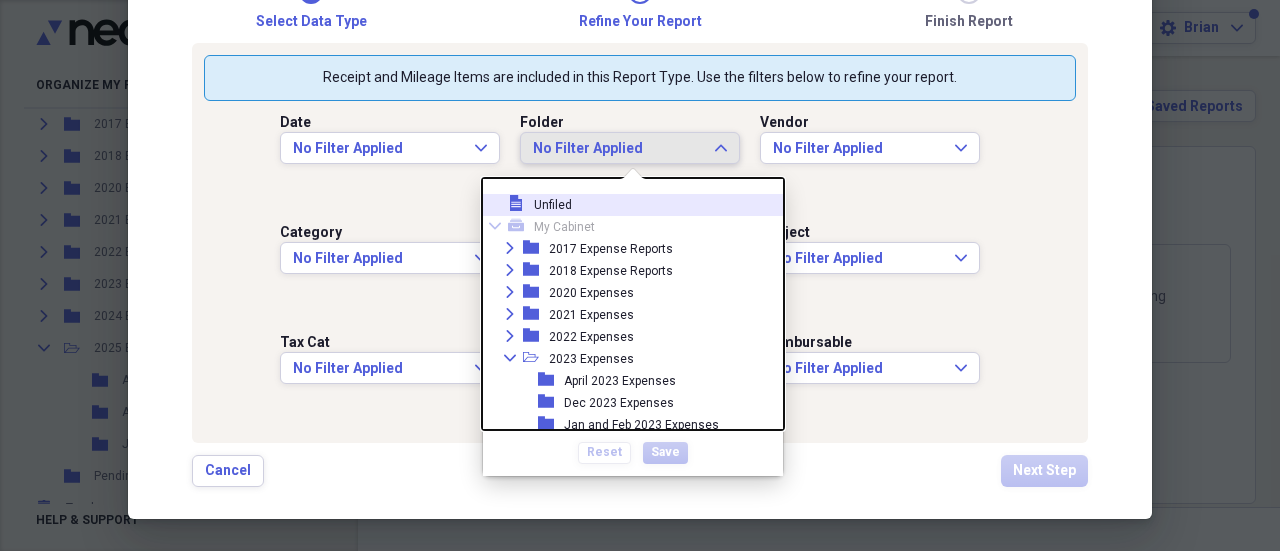 click on "Expand" 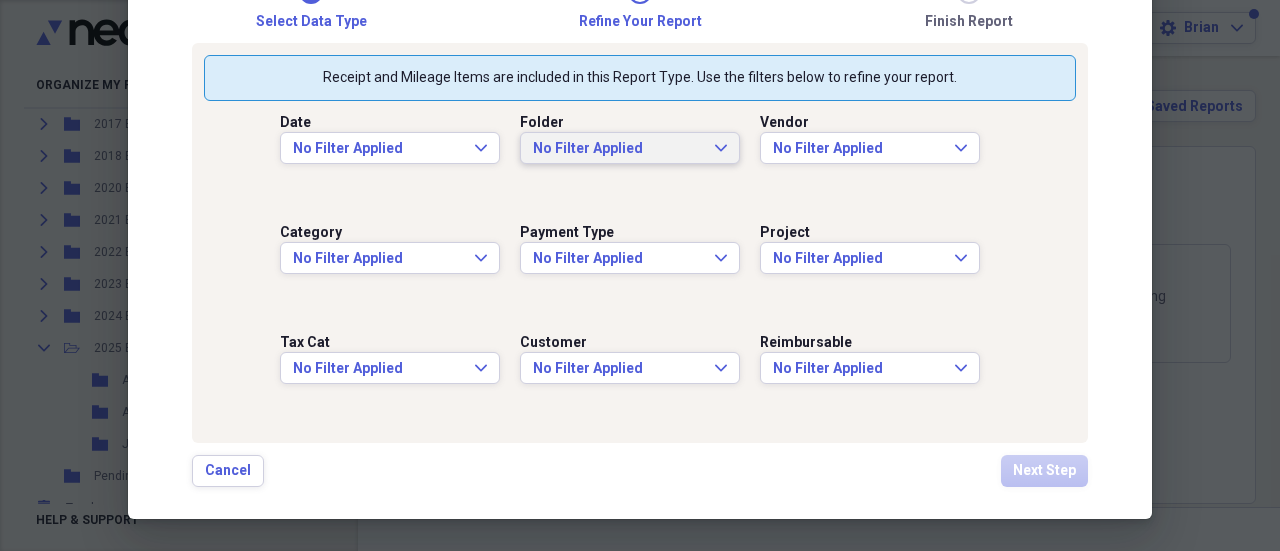 click on "Expand" 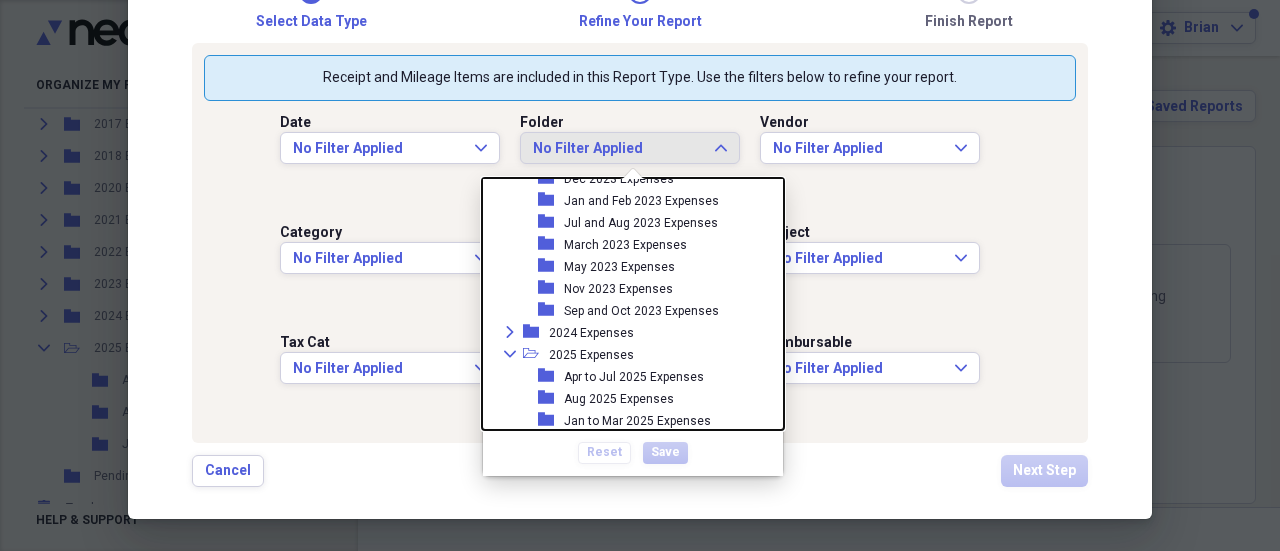 scroll, scrollTop: 249, scrollLeft: 0, axis: vertical 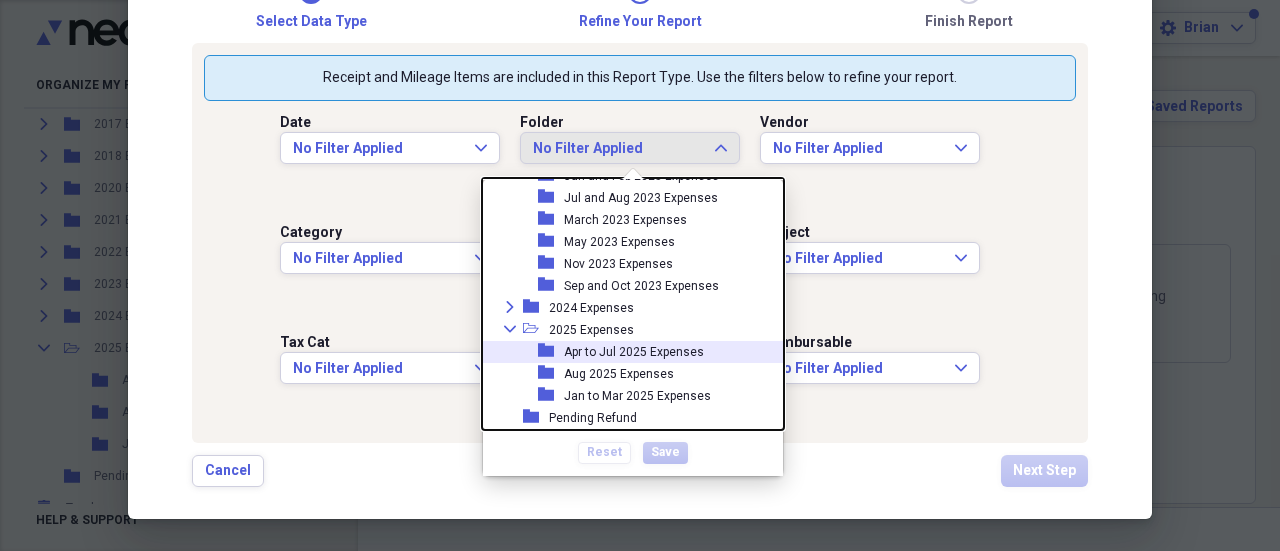 click on "Apr to Jul 2025 Expenses" at bounding box center (634, 352) 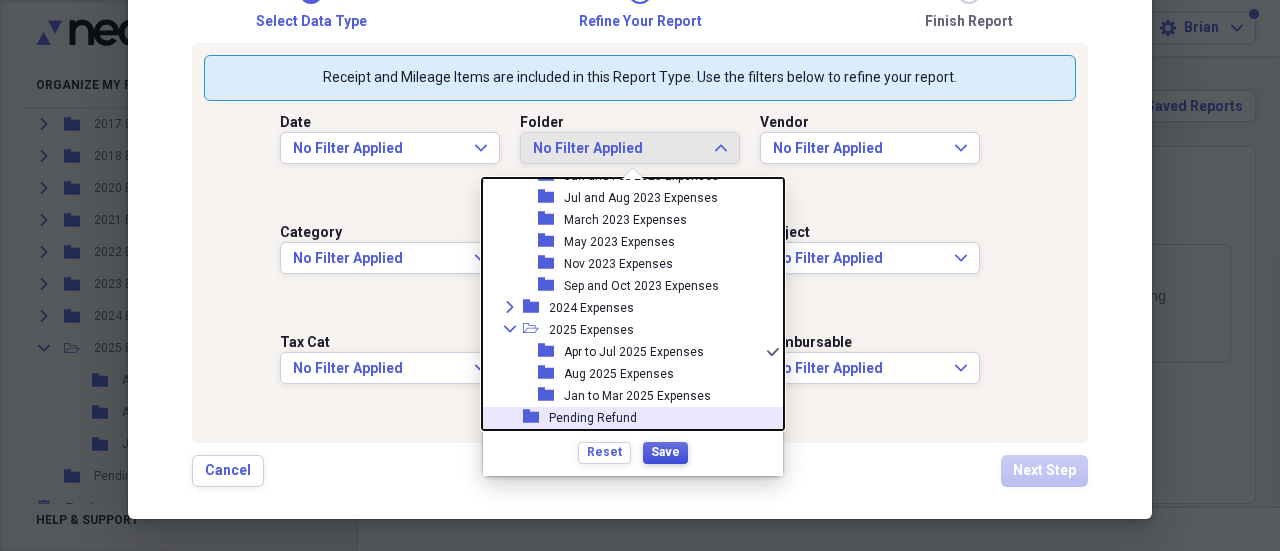 click on "Save" at bounding box center (665, 452) 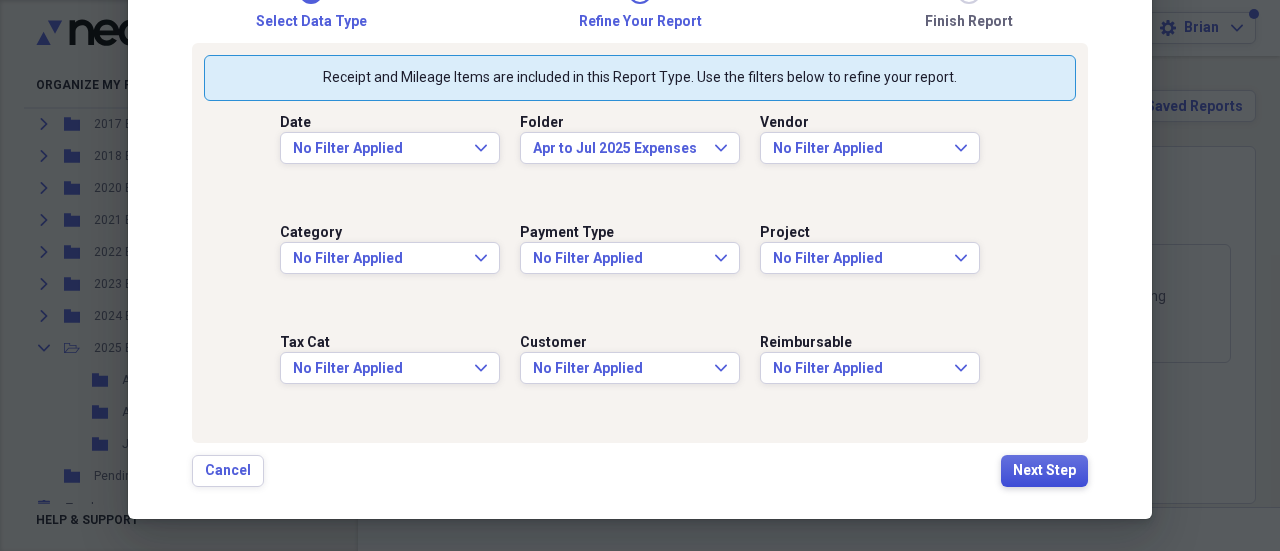 click on "Next Step" at bounding box center (1044, 471) 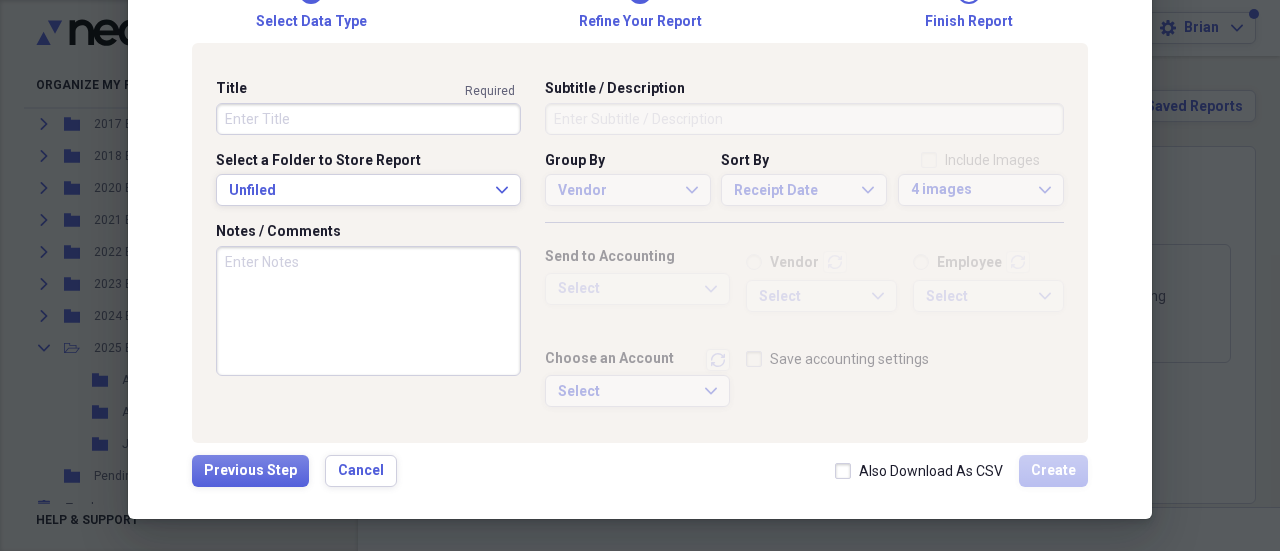 click on "Title" at bounding box center (368, 119) 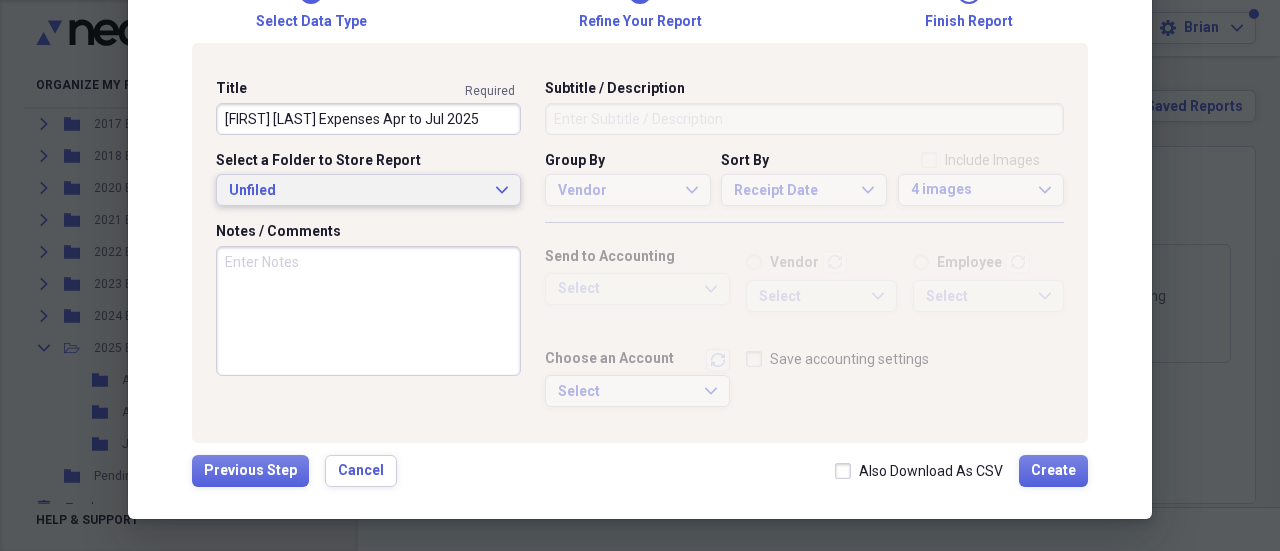 type on "[FIRST] [LAST] Expenses Apr to Jul 2025" 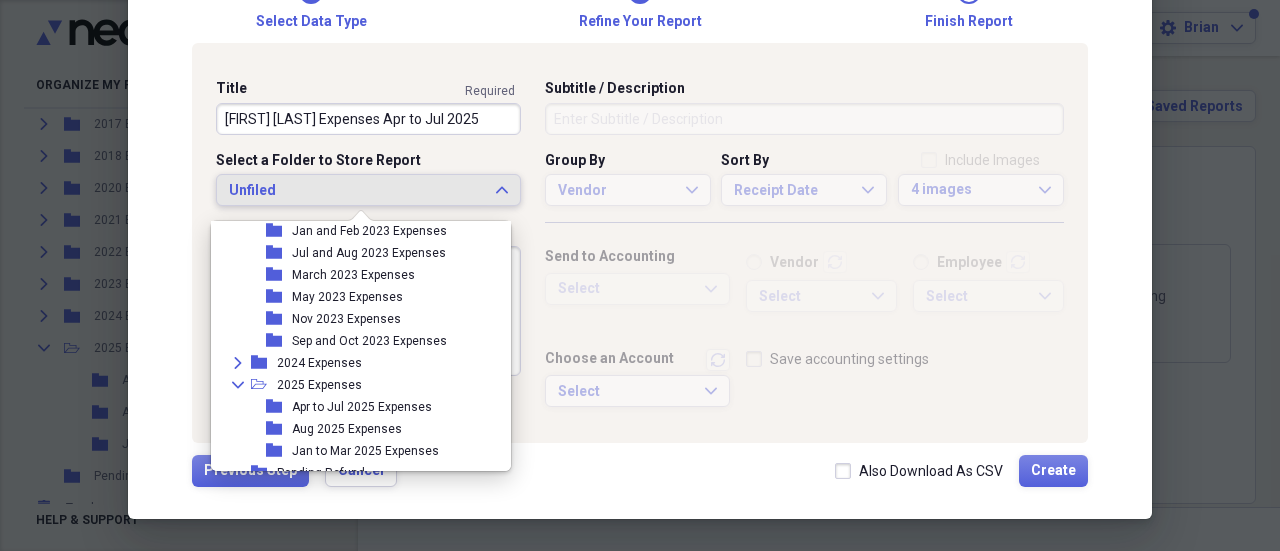 scroll, scrollTop: 249, scrollLeft: 0, axis: vertical 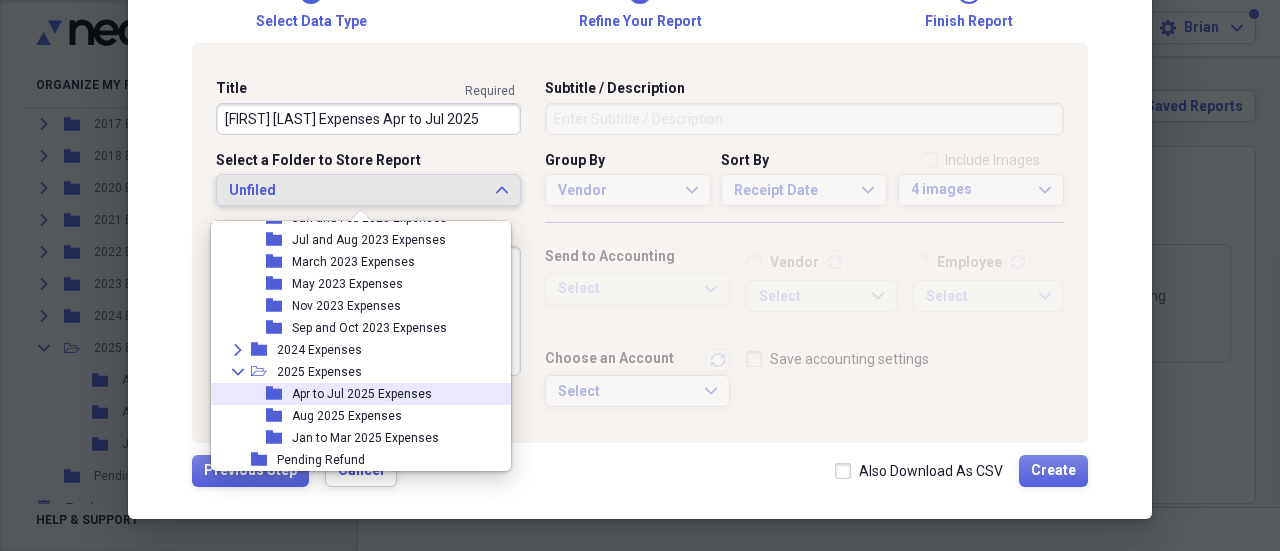 click on "Apr to Jul 2025 Expenses" at bounding box center (362, 394) 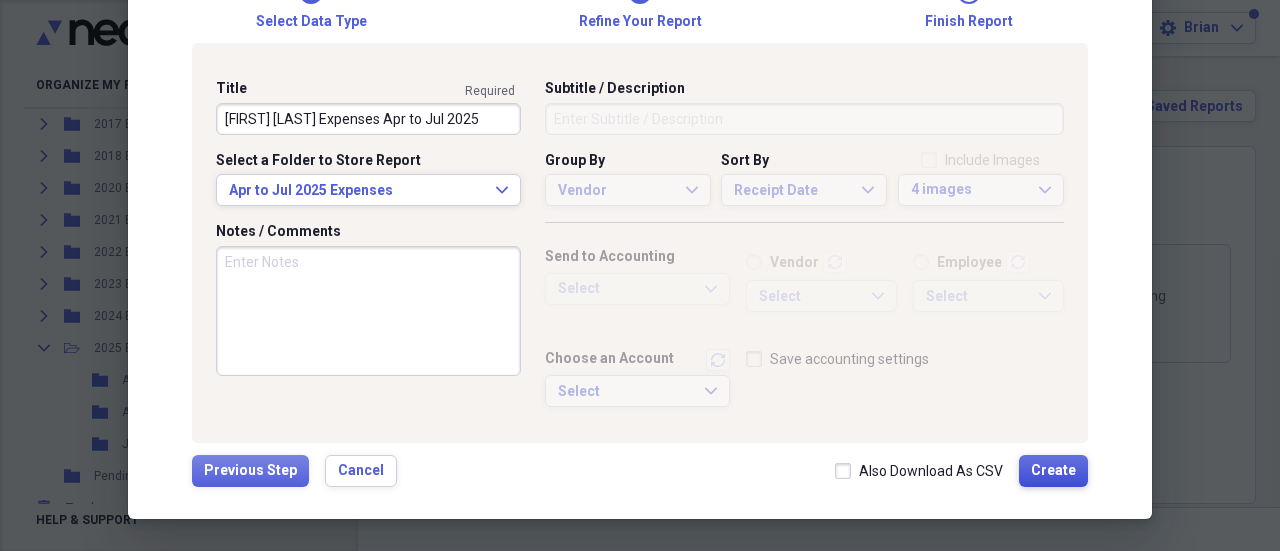 click on "Create" at bounding box center (1053, 471) 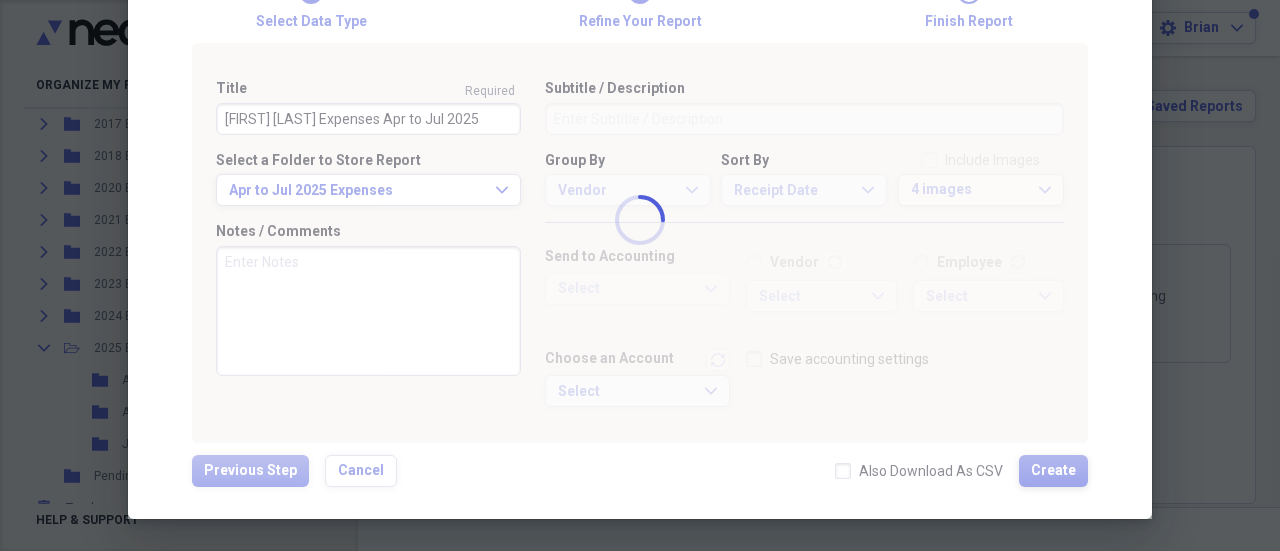 type 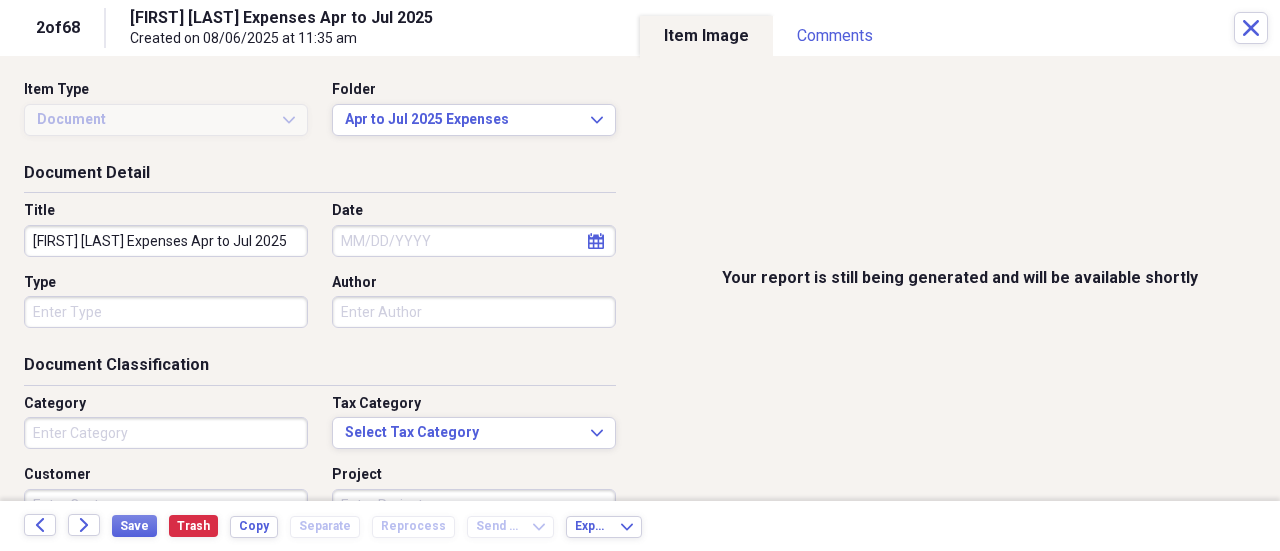 type on "Money" 